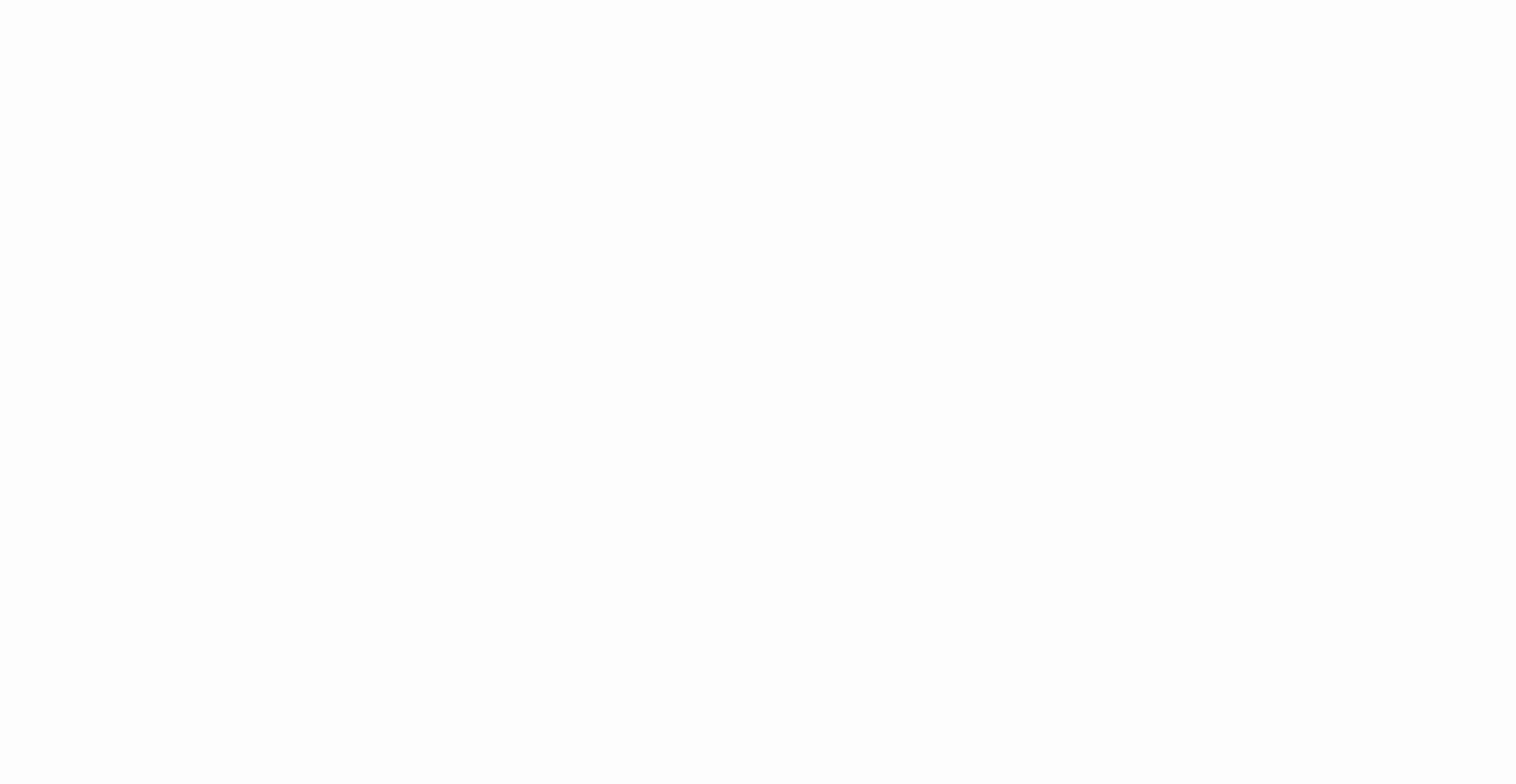 scroll, scrollTop: 0, scrollLeft: 0, axis: both 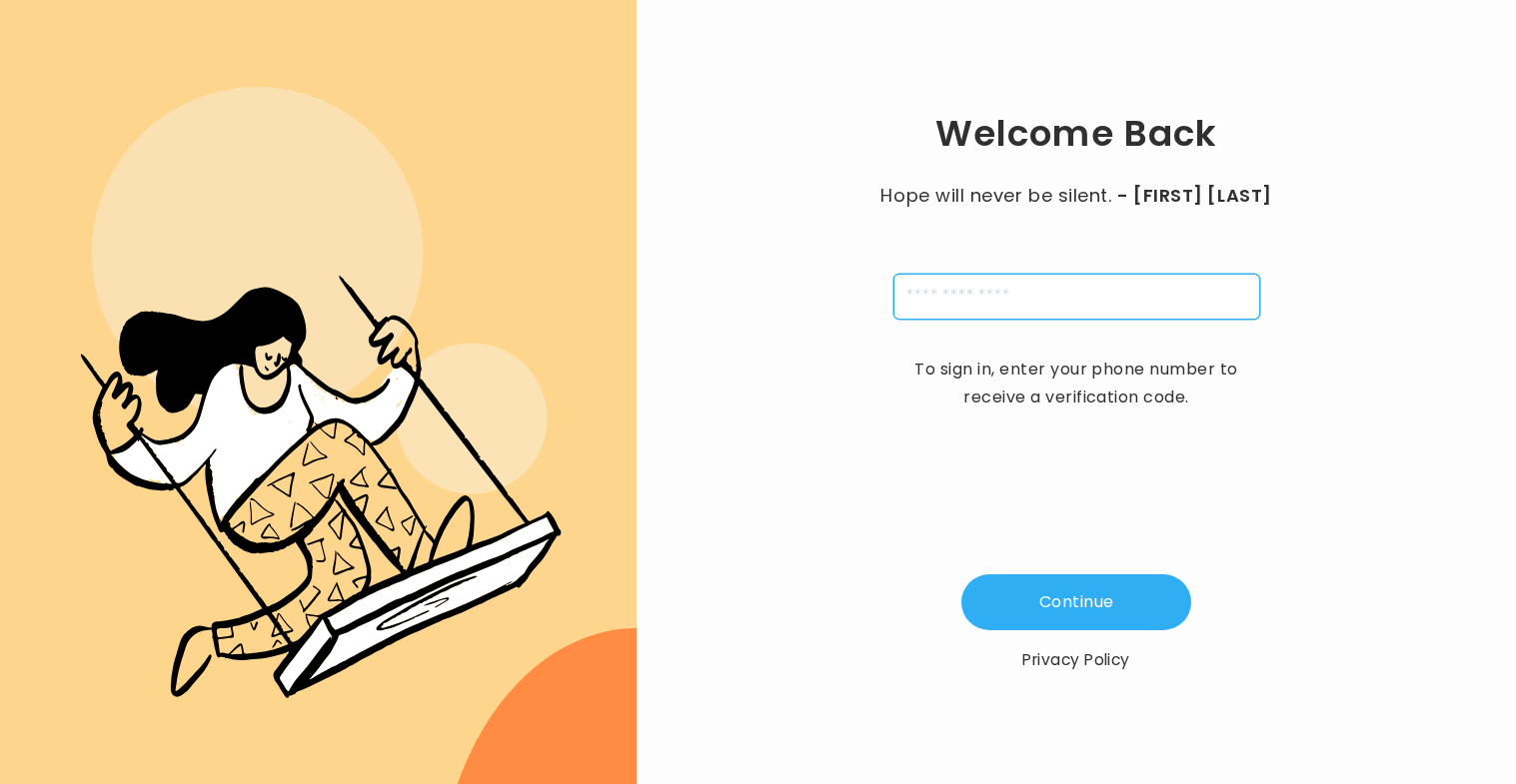click at bounding box center (1076, 297) 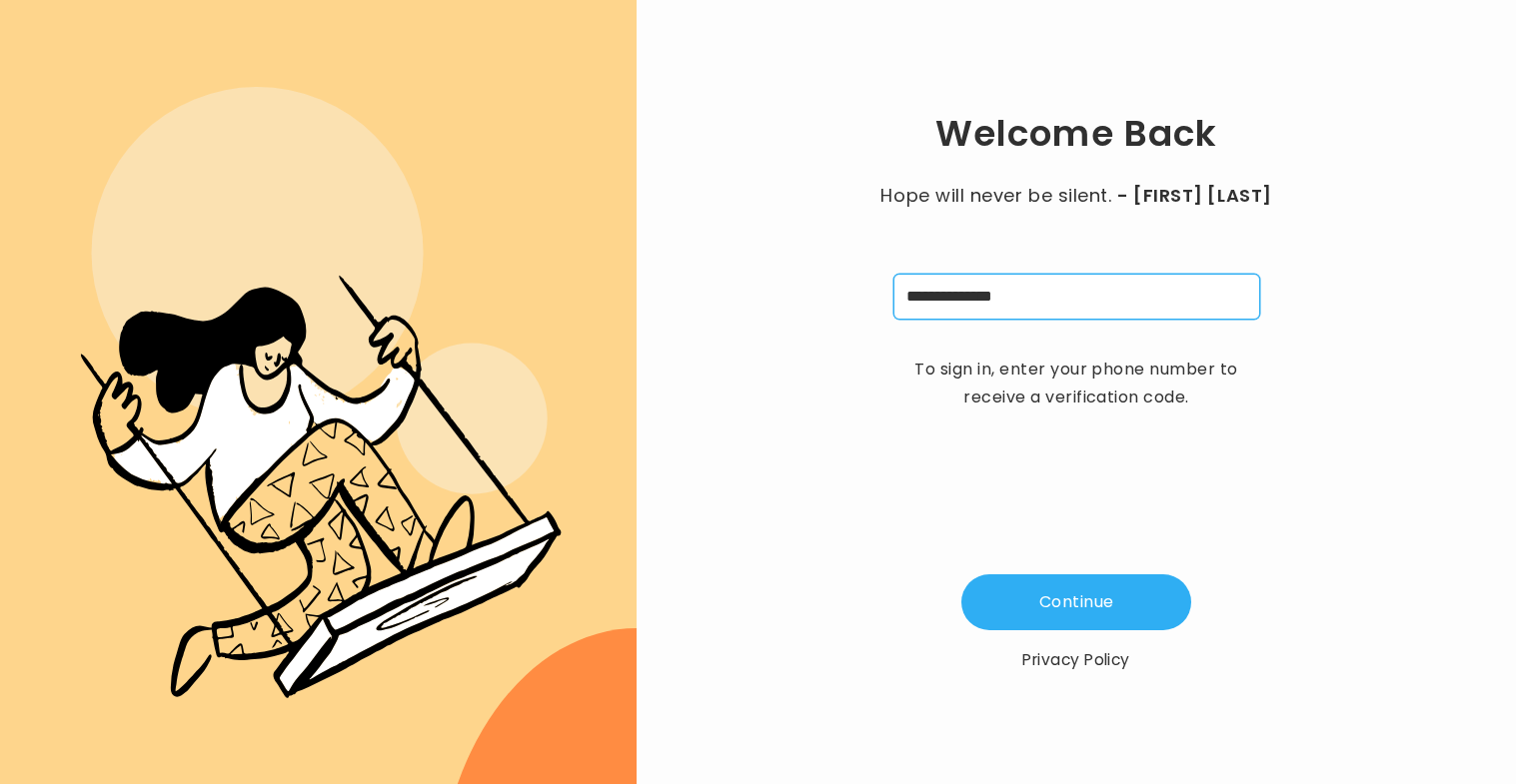 type on "**********" 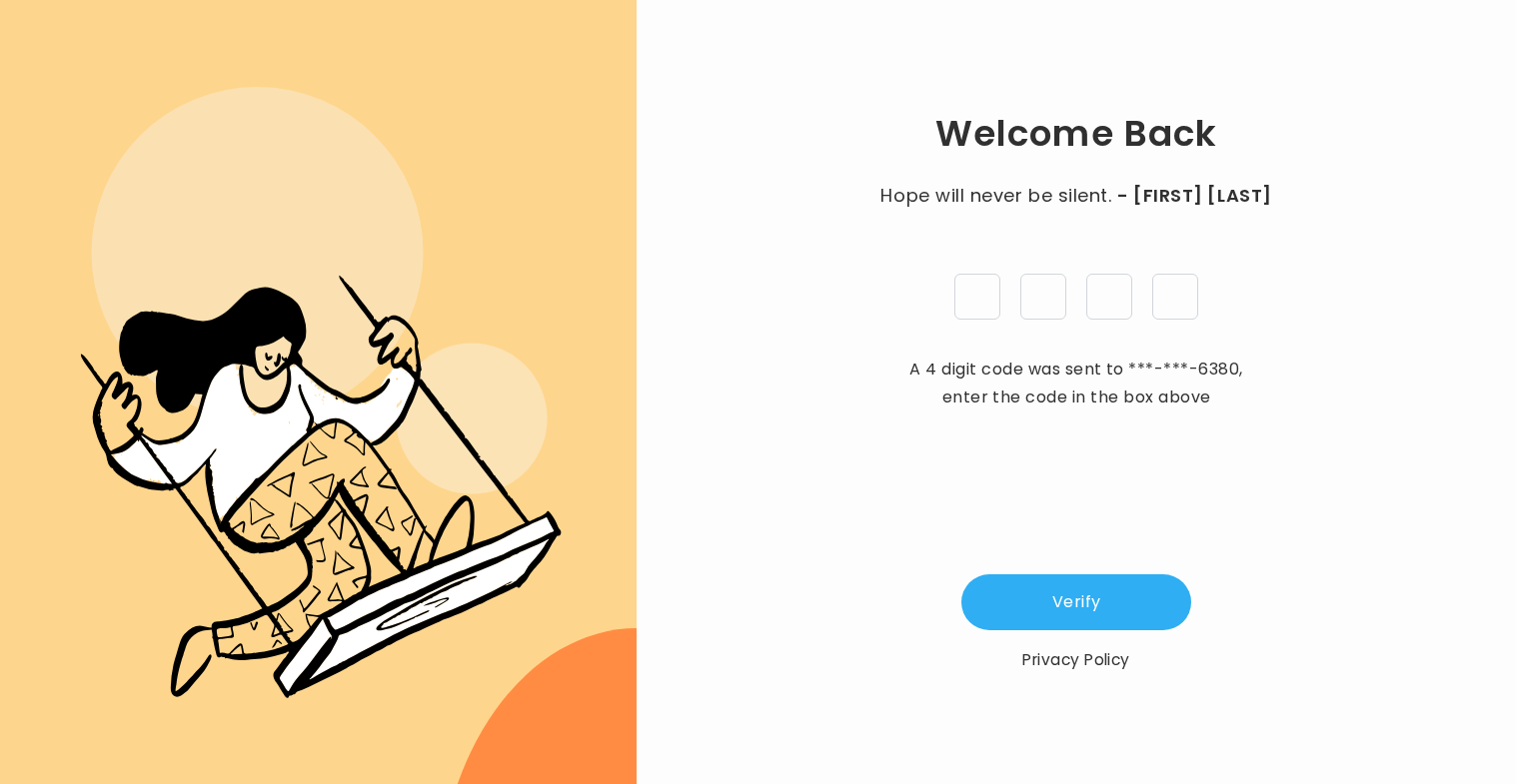 type on "*" 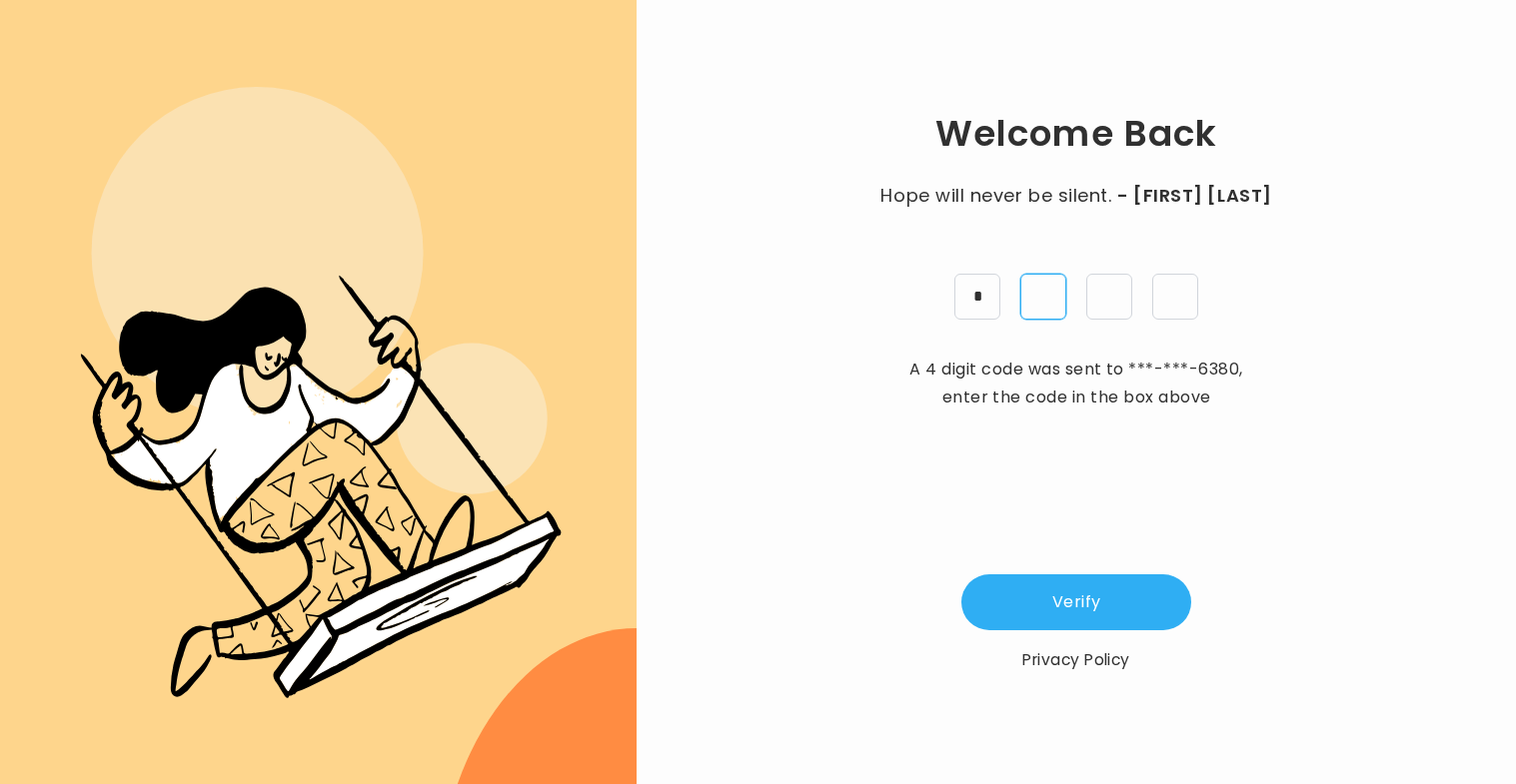 type on "*" 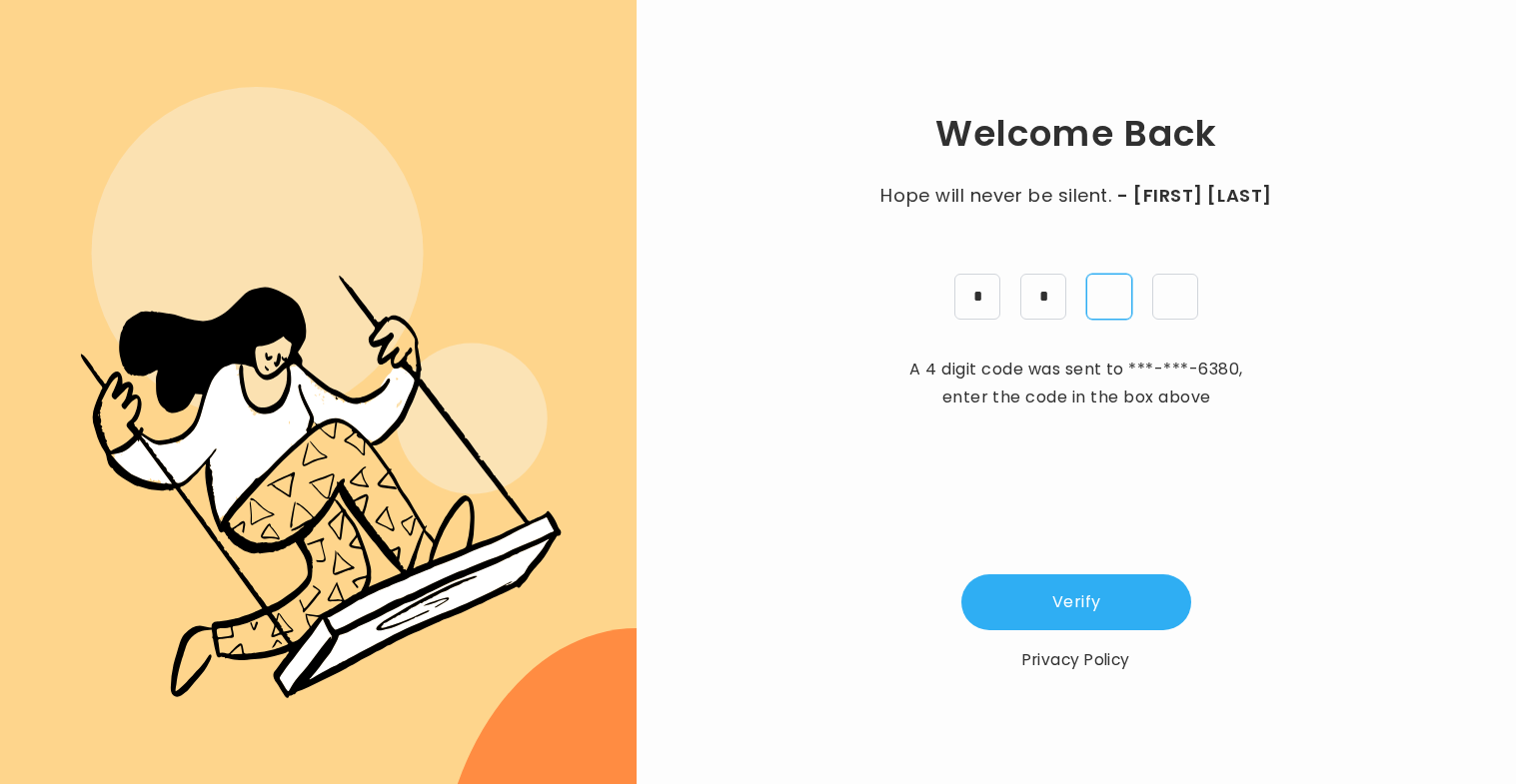 type on "*" 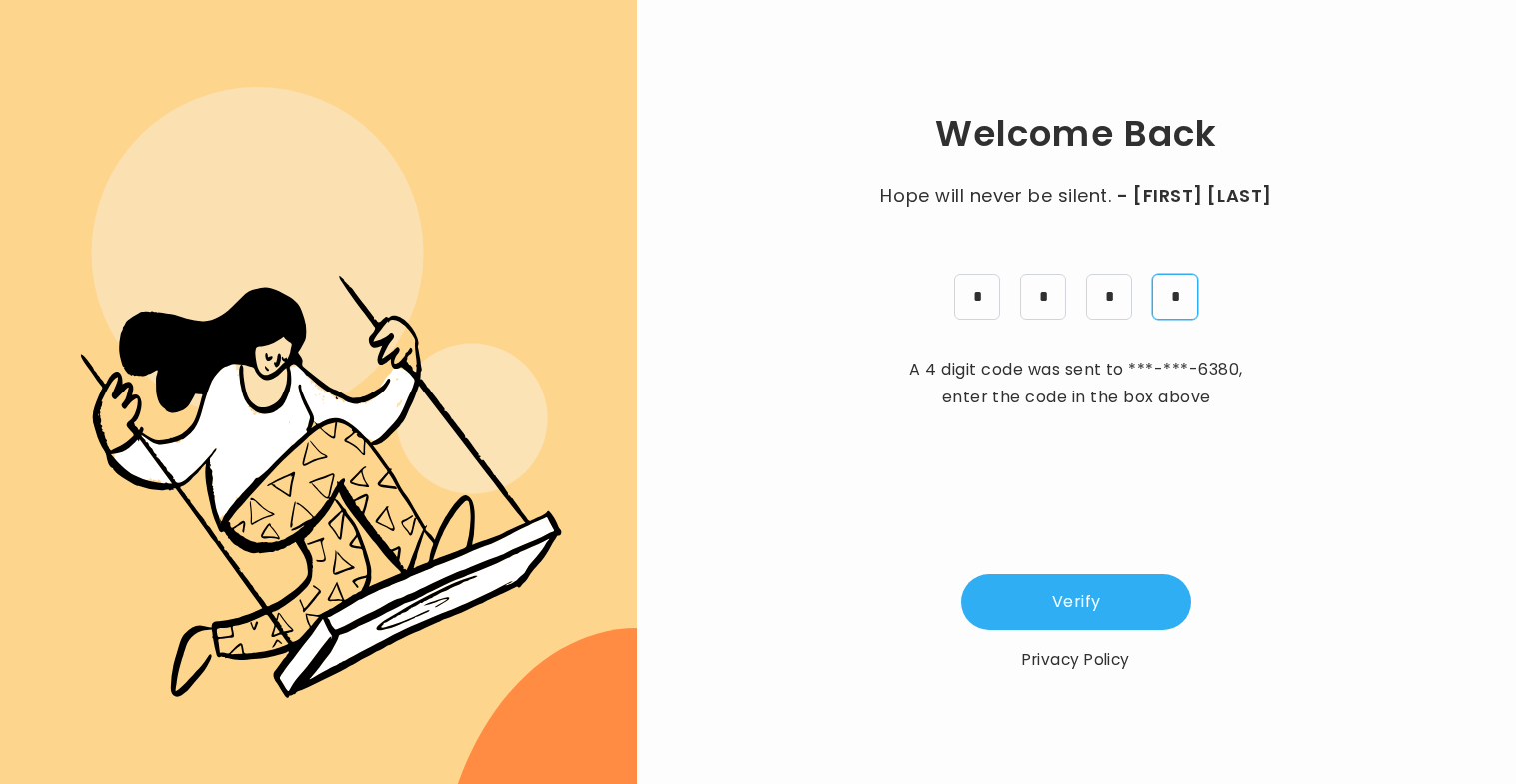 type on "*" 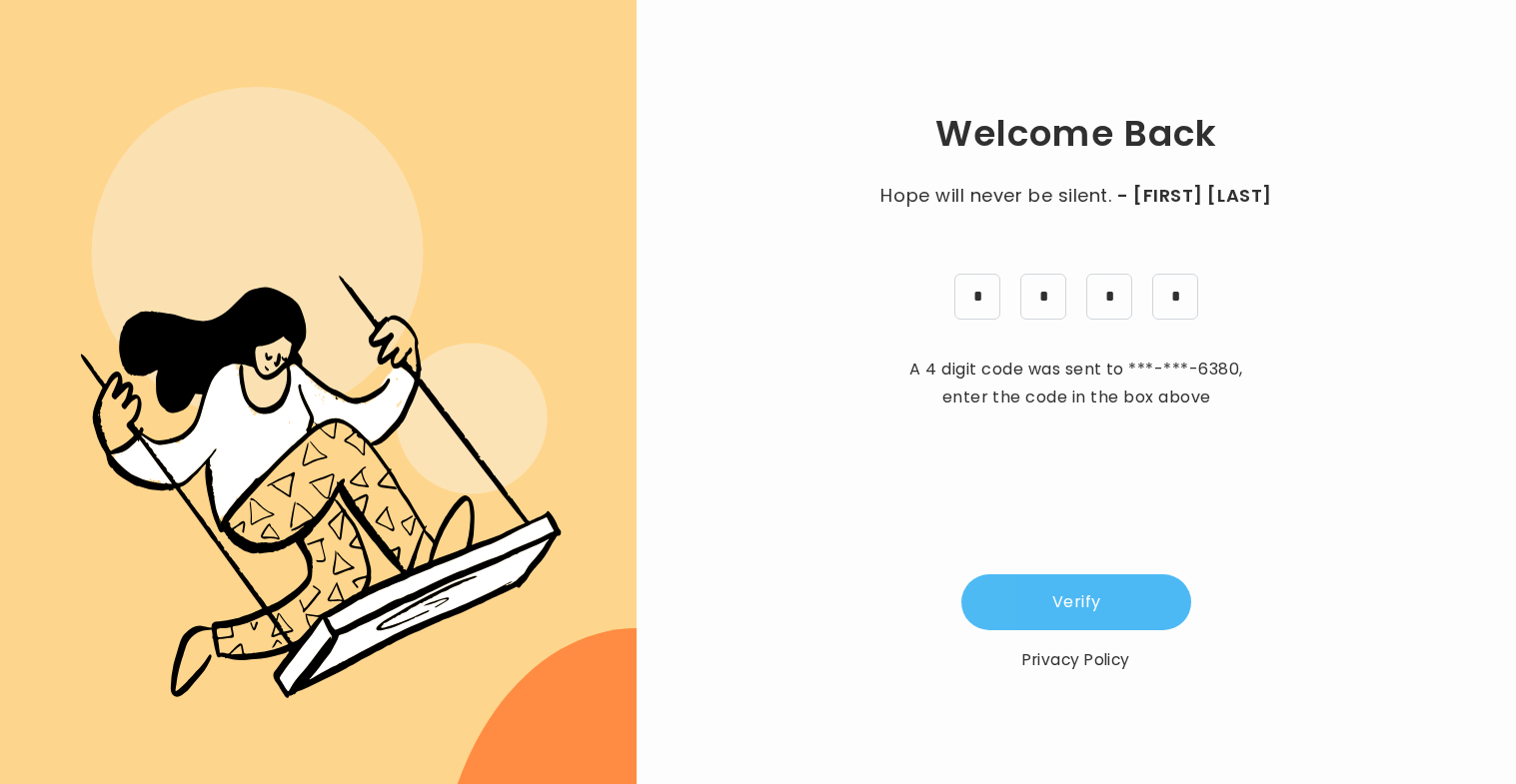 click on "Verify" at bounding box center (1076, 602) 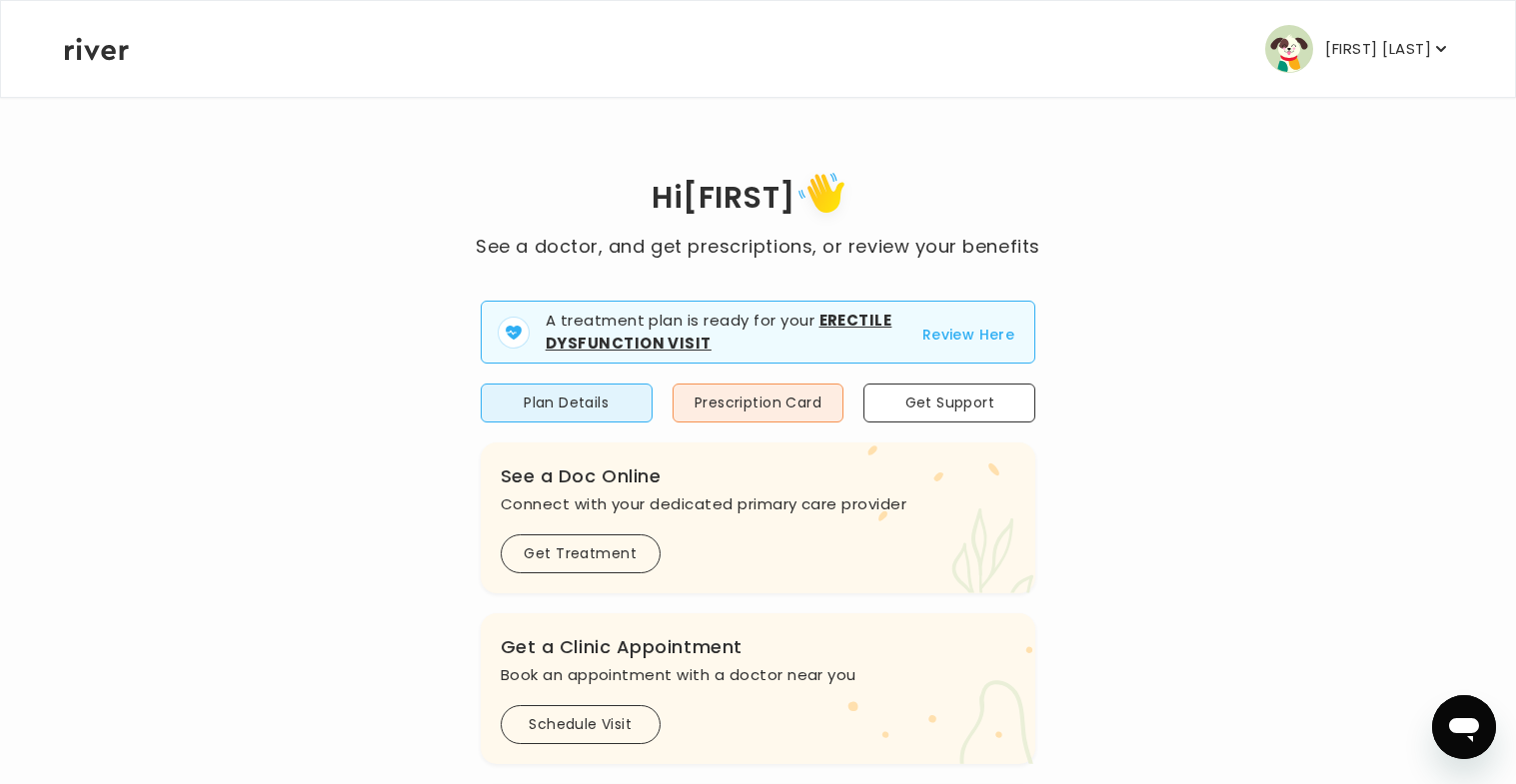 click on "Review Here" at bounding box center (968, 335) 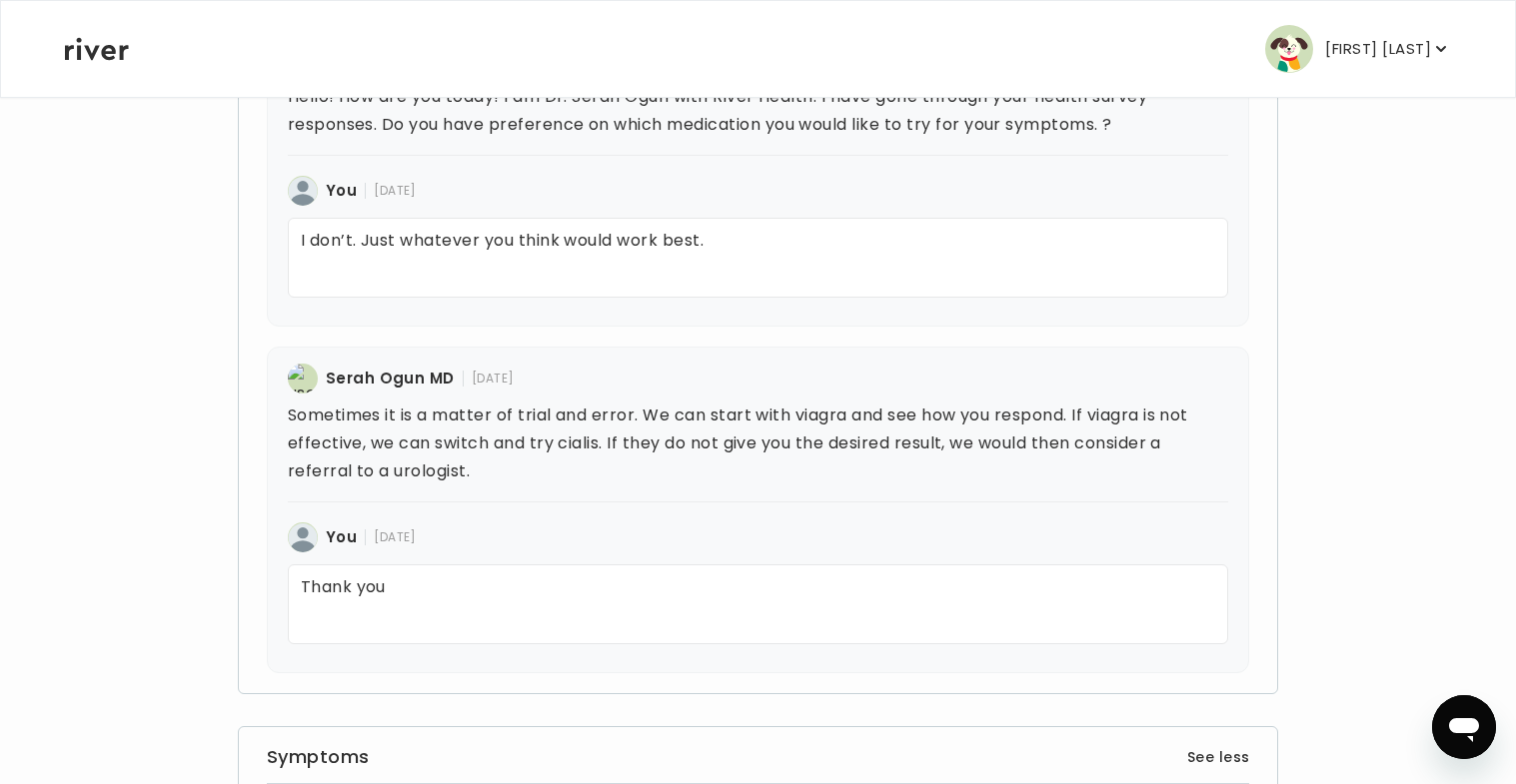 scroll, scrollTop: 0, scrollLeft: 0, axis: both 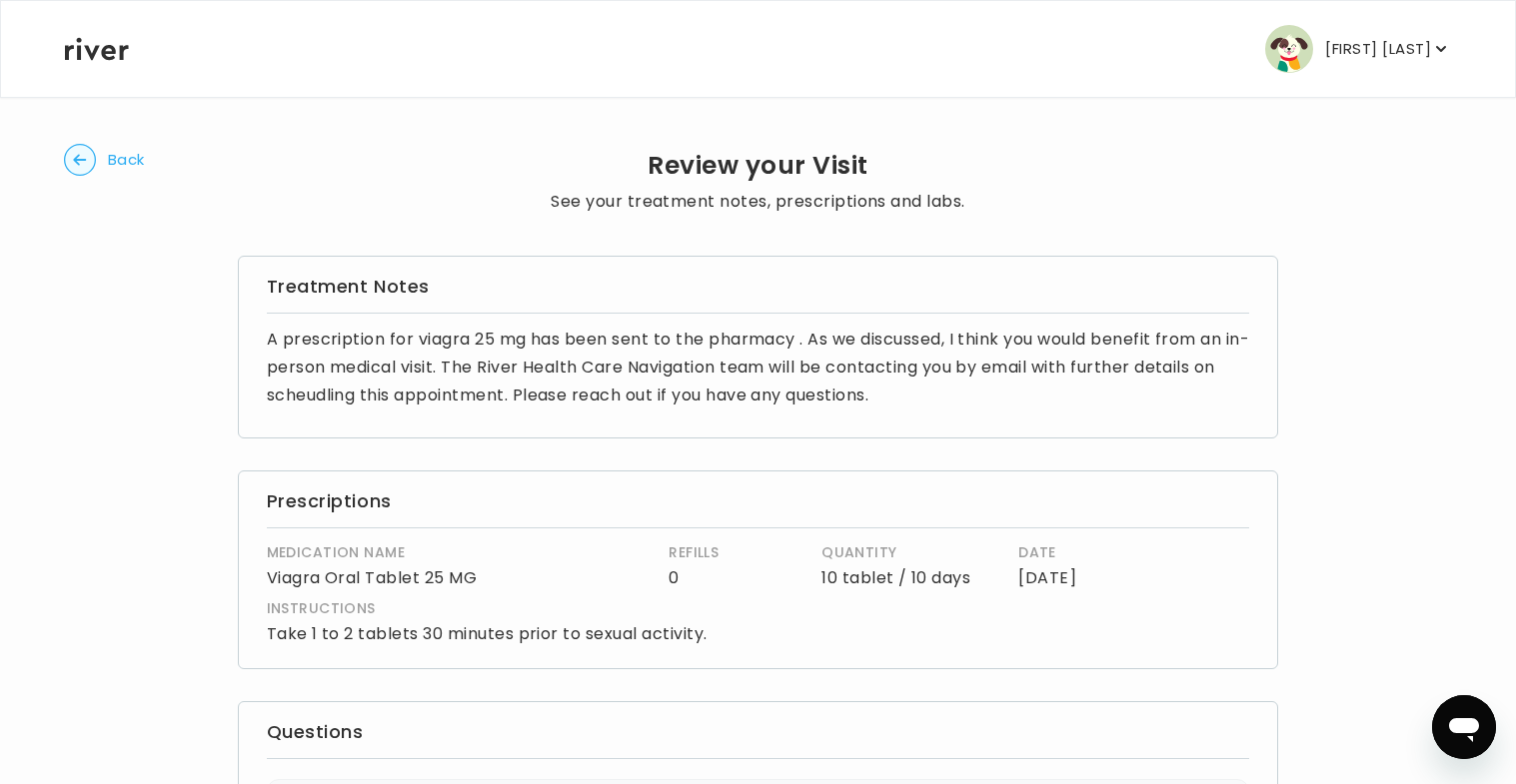 click 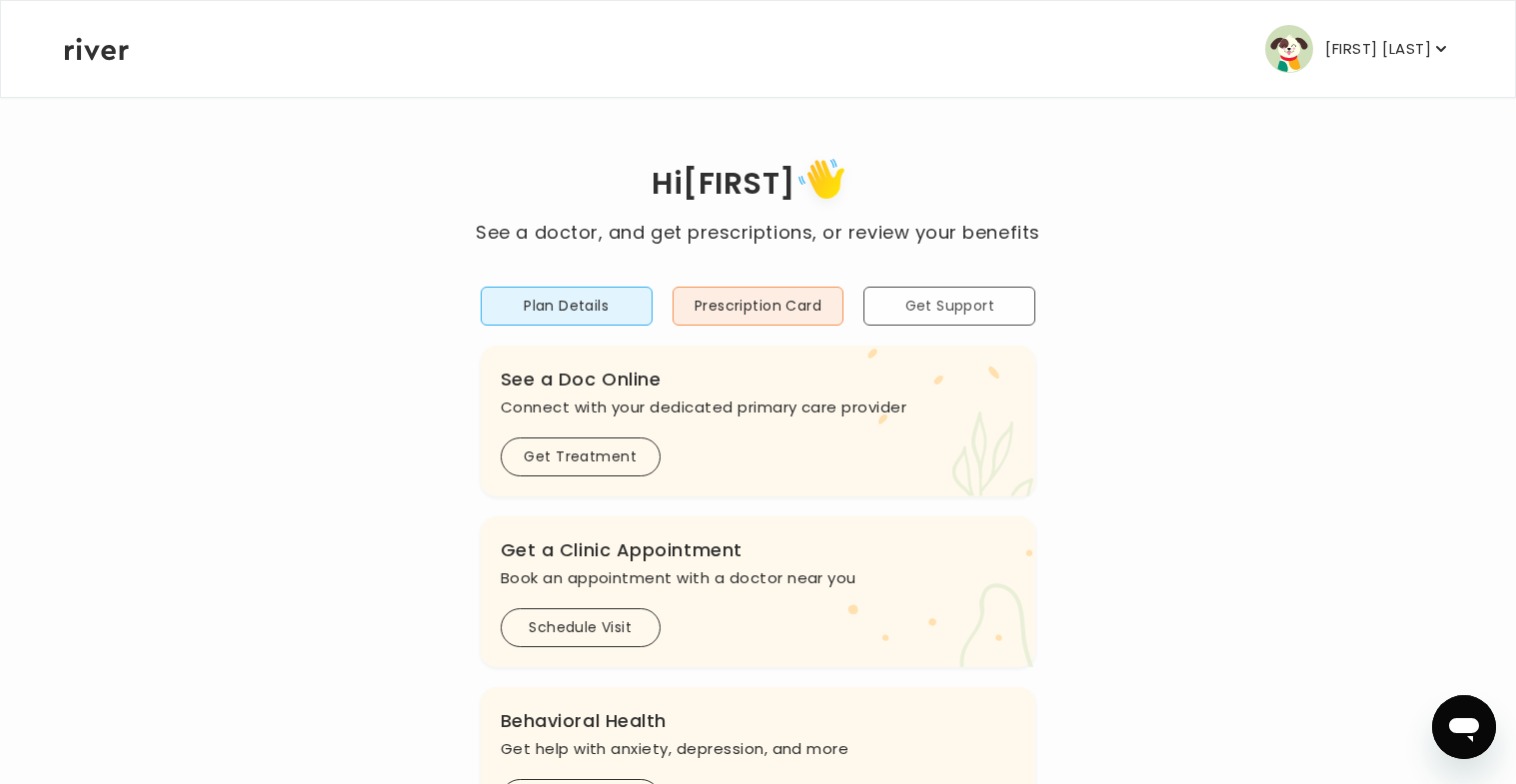 click on "Get Support" at bounding box center [949, 306] 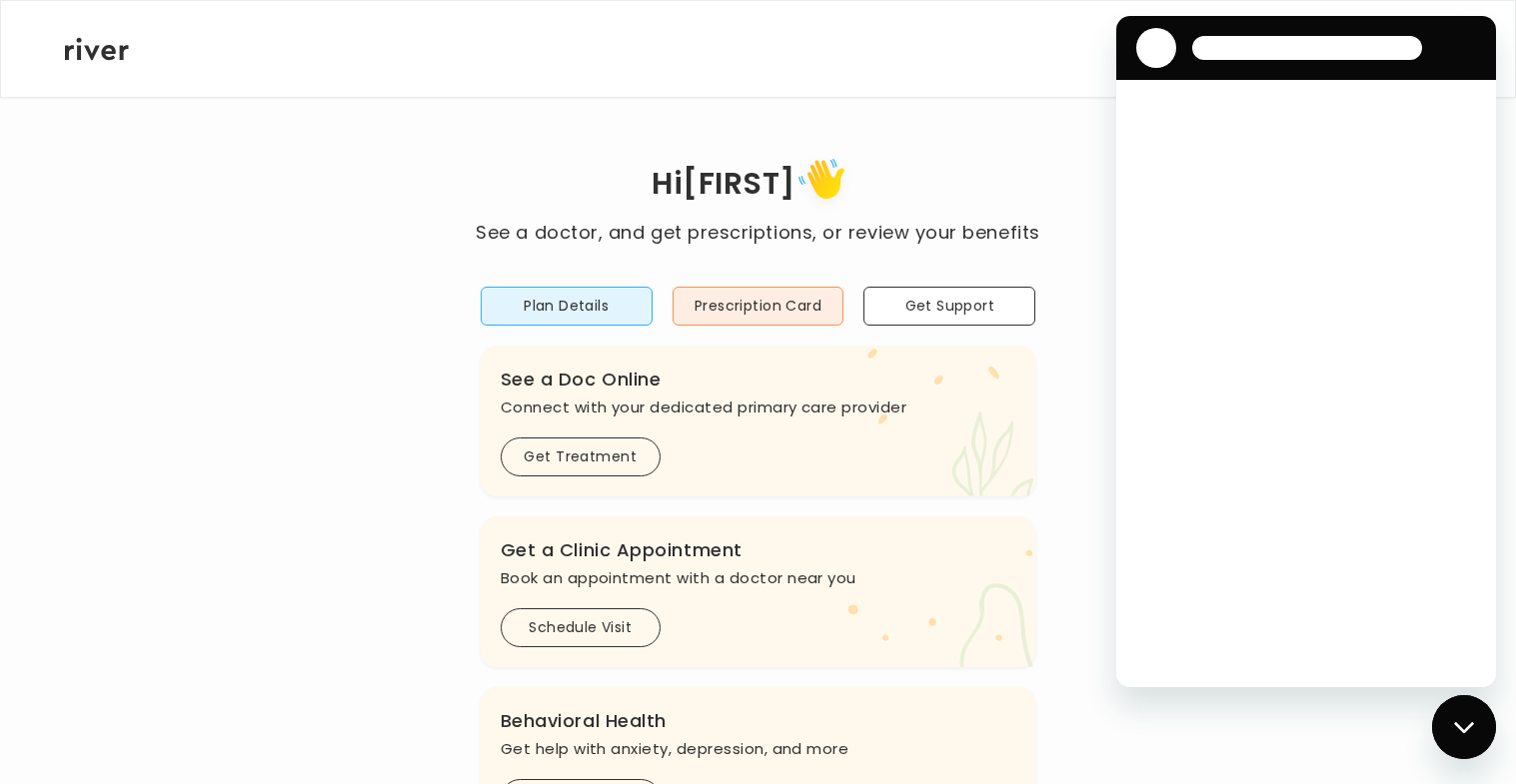 scroll, scrollTop: 0, scrollLeft: 0, axis: both 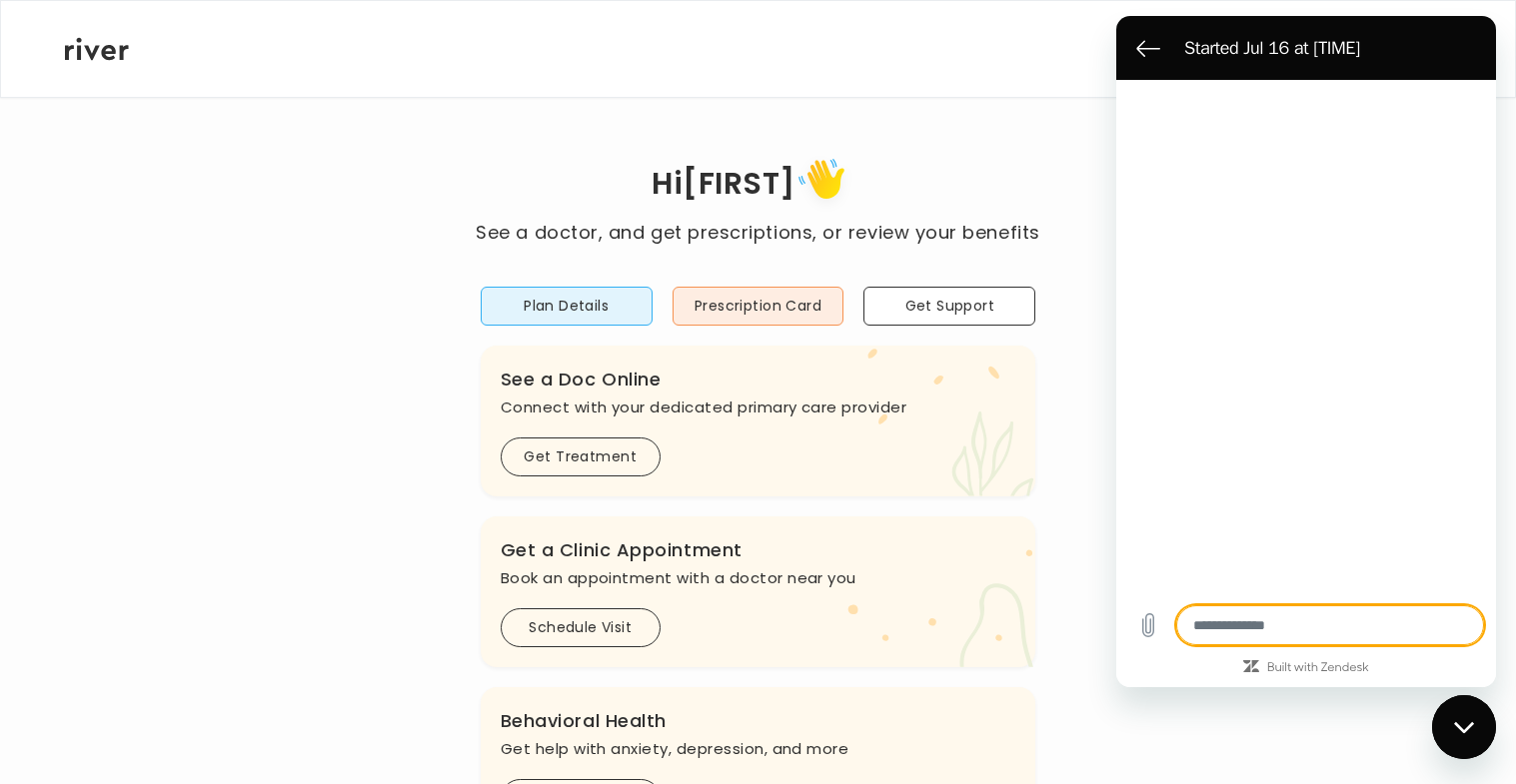 type on "*" 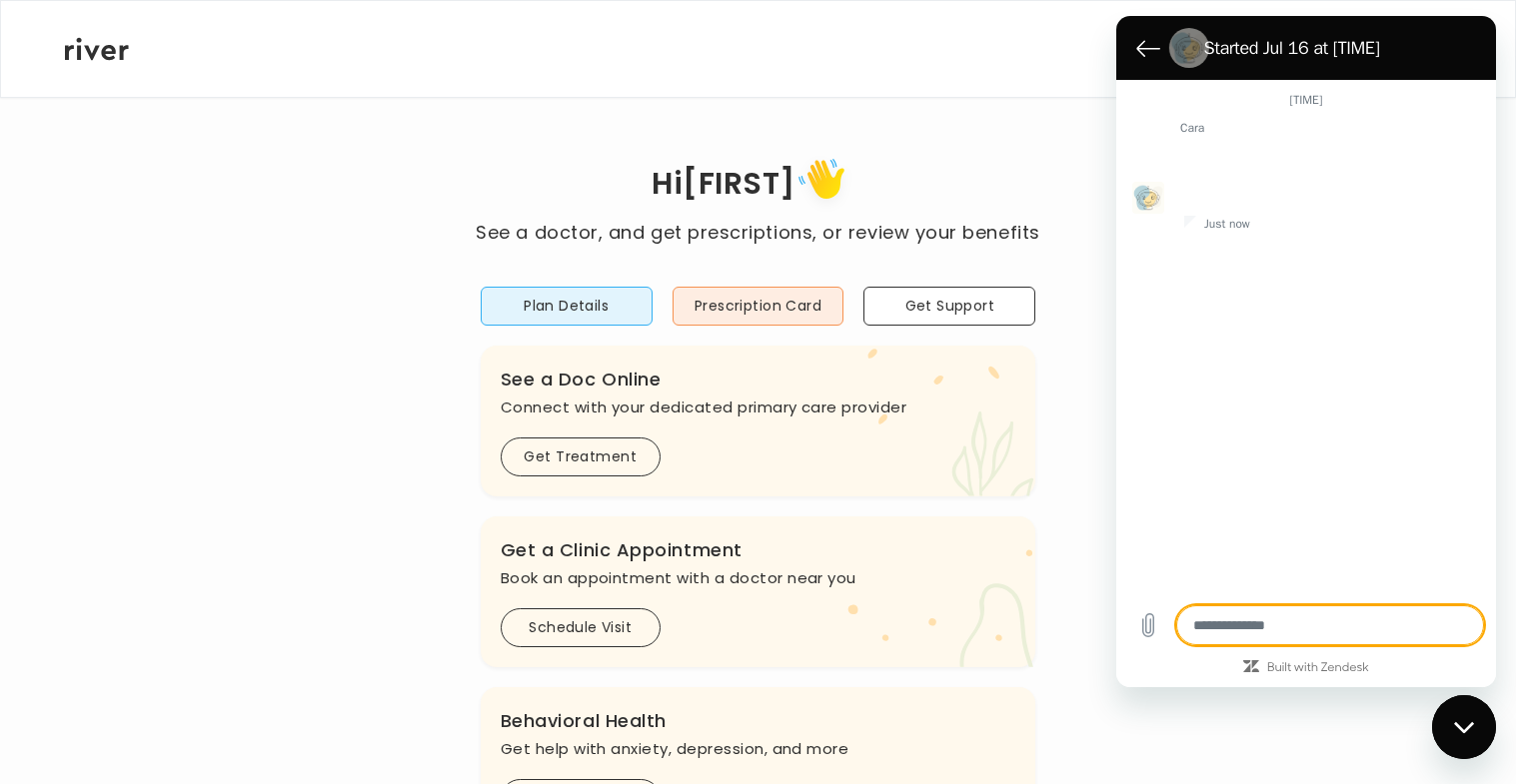 type on "*" 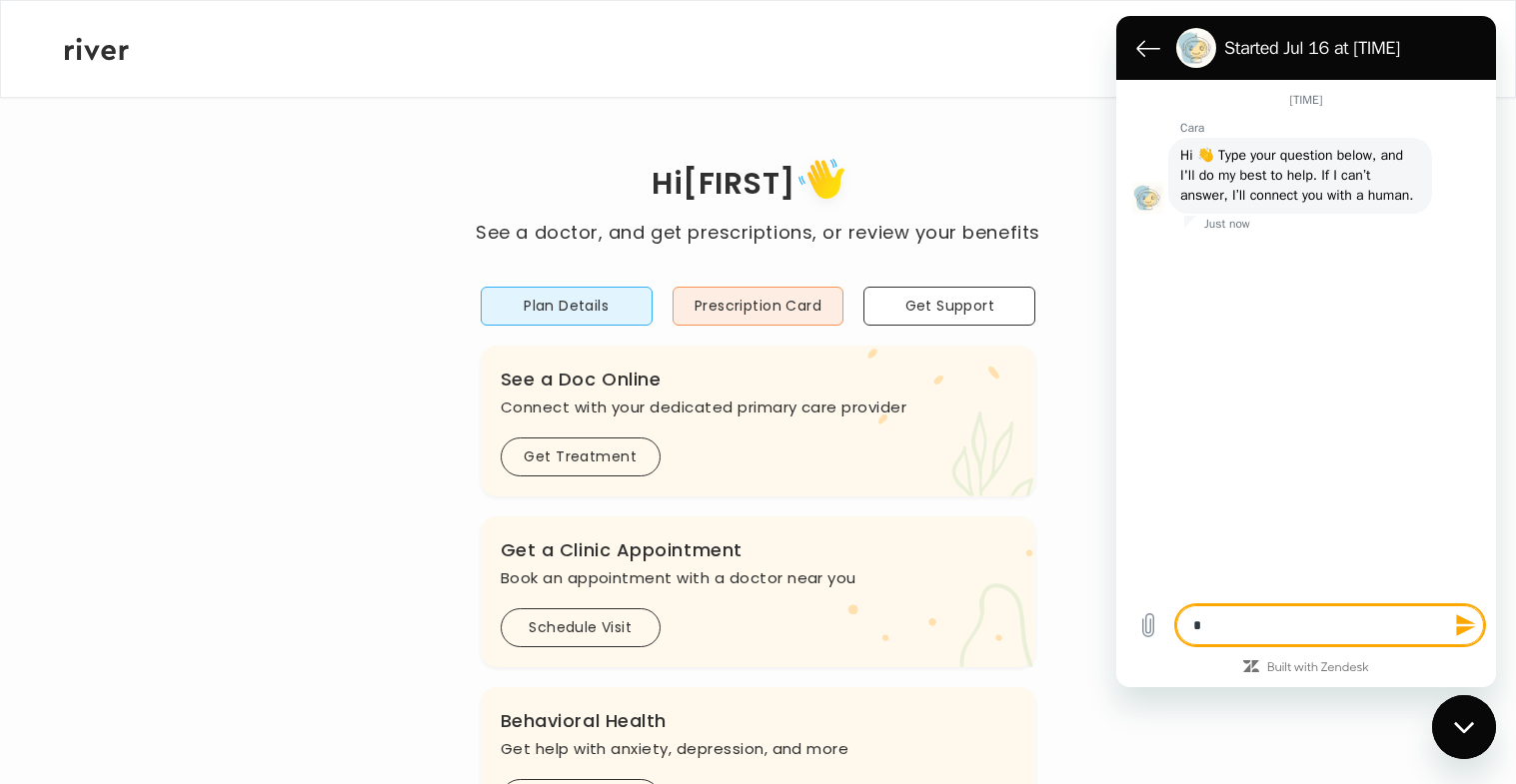 type on "**" 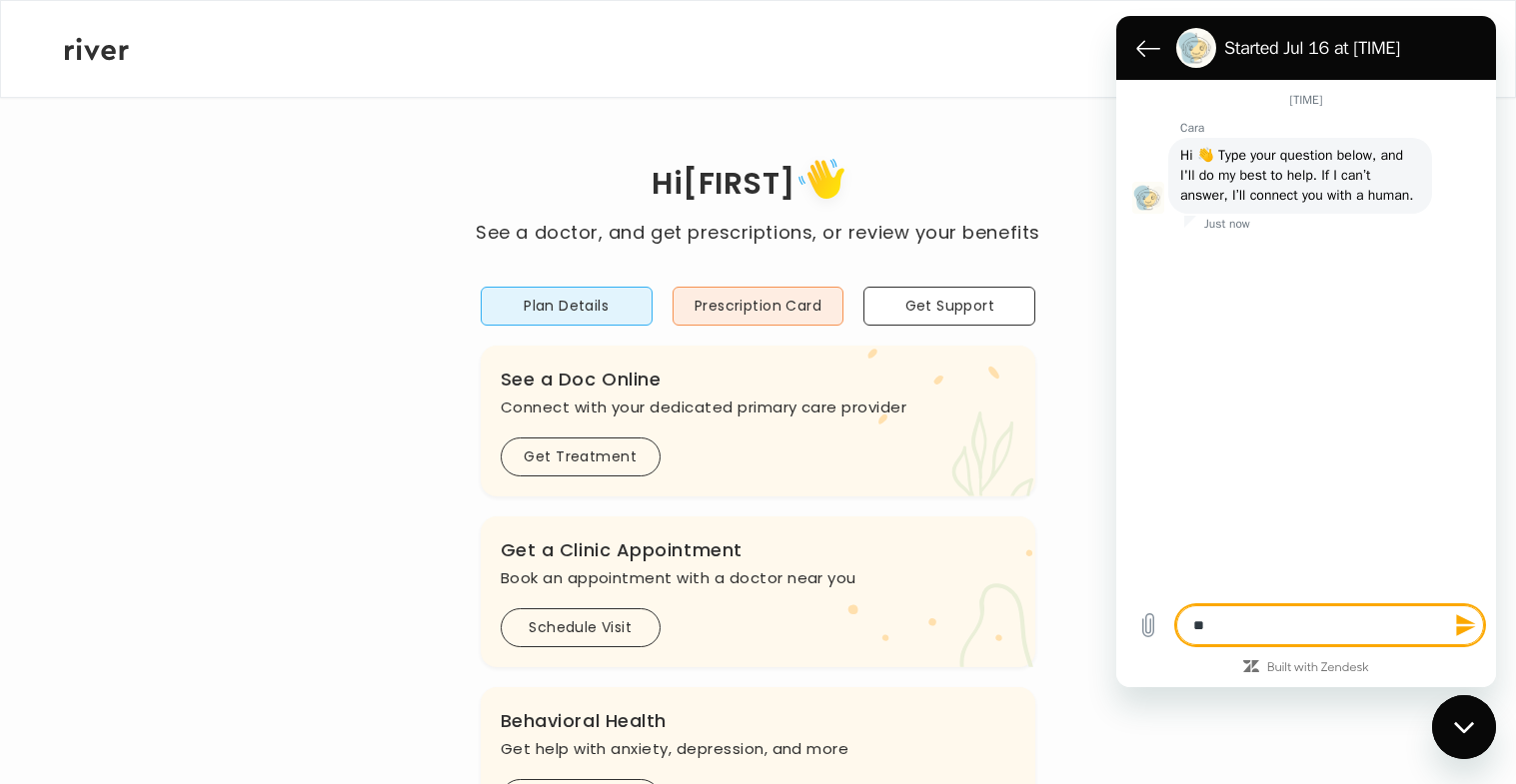 type on "***" 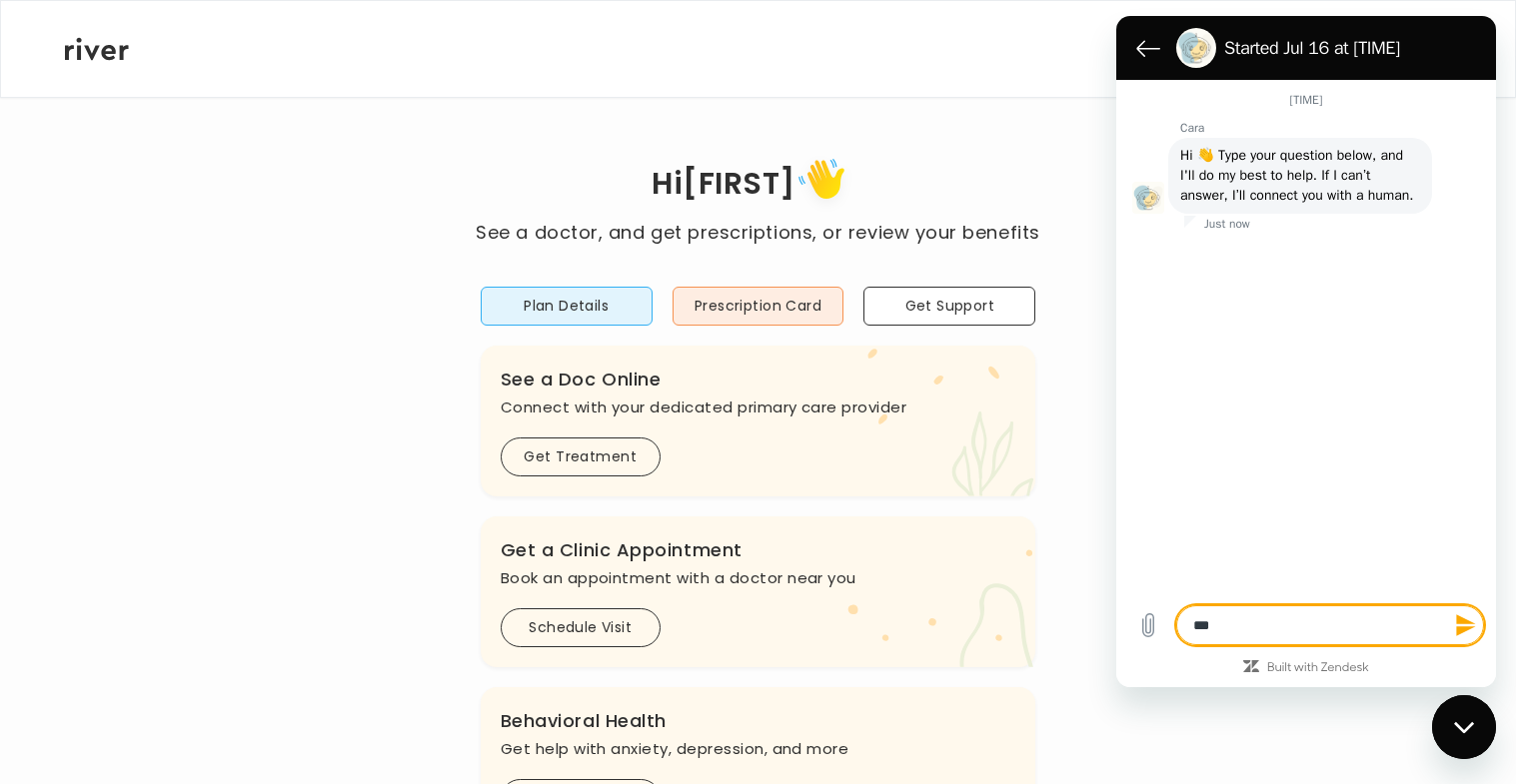 type on "***" 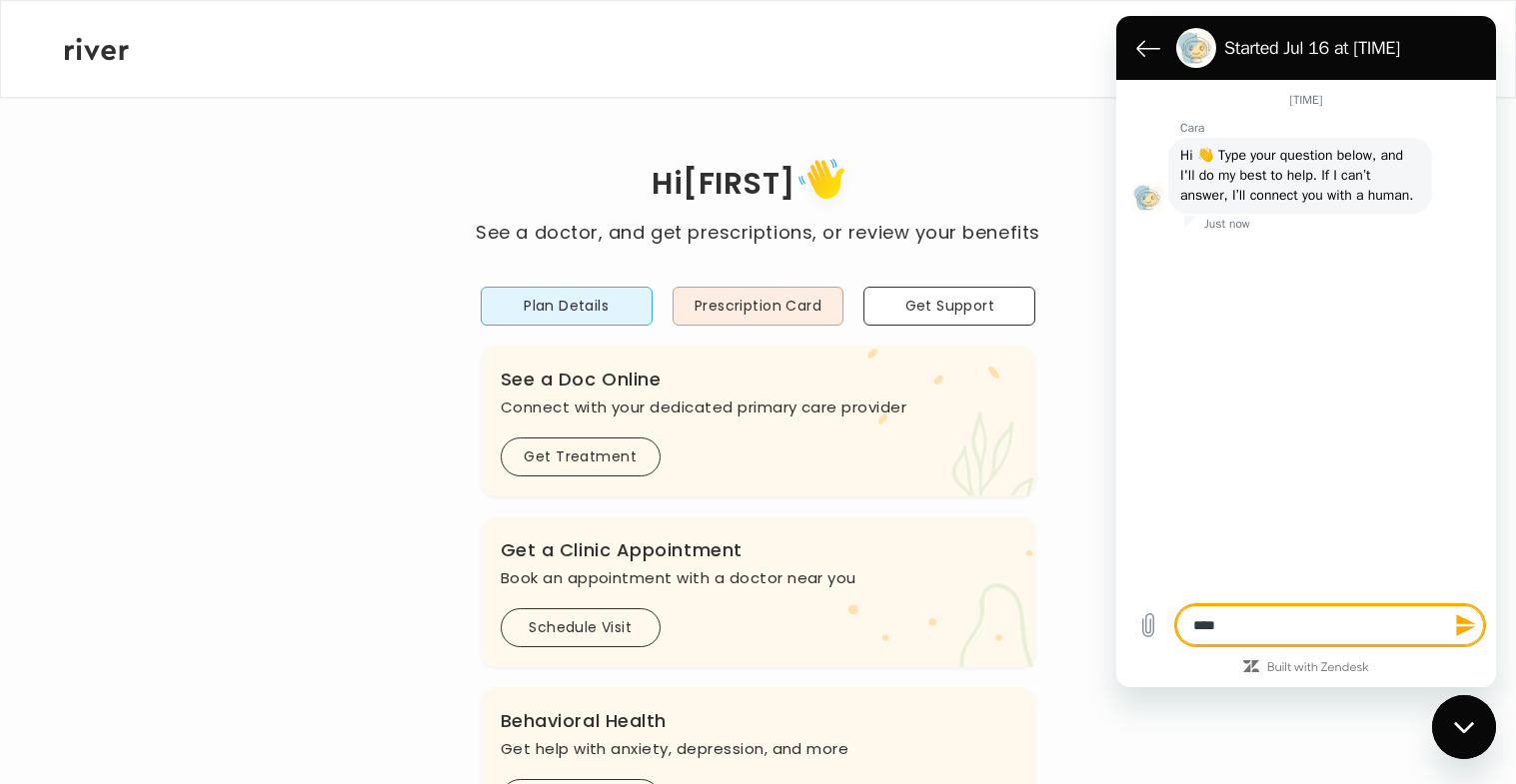 type on "*****" 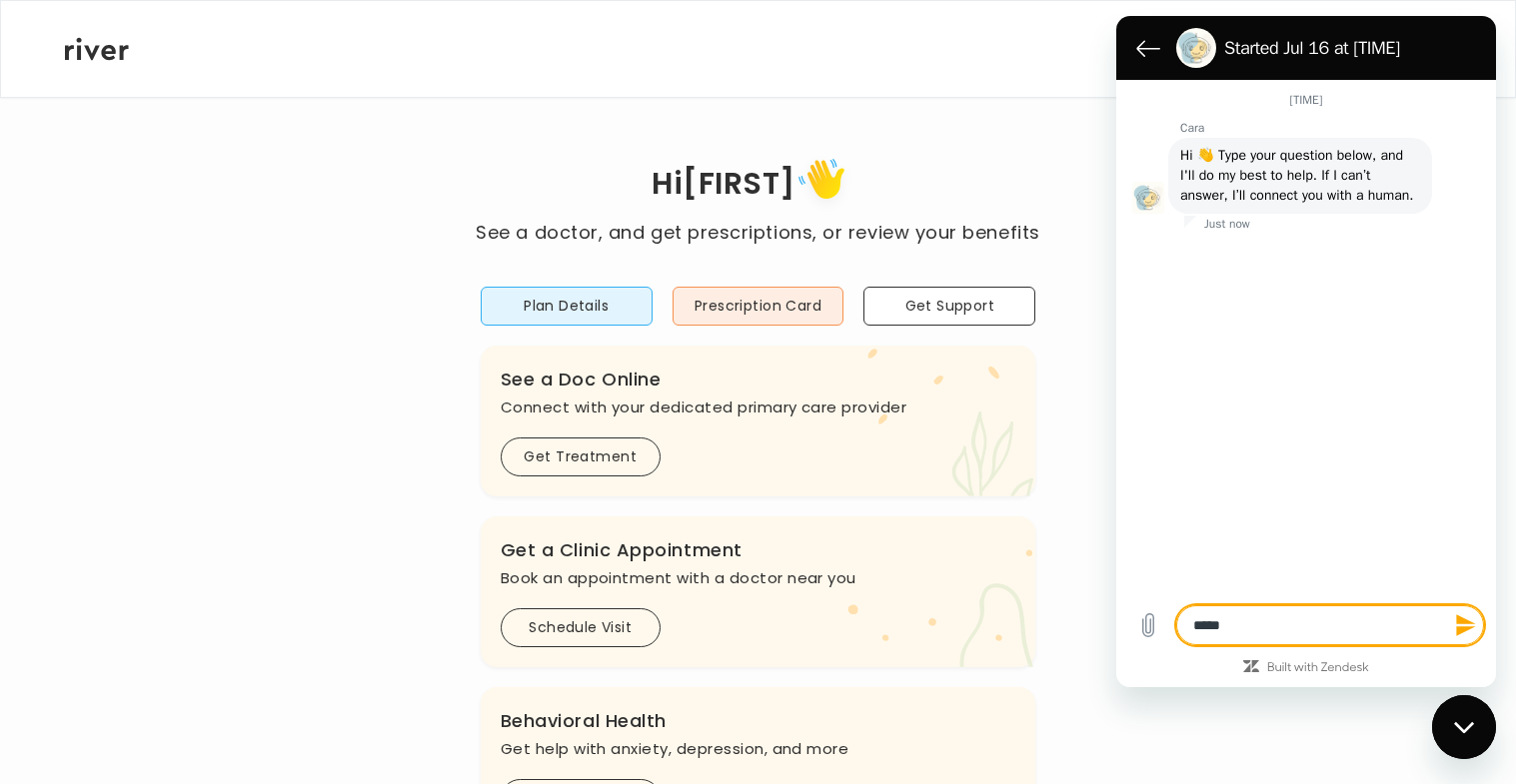 type on "******" 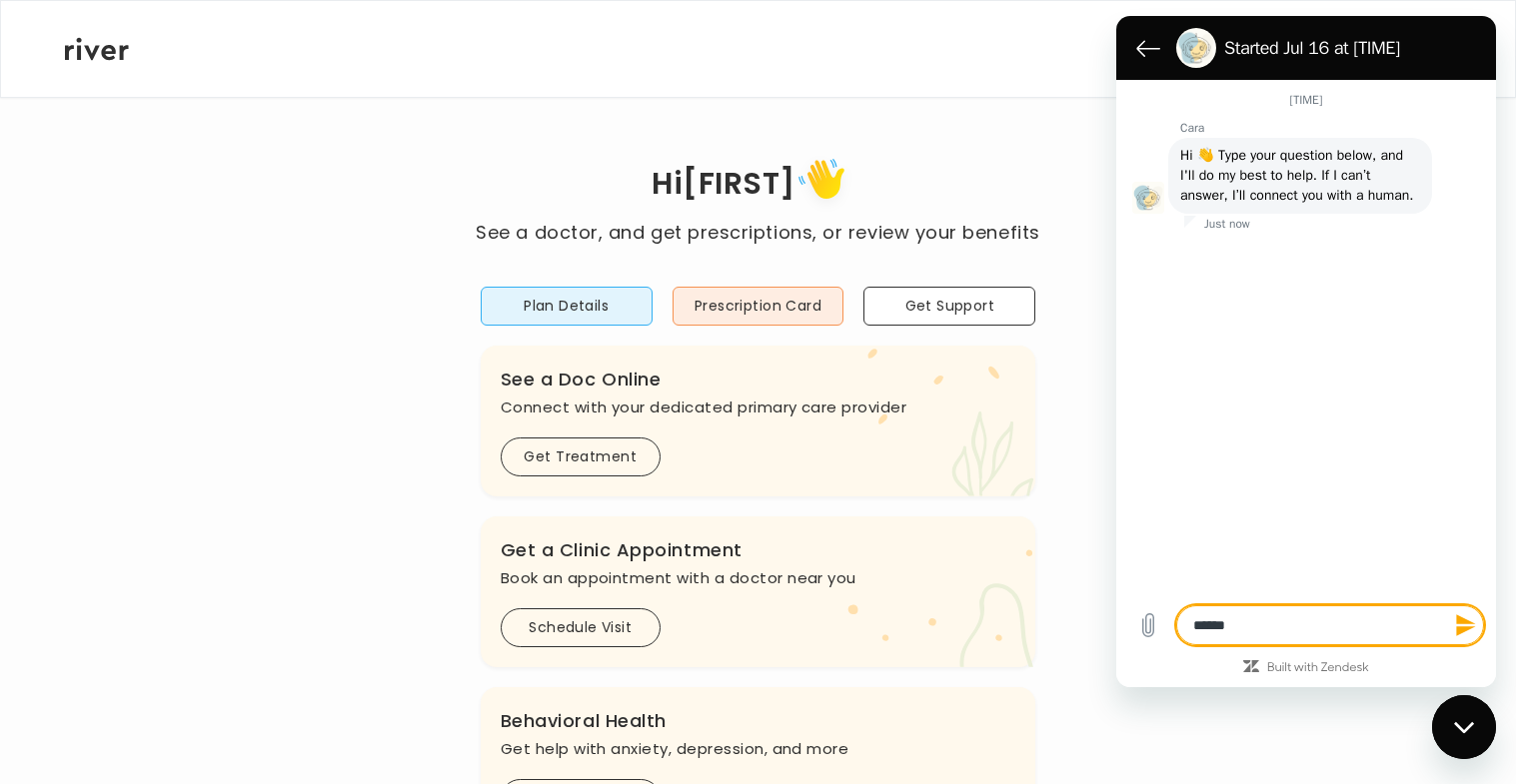 type on "*******" 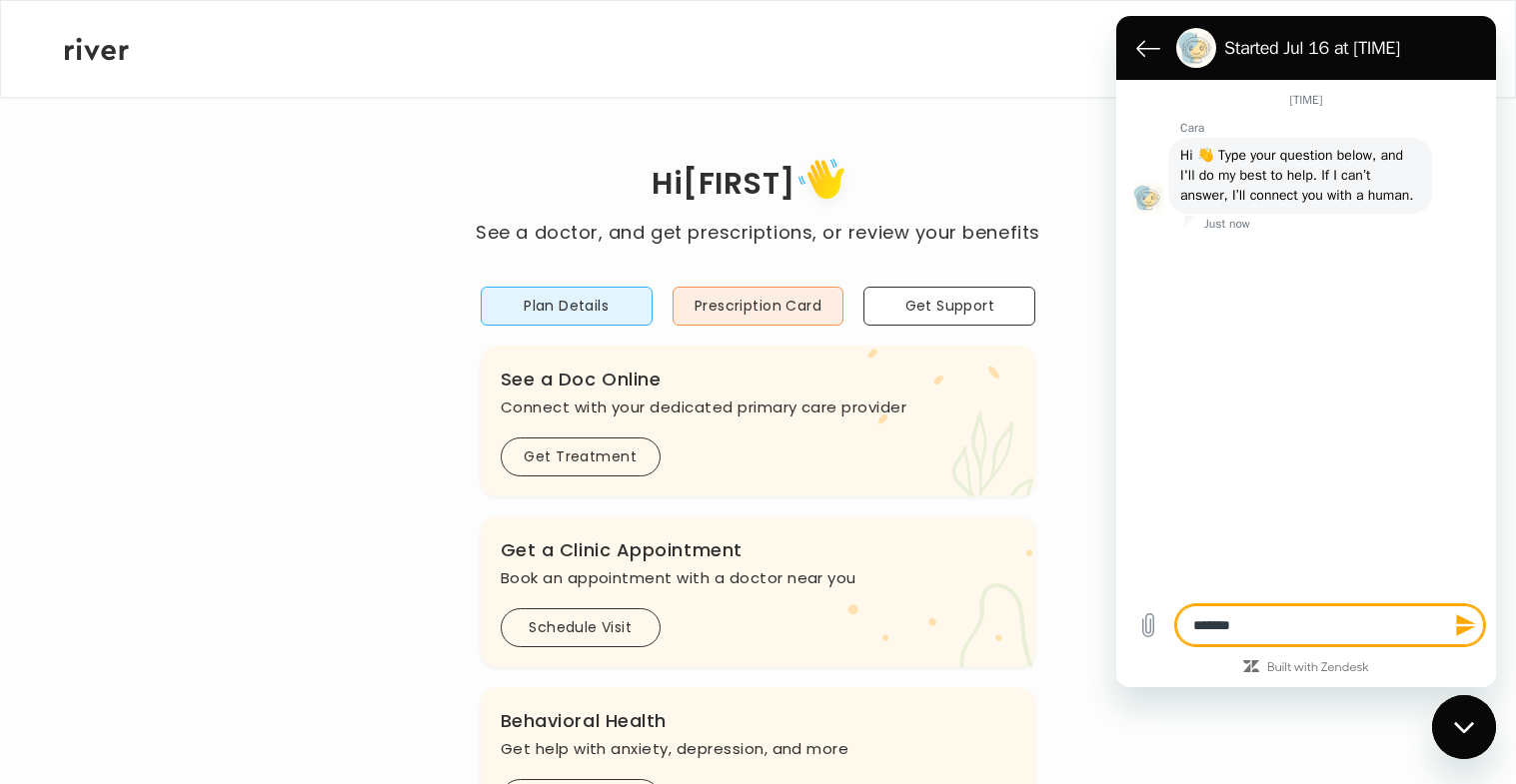 type on "*******" 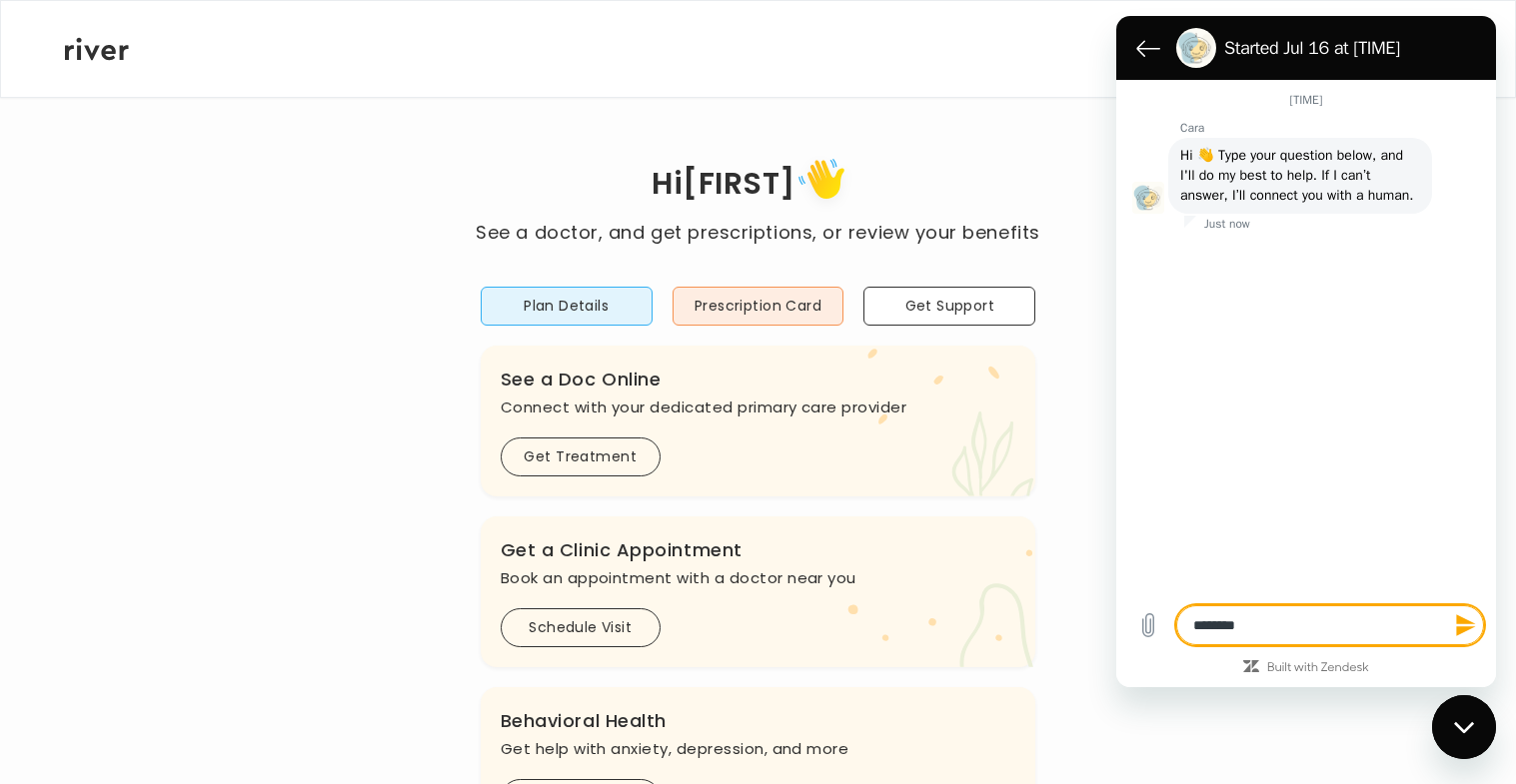 type on "*********" 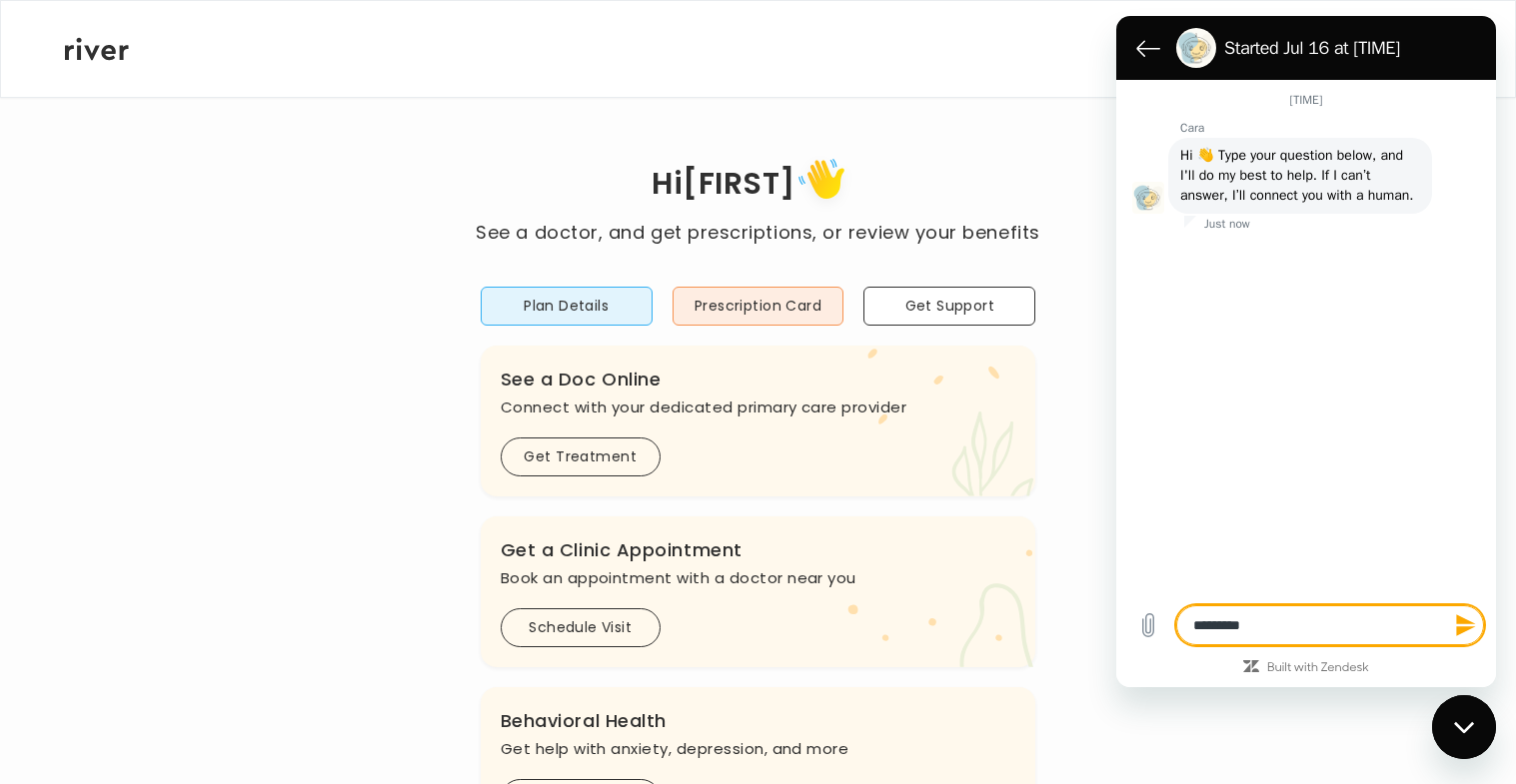type on "**********" 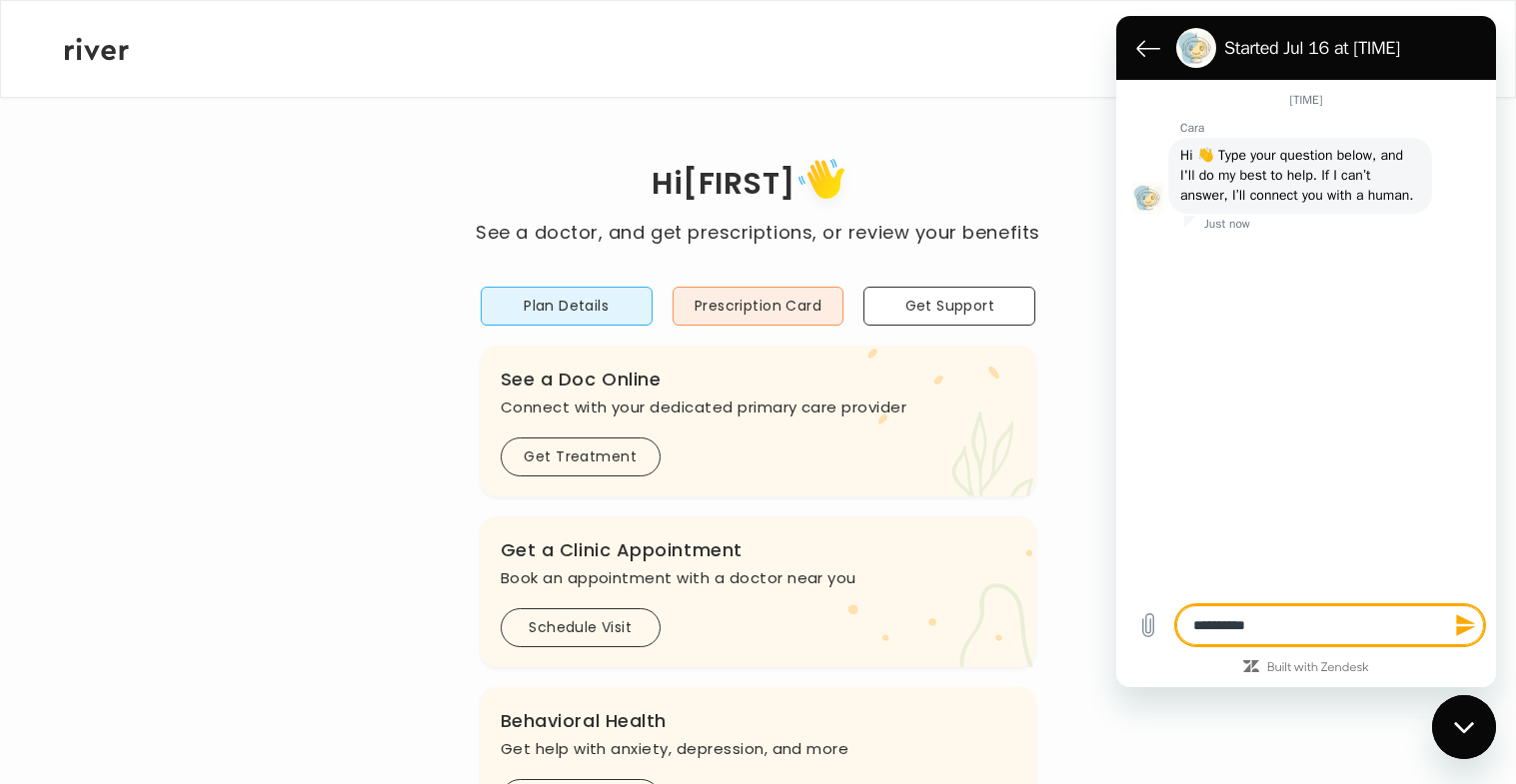 type on "**********" 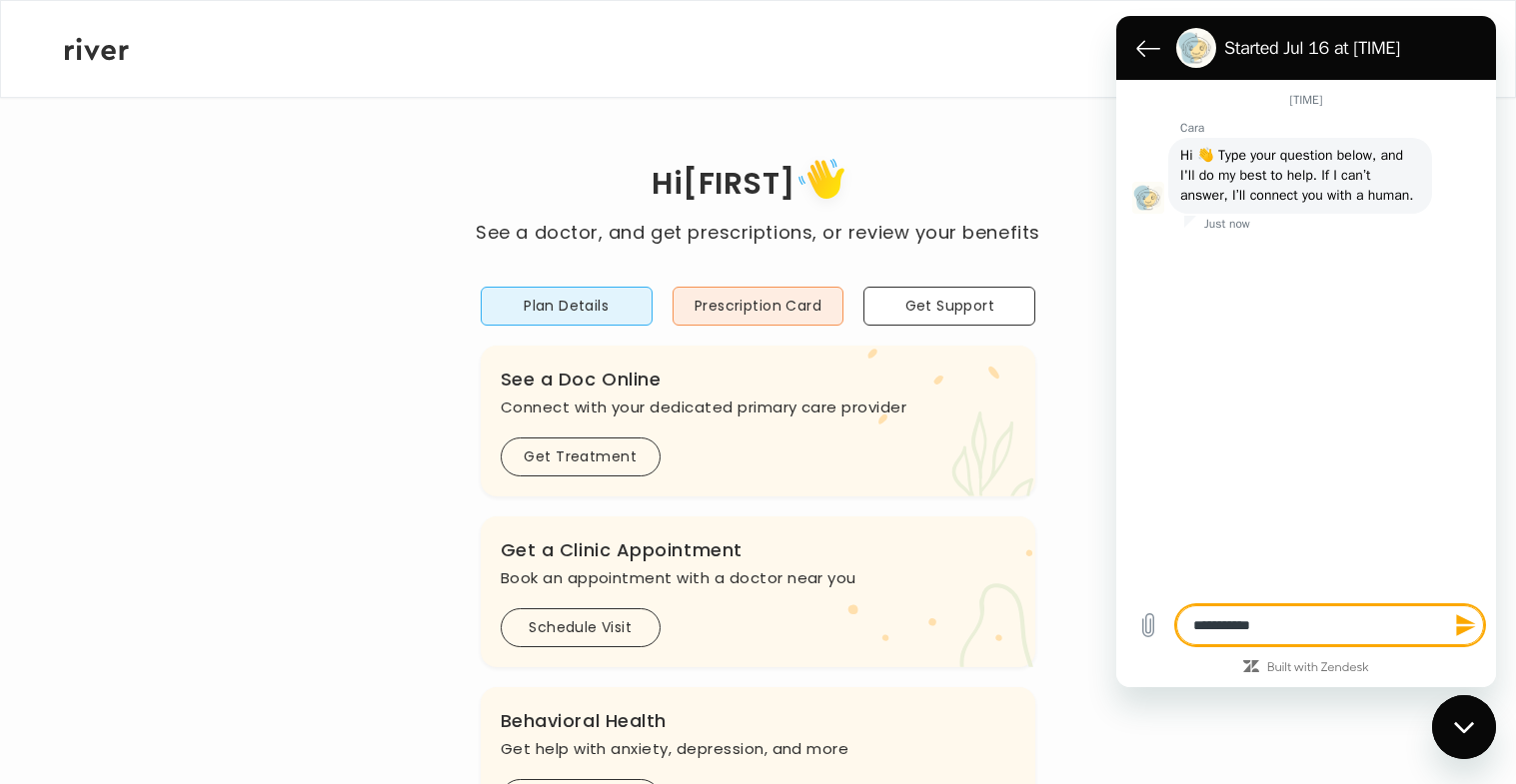 type on "**********" 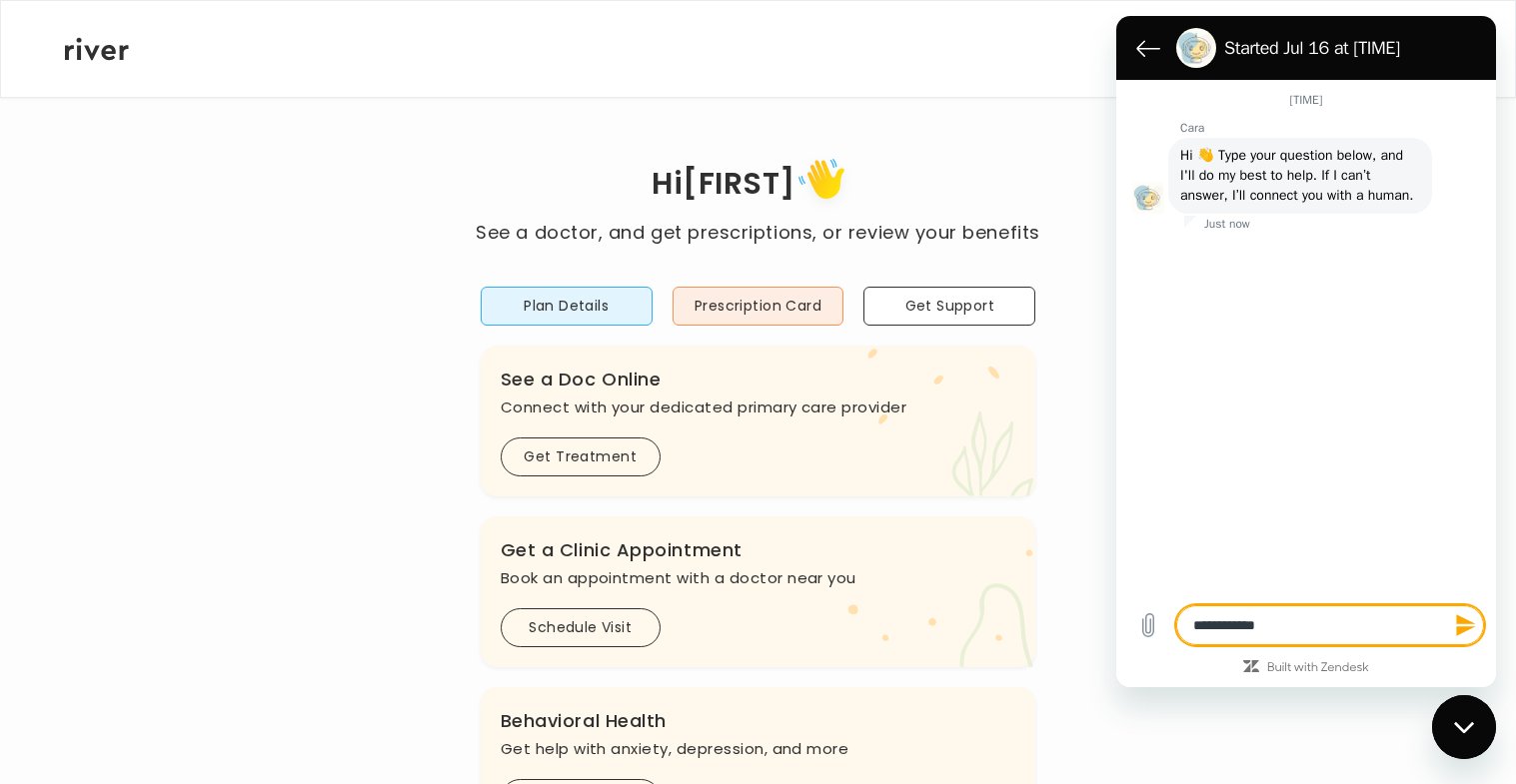 type on "**********" 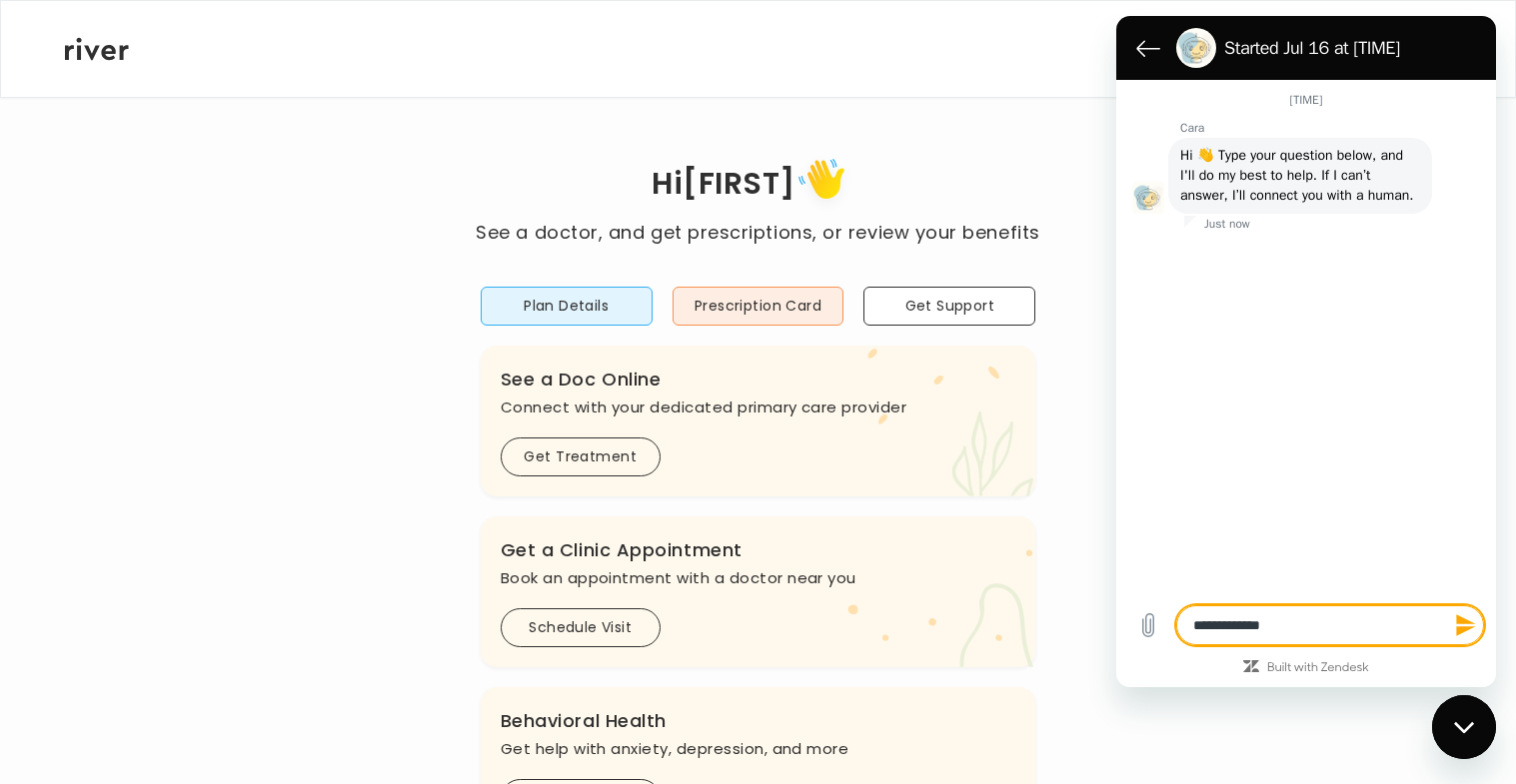 type on "**********" 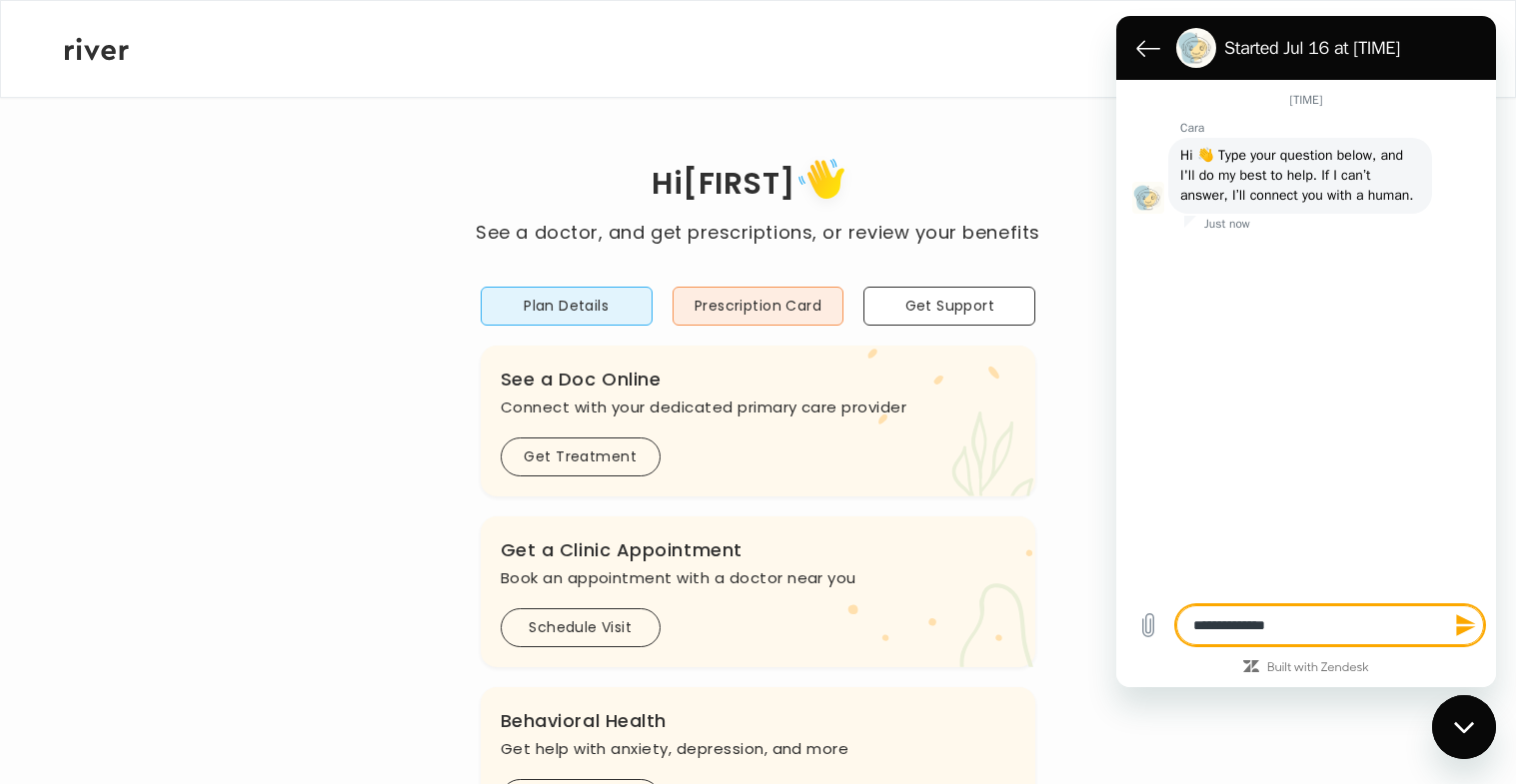 type on "*" 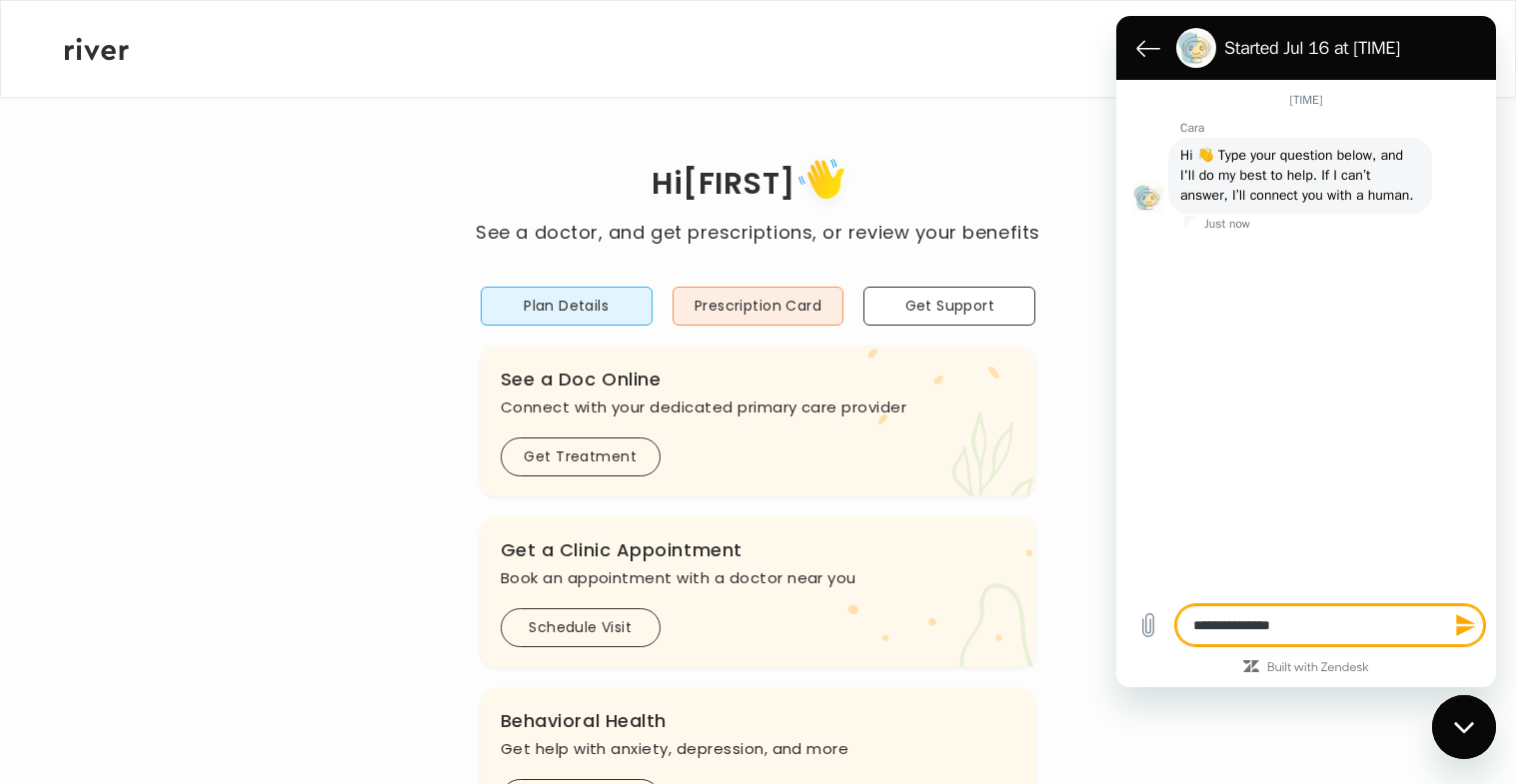 type on "**********" 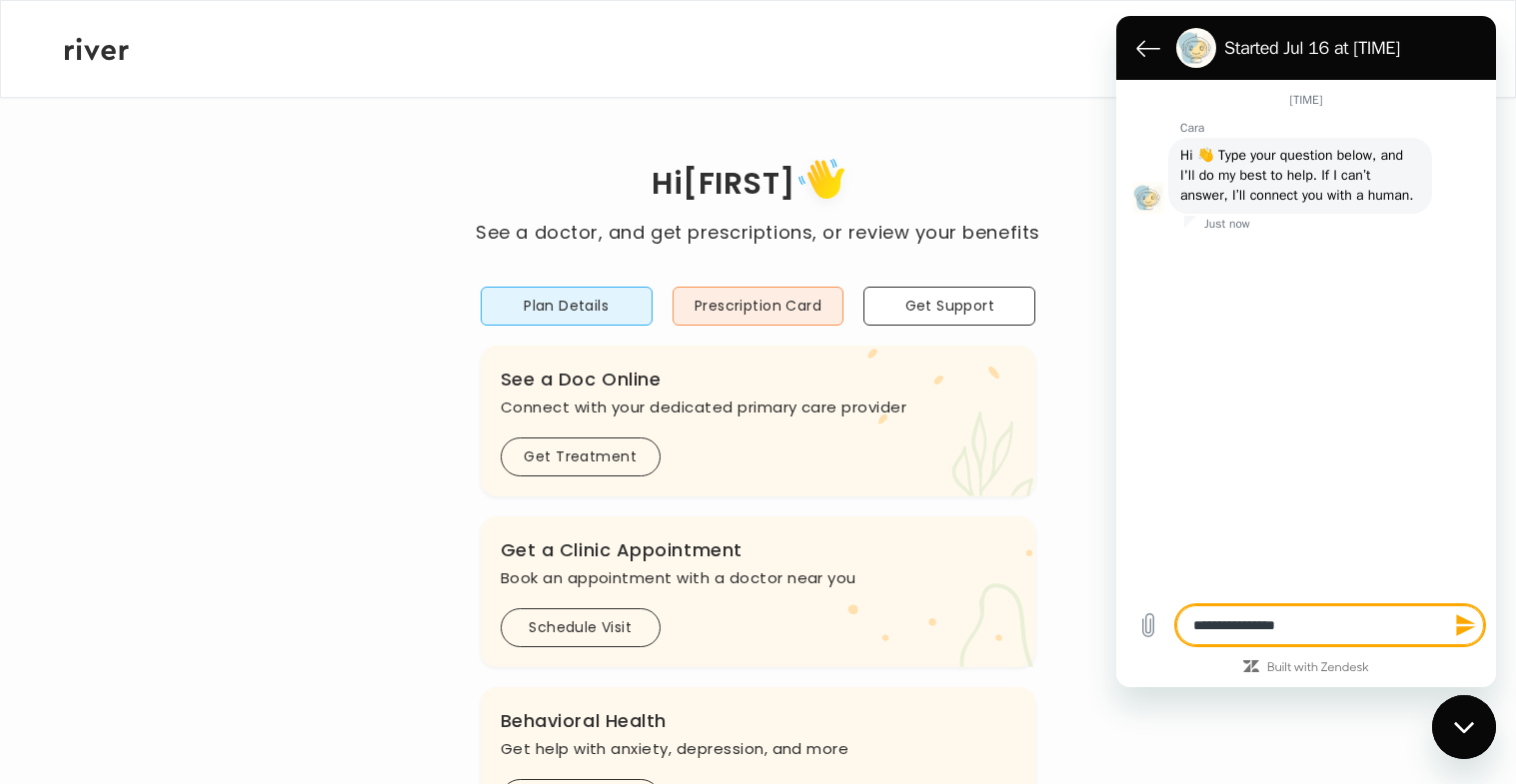 type on "**********" 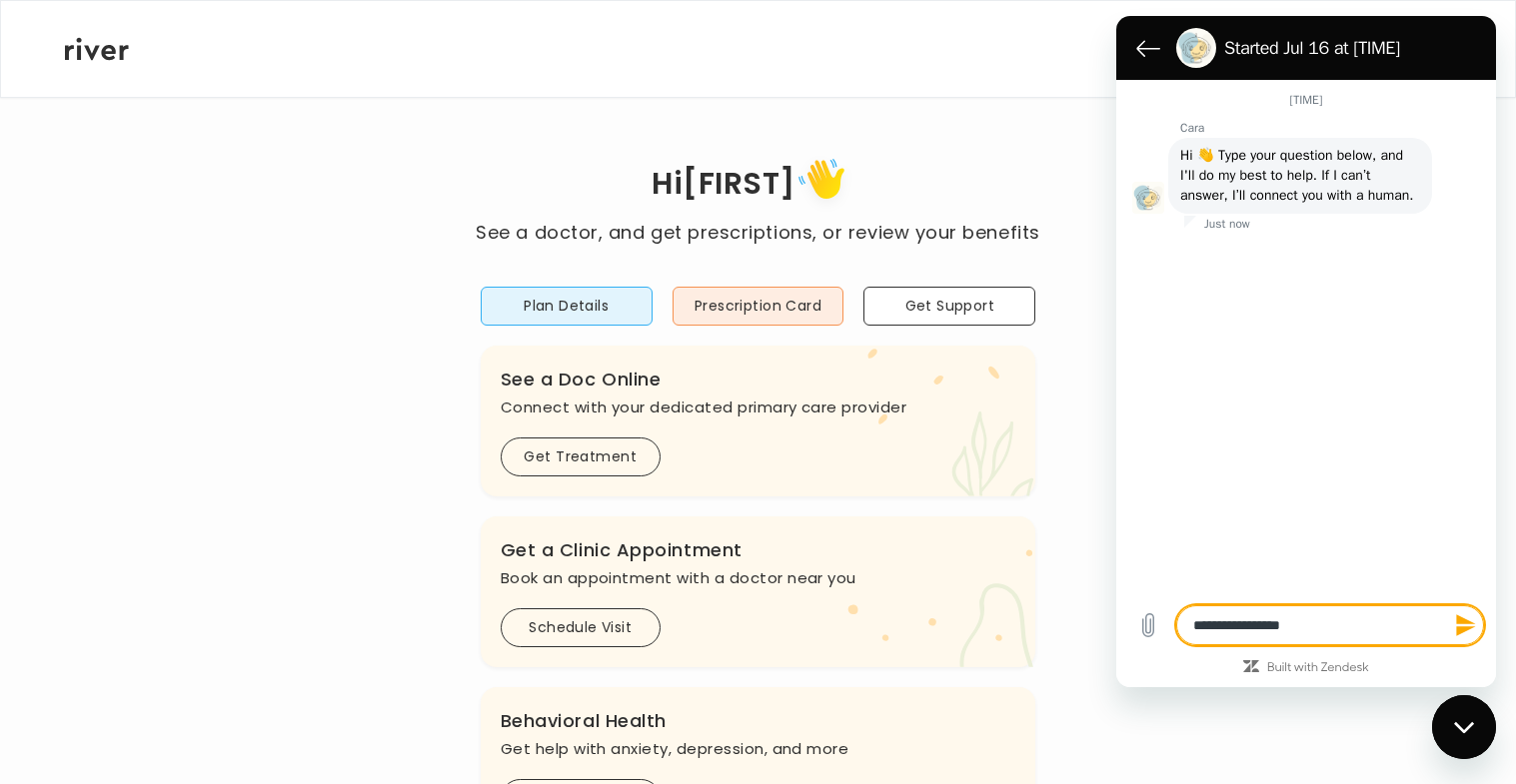 type on "**********" 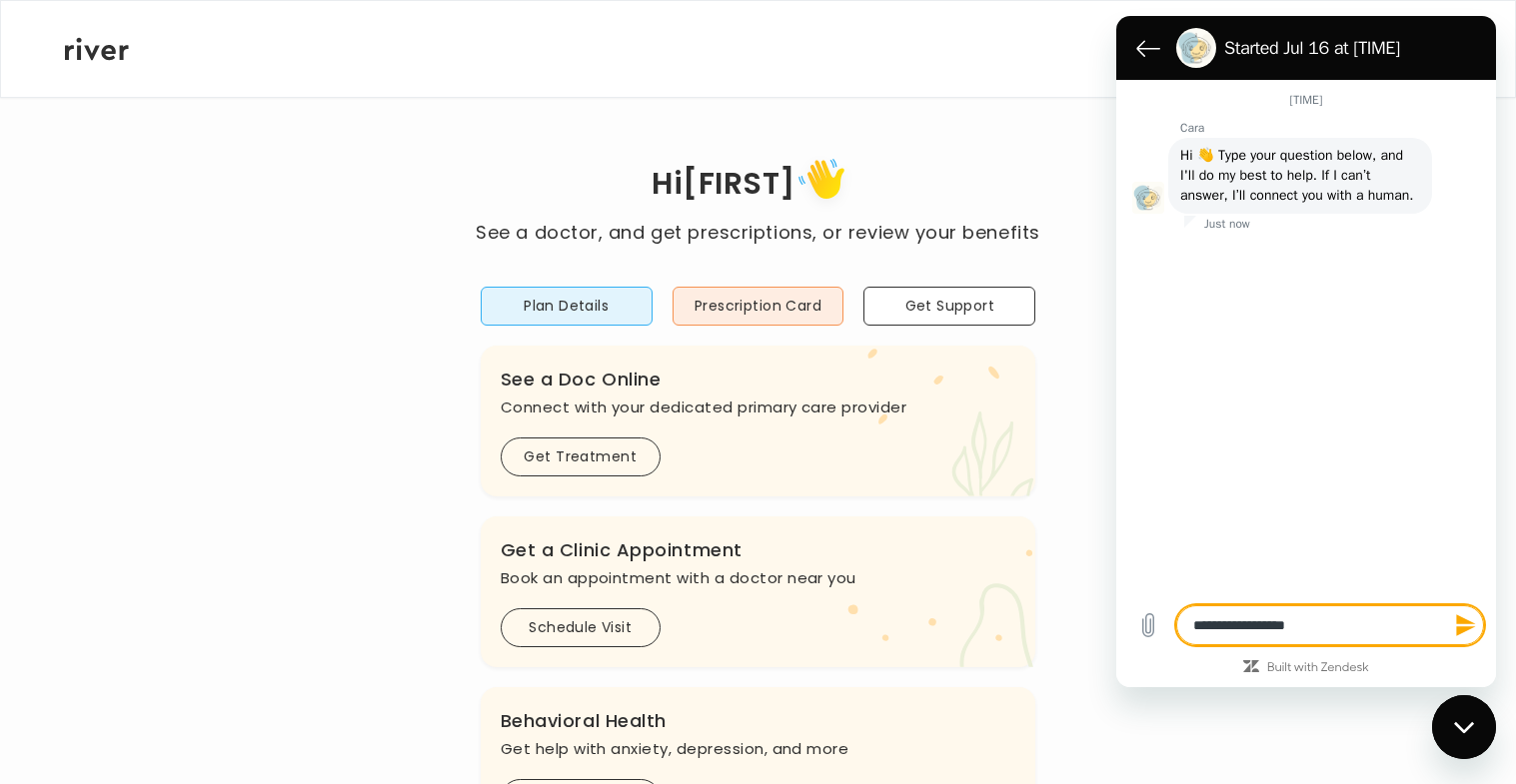 type on "**********" 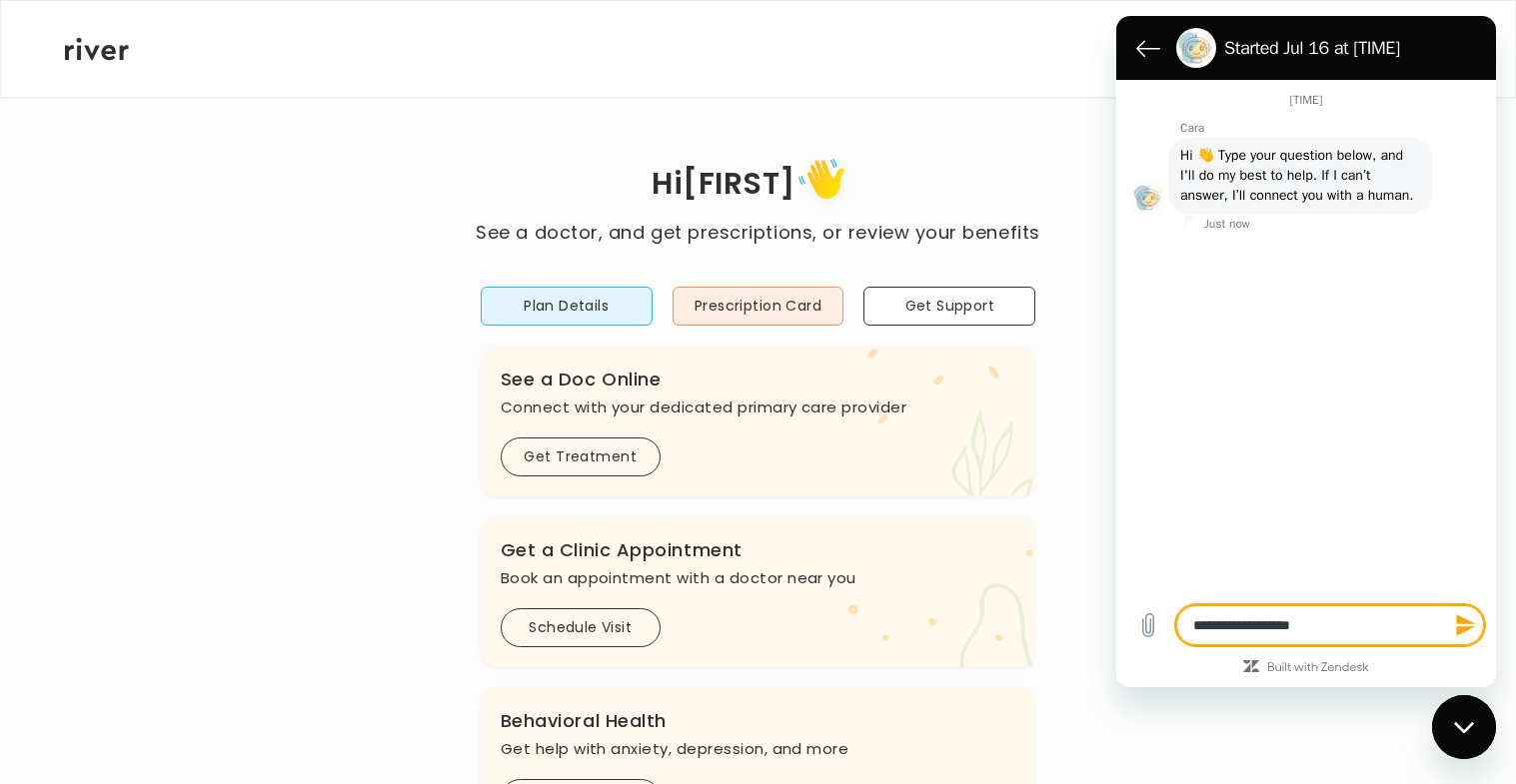 type on "**********" 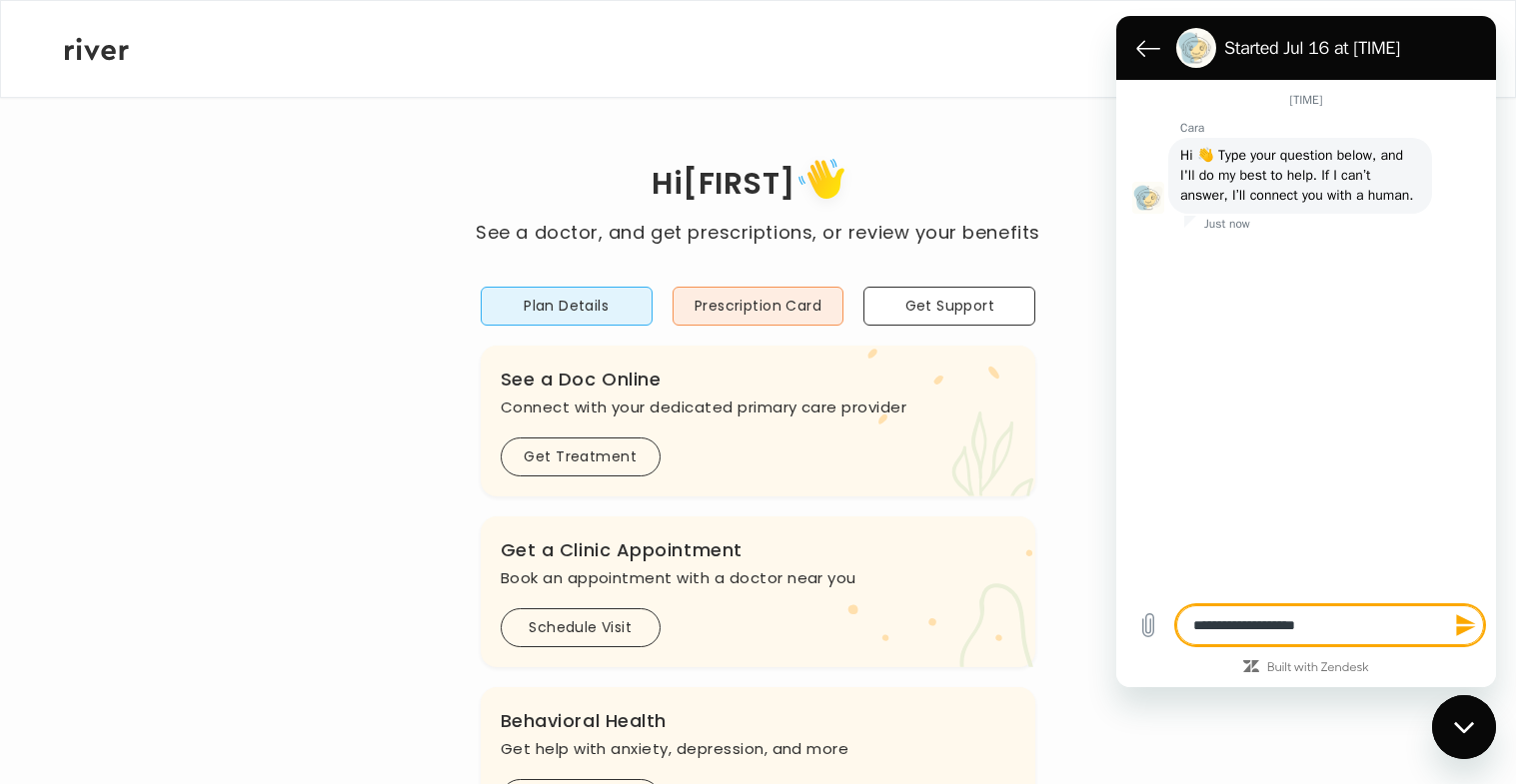 type on "**********" 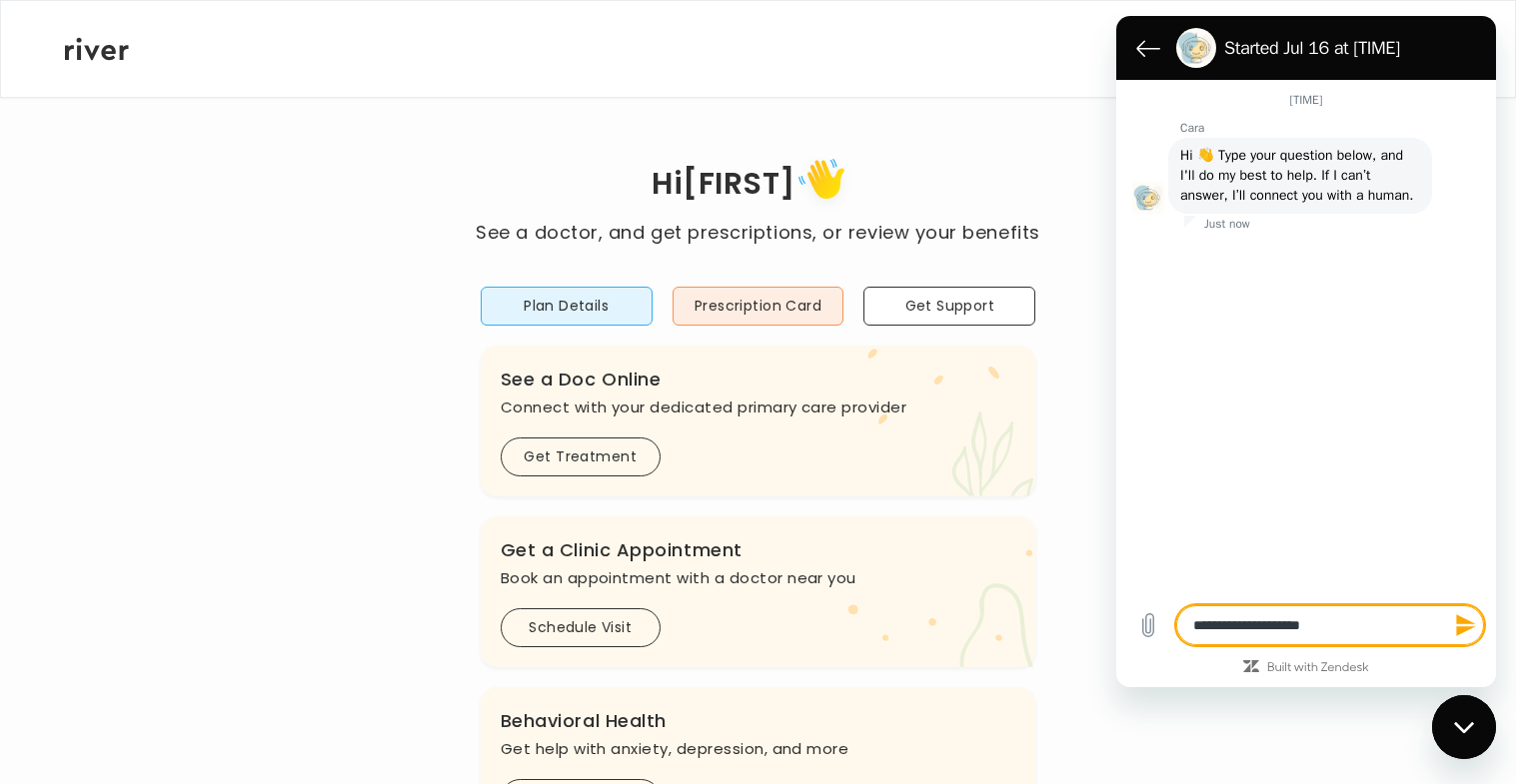 type on "**********" 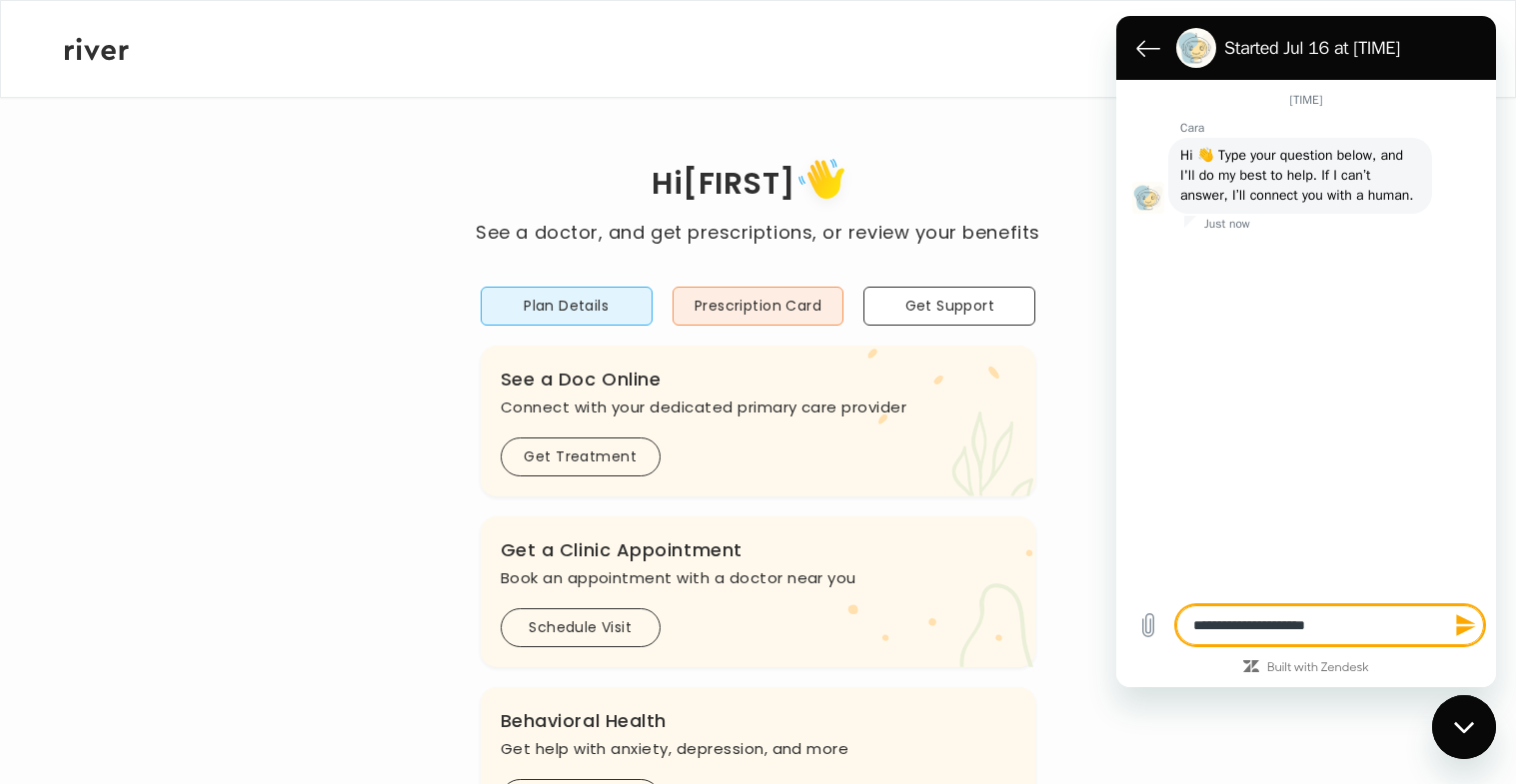 type on "**********" 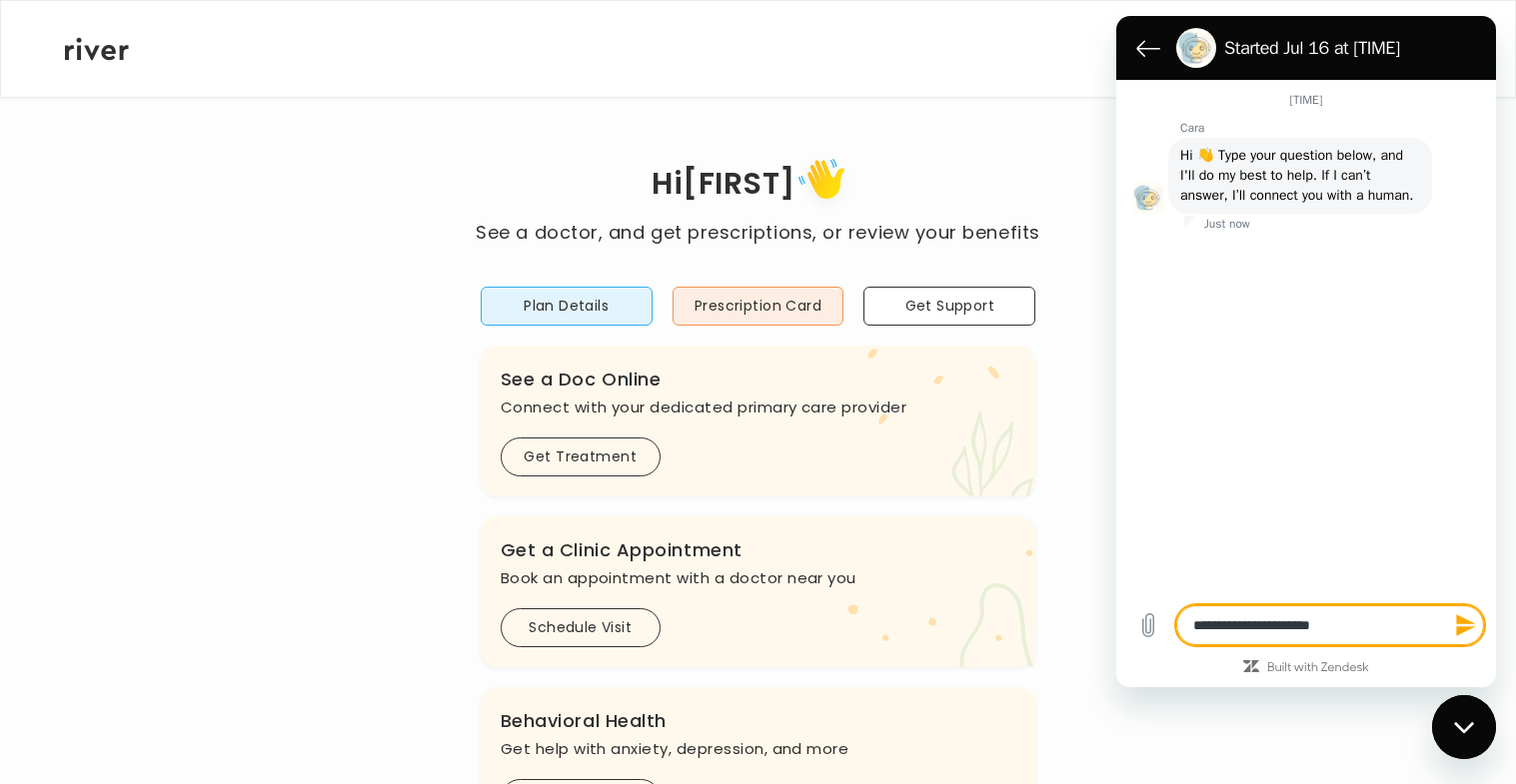 type on "**********" 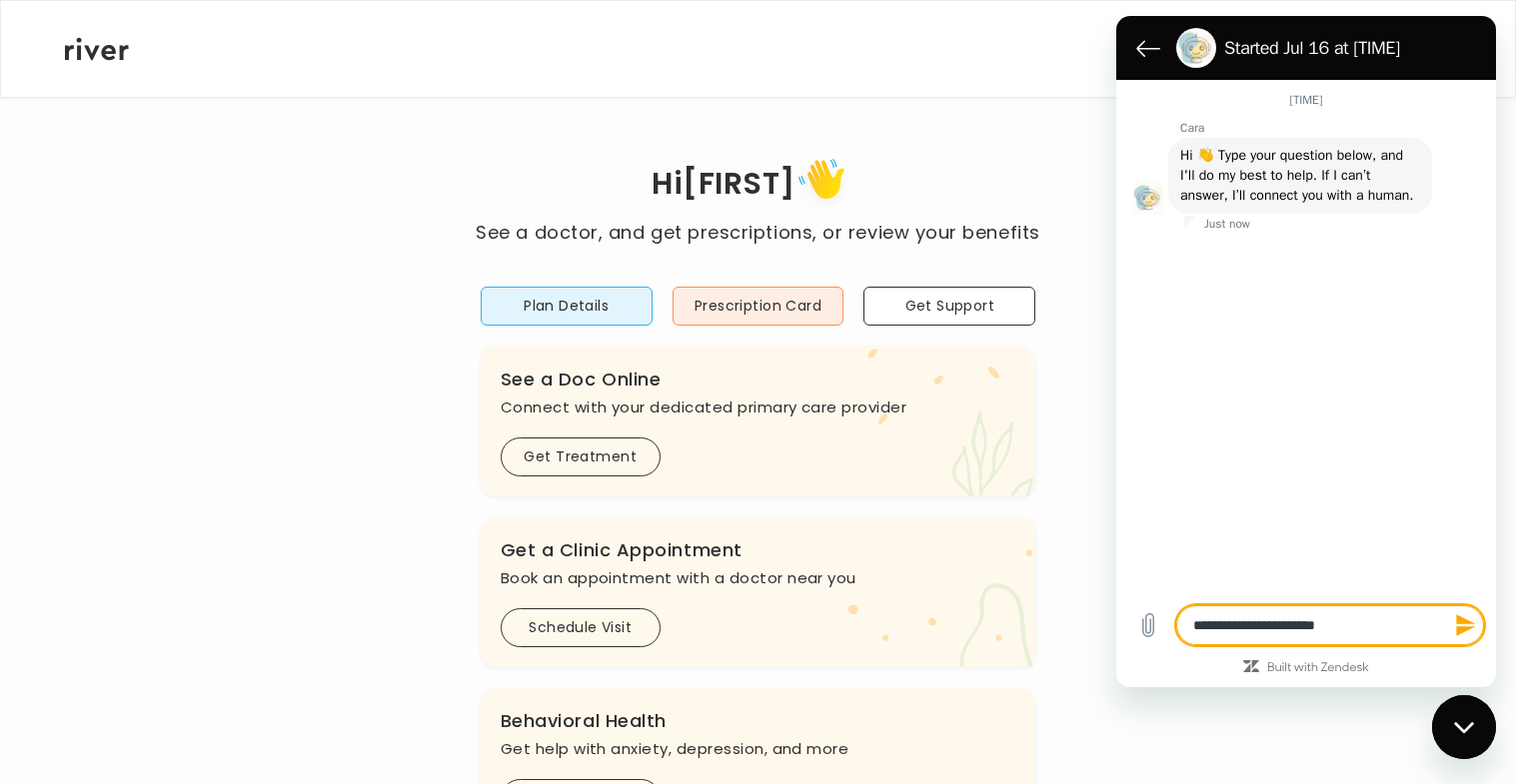 type on "**********" 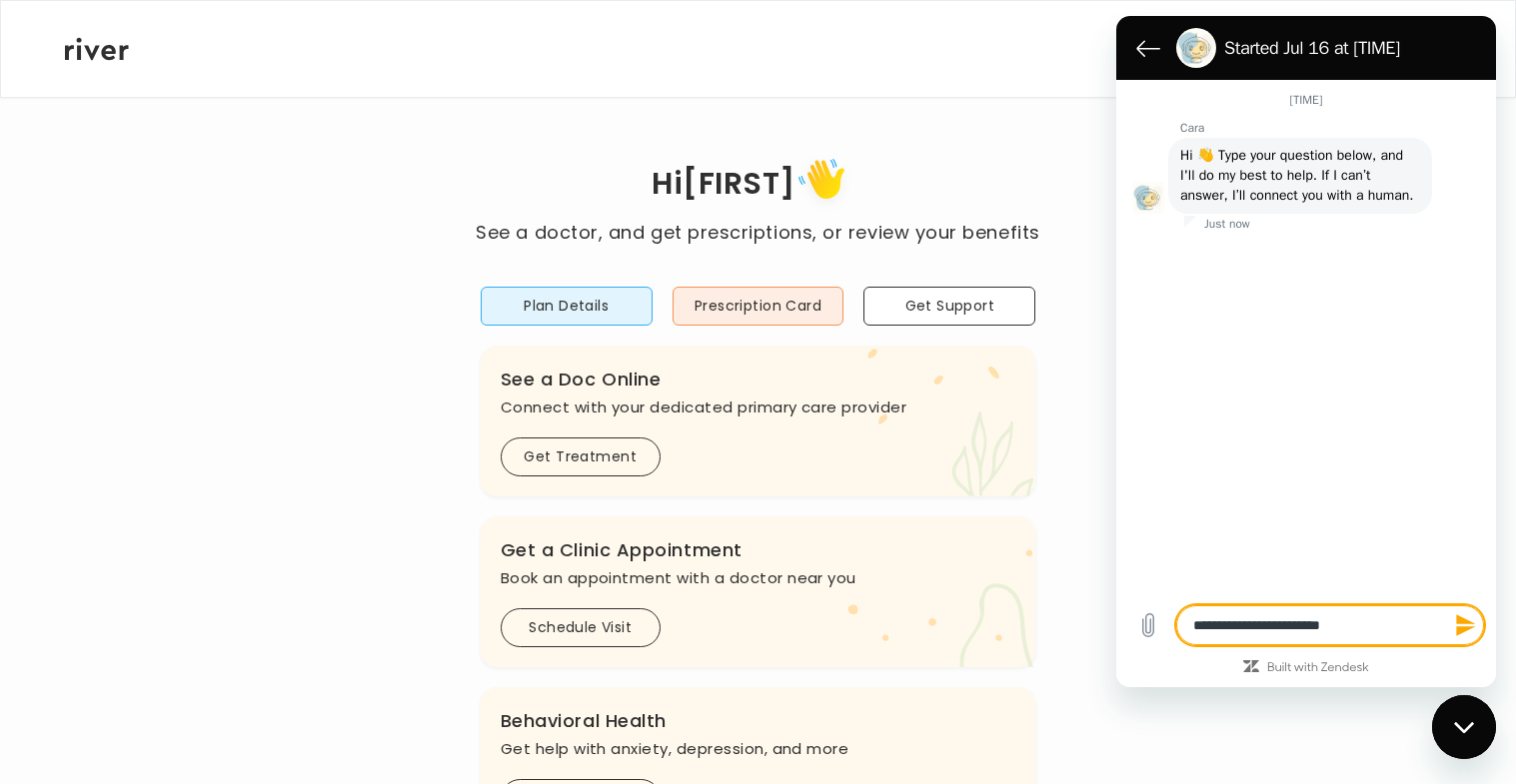 type on "**********" 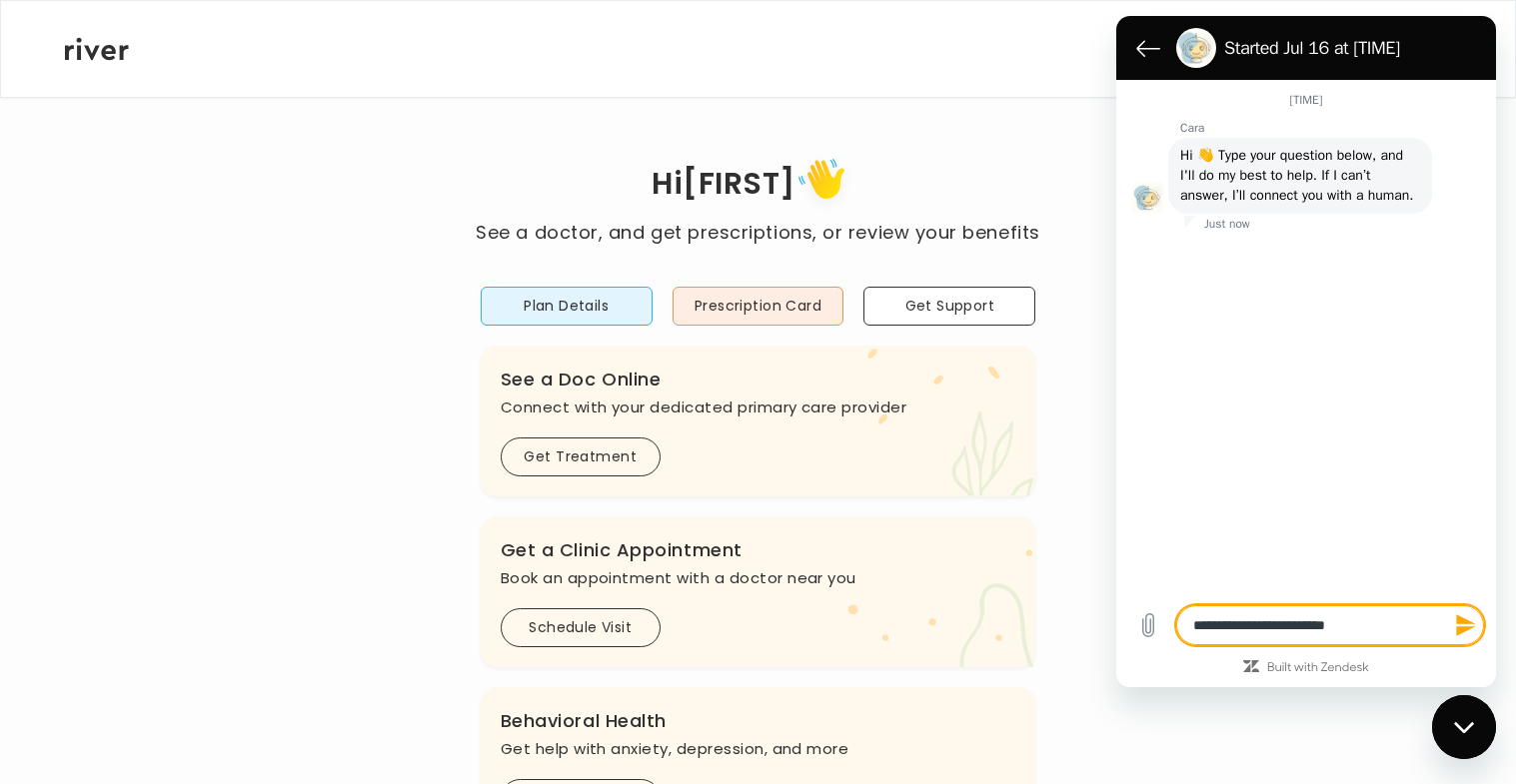 type on "**********" 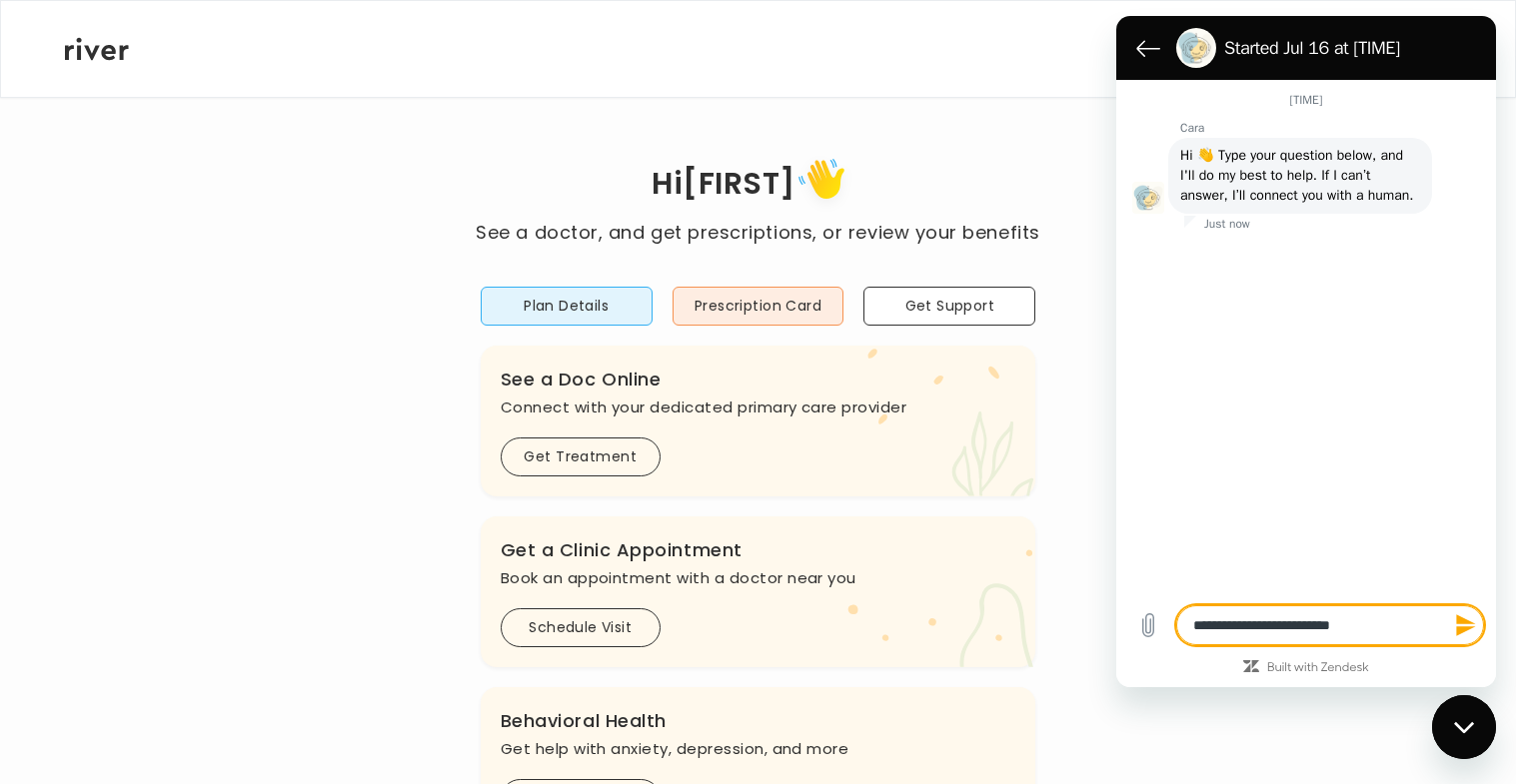 type on "**********" 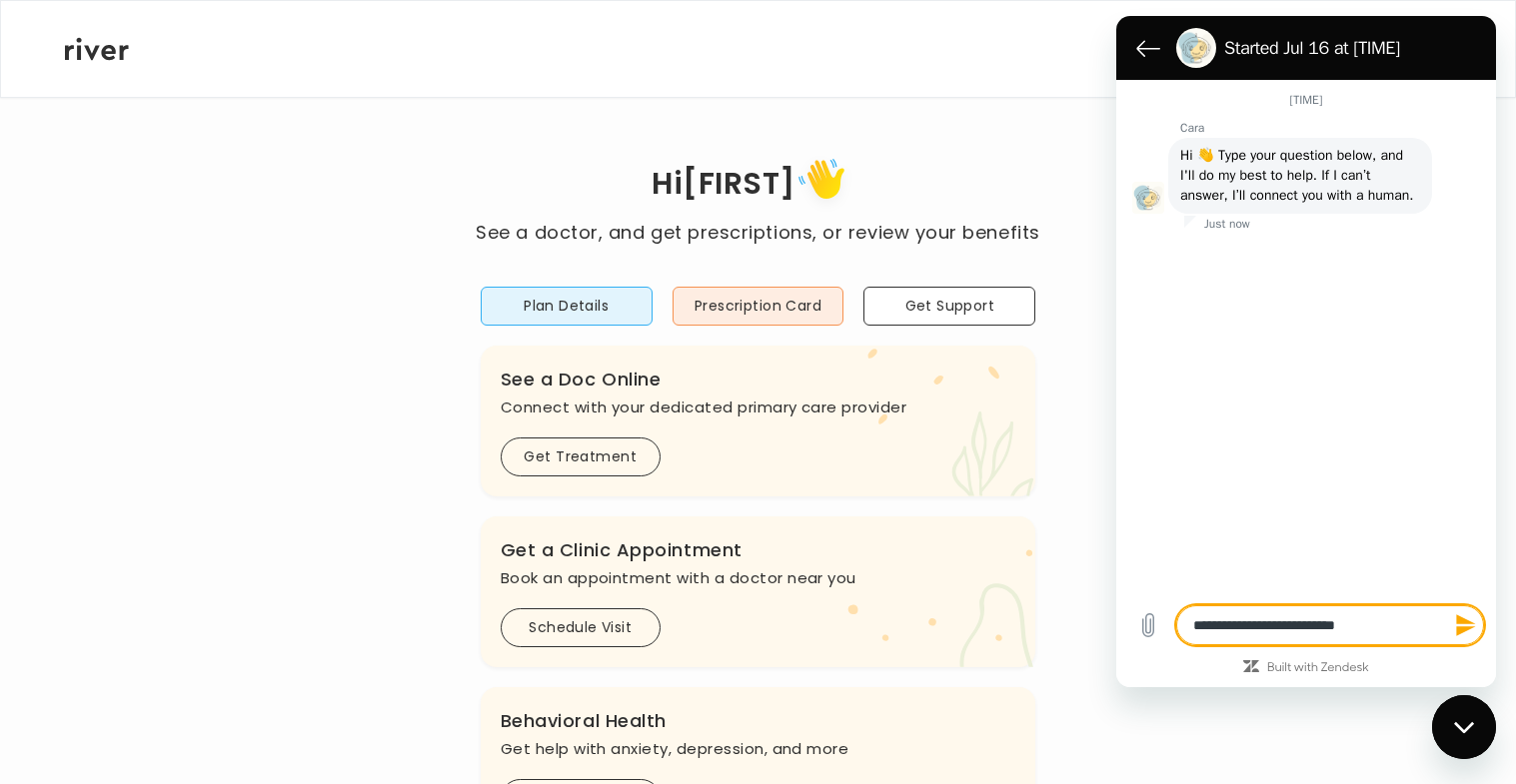 type on "**********" 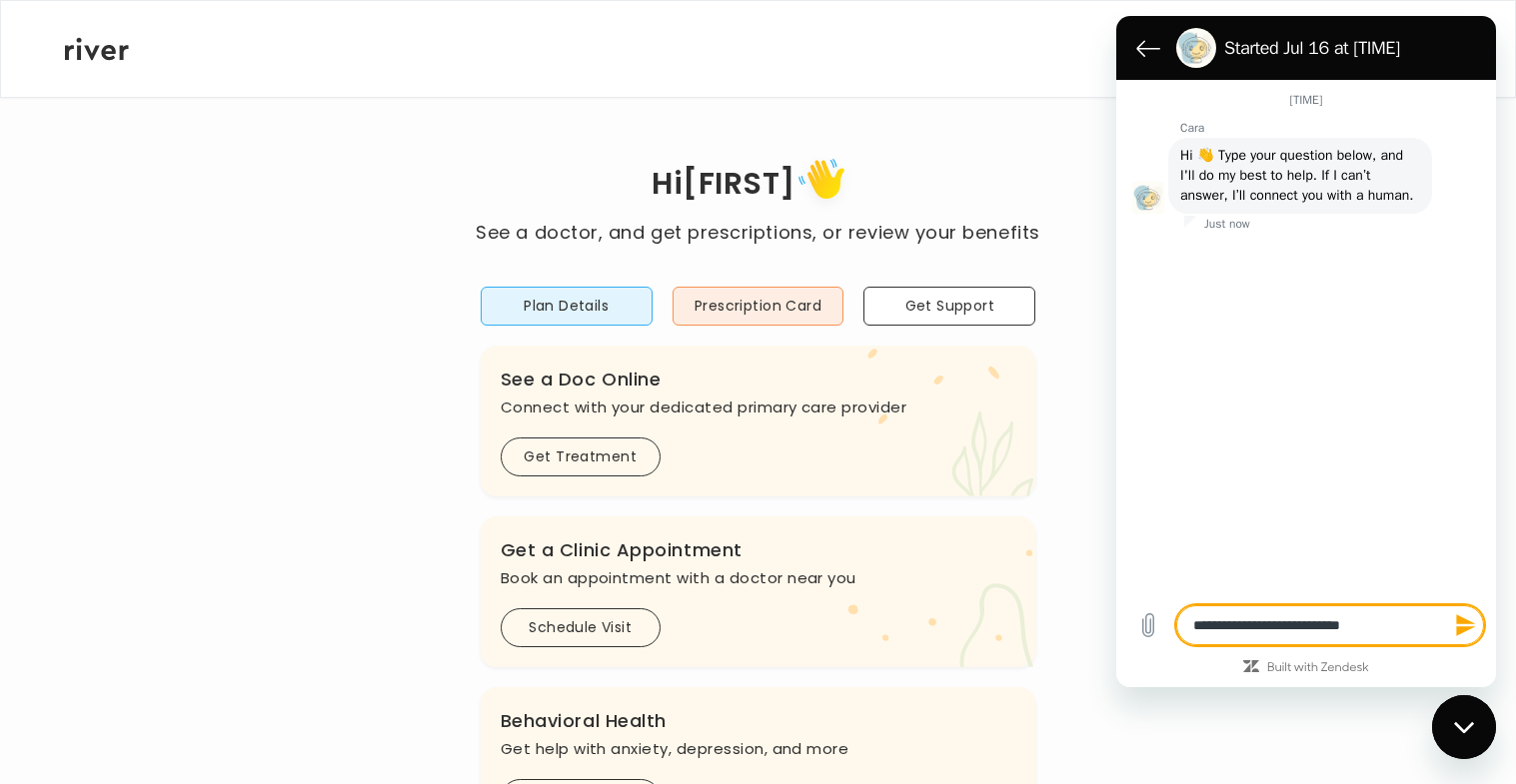 type on "**********" 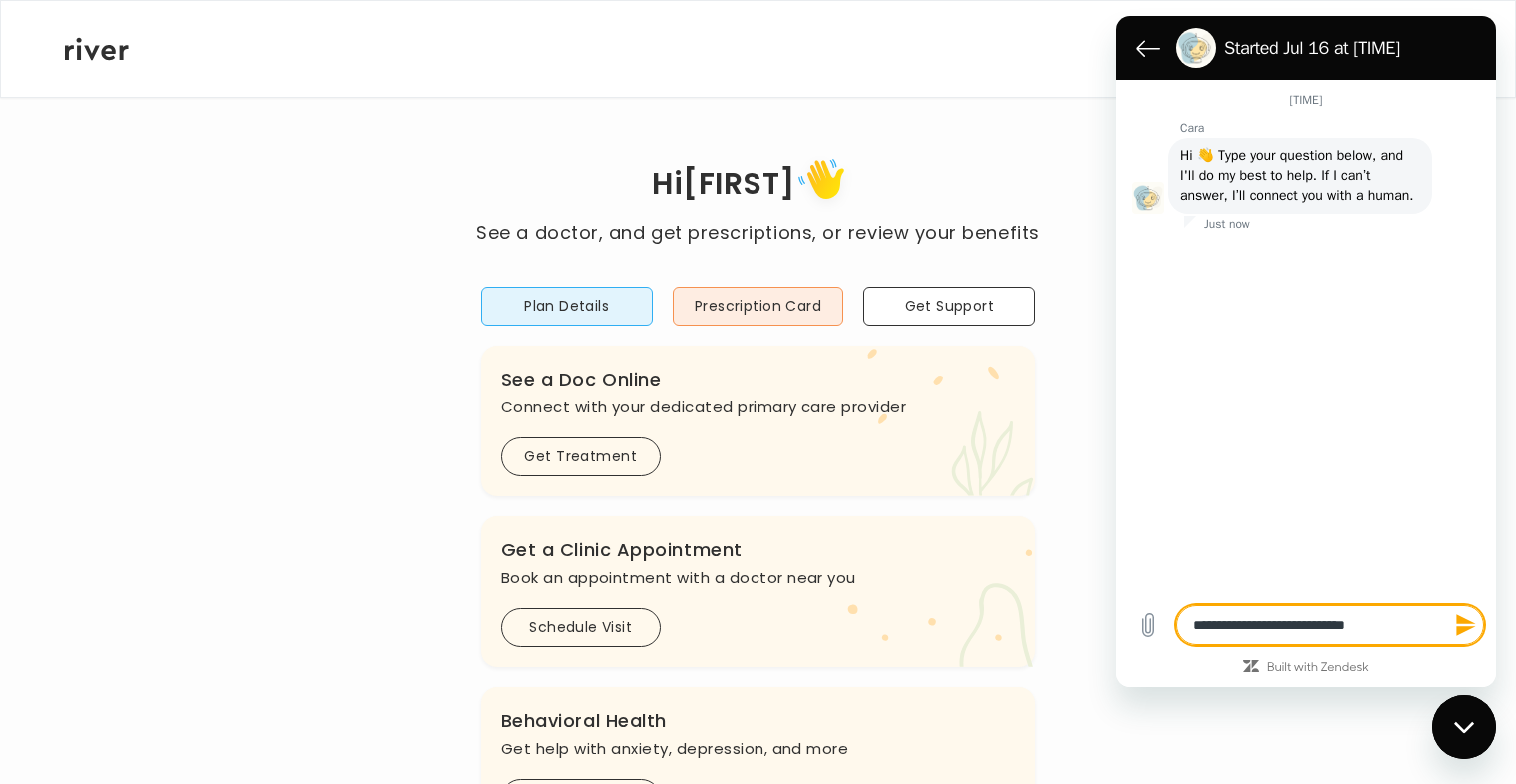 type on "**********" 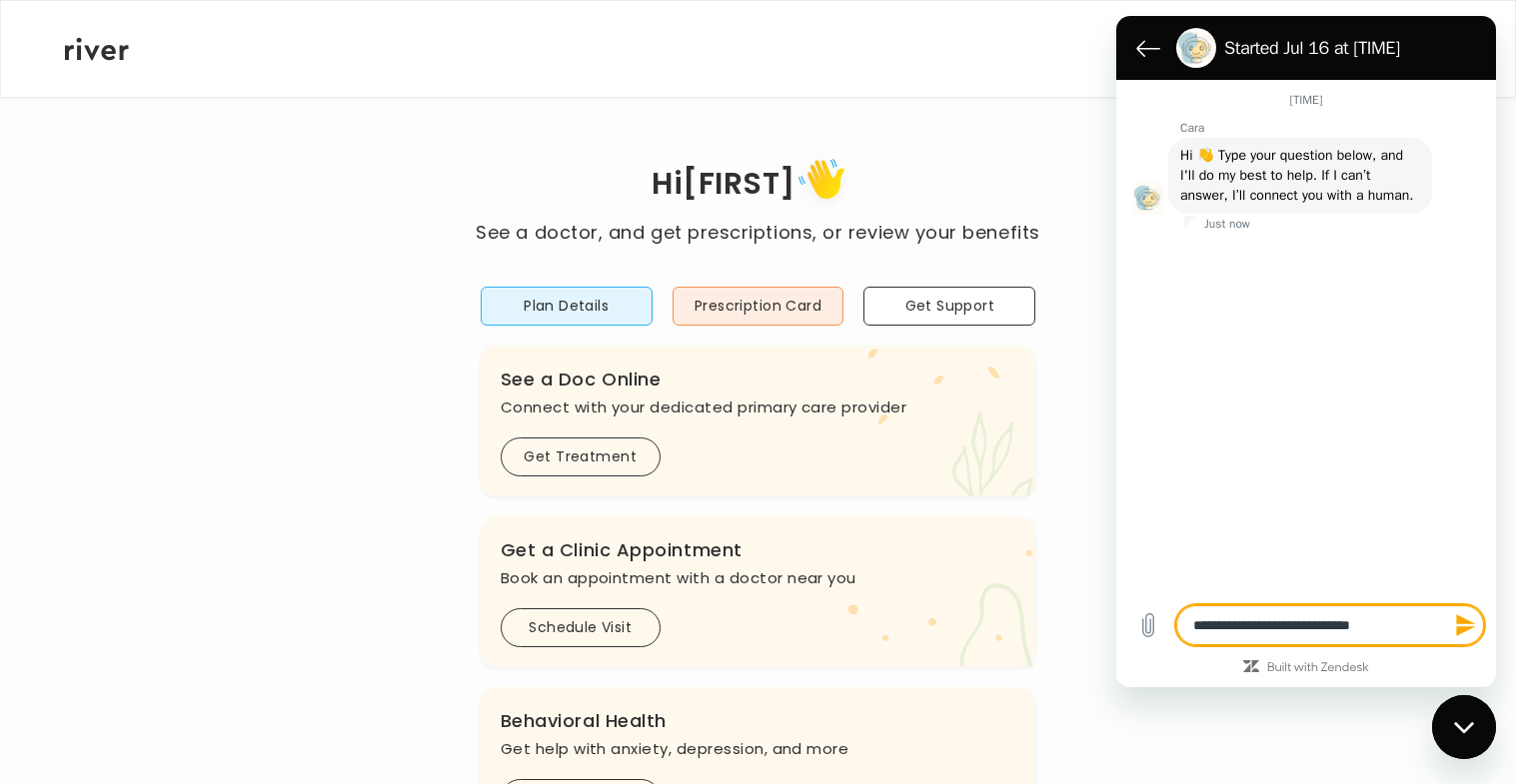 type on "**********" 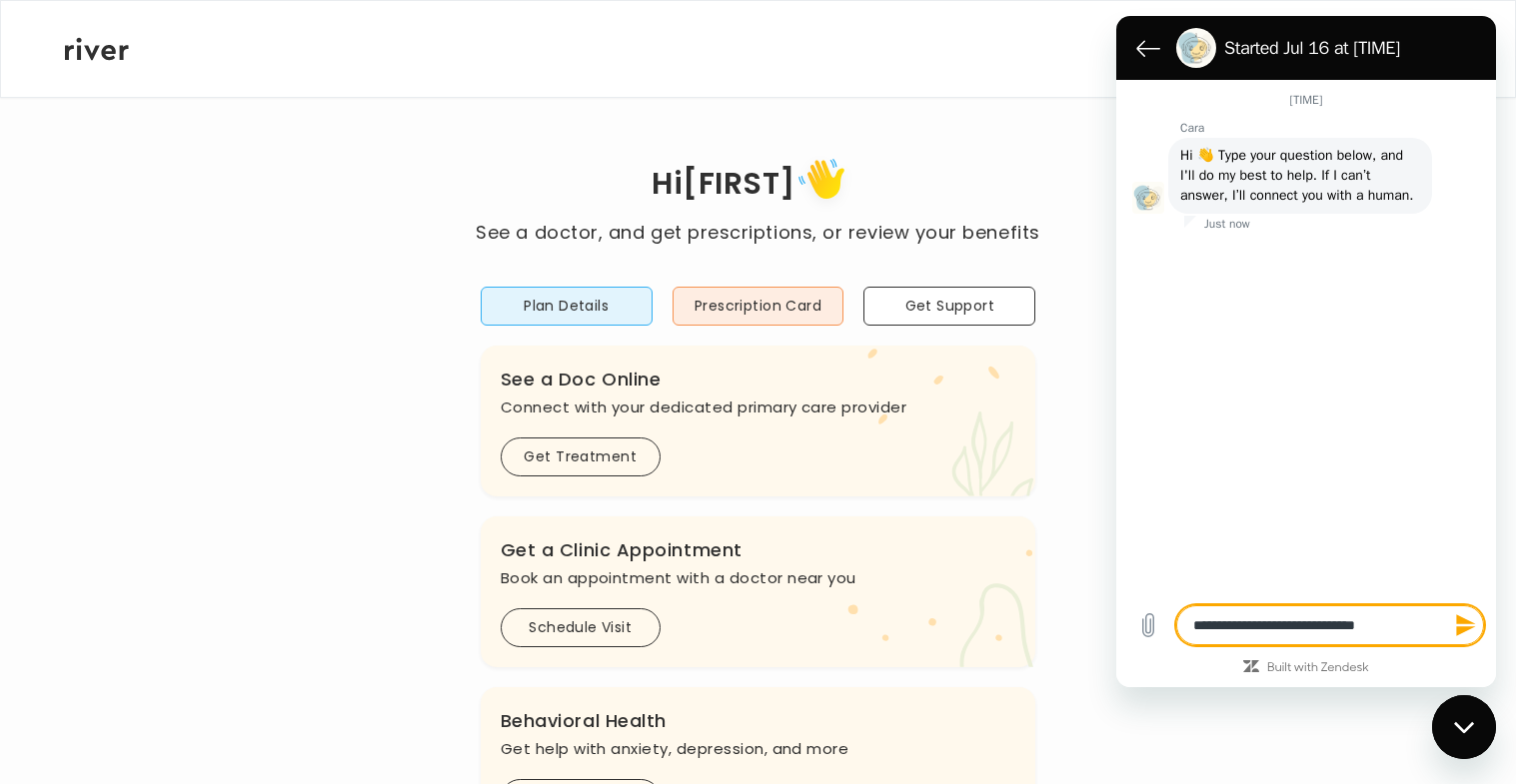 type on "**********" 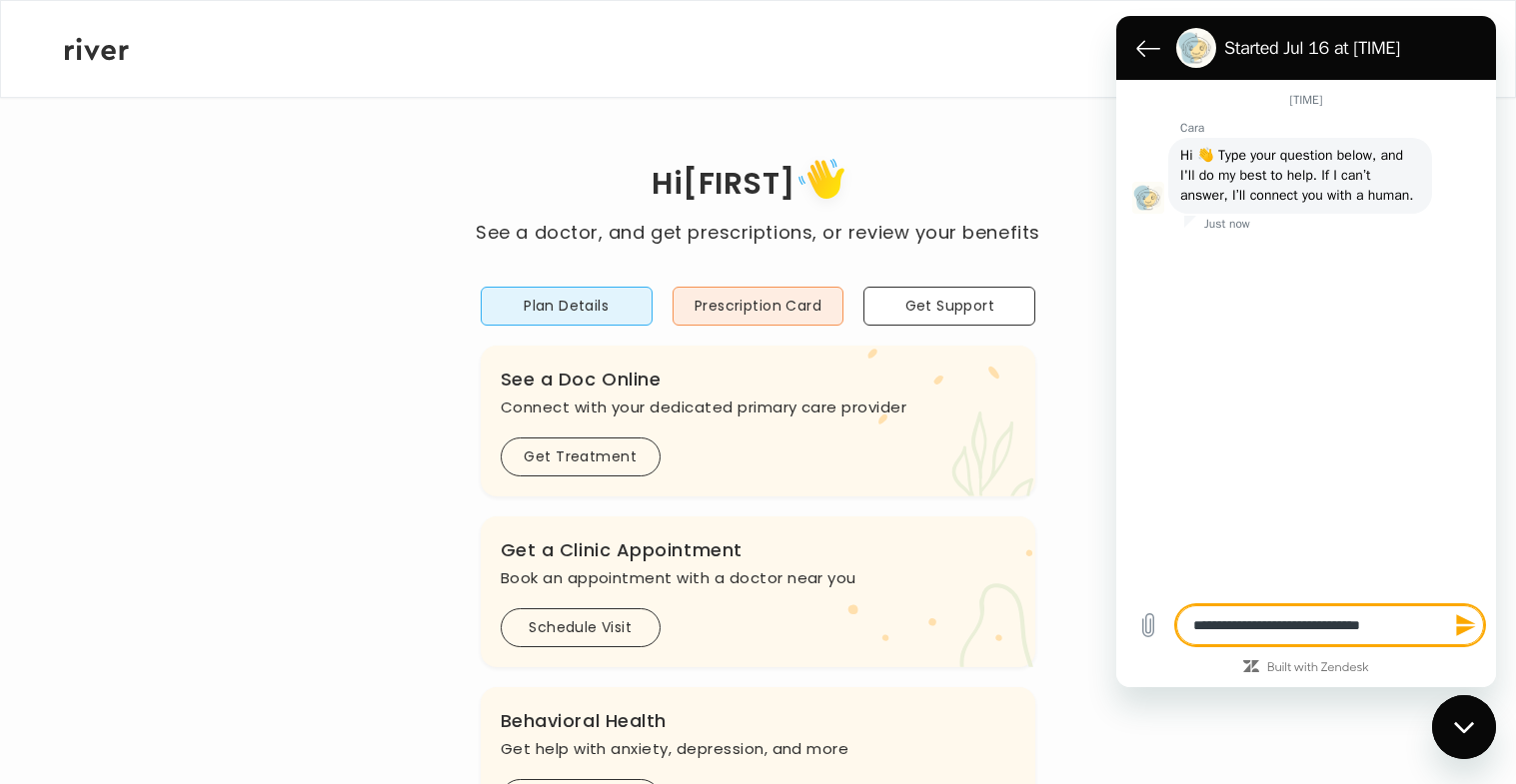 type on "**********" 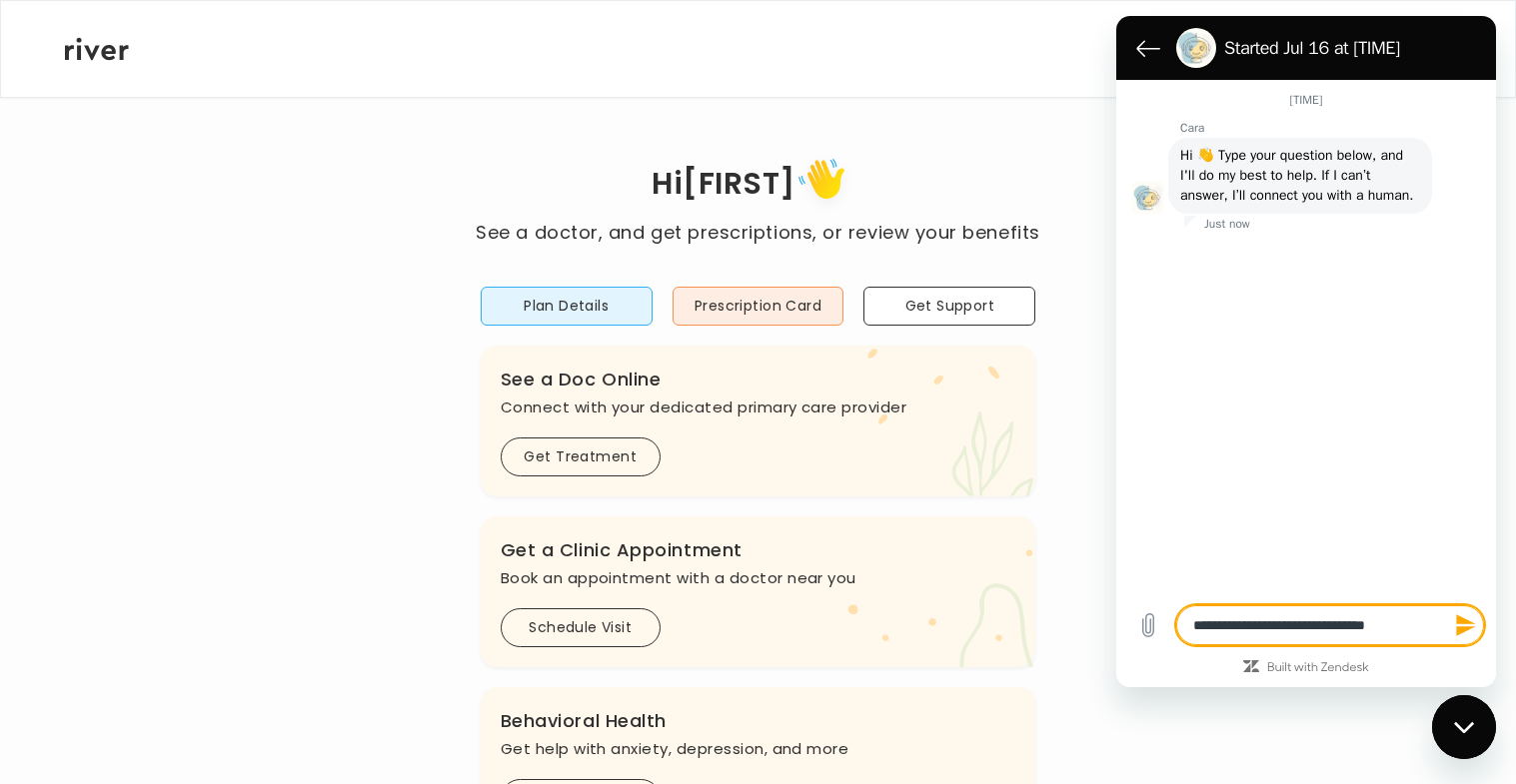 type on "**********" 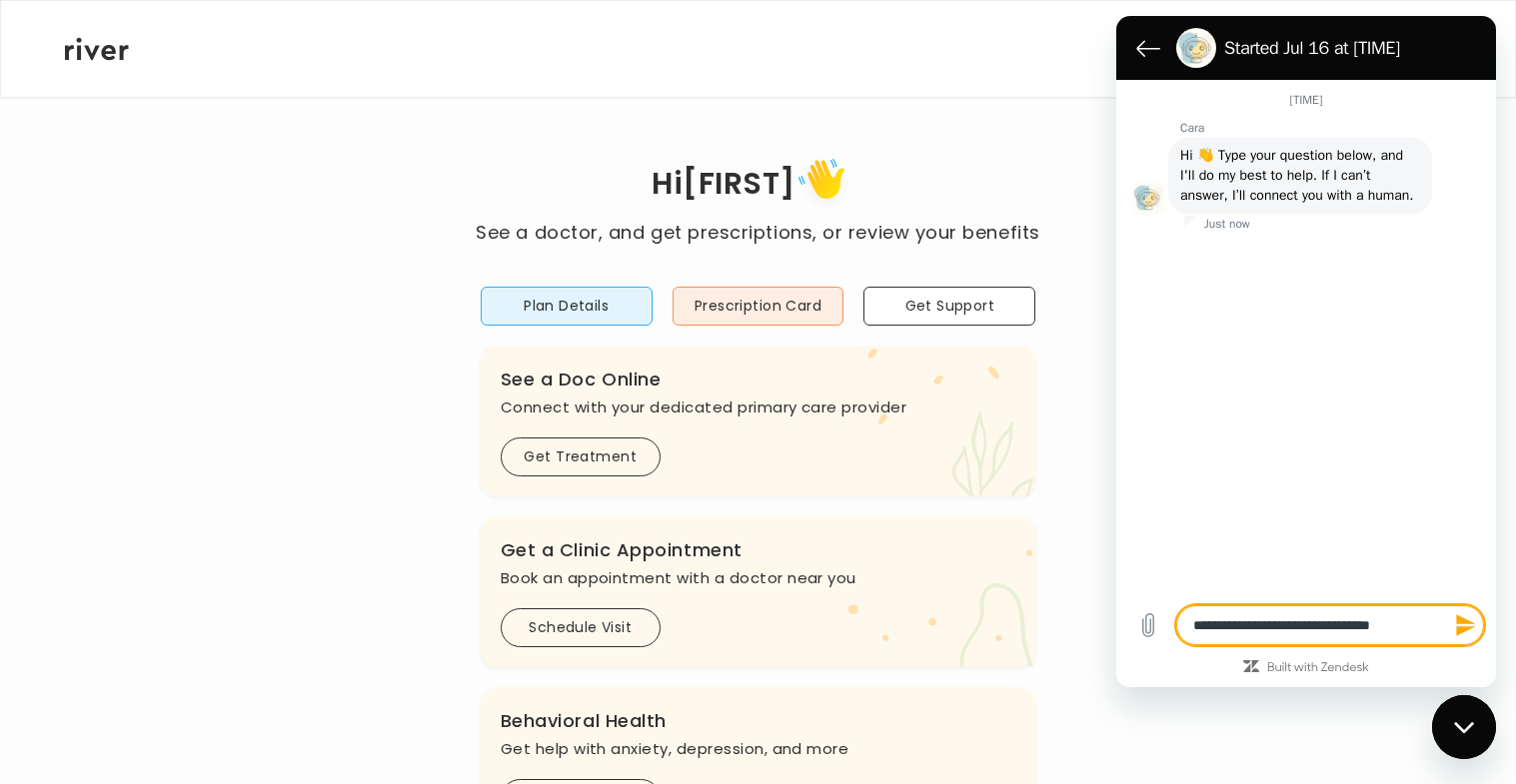 type on "**********" 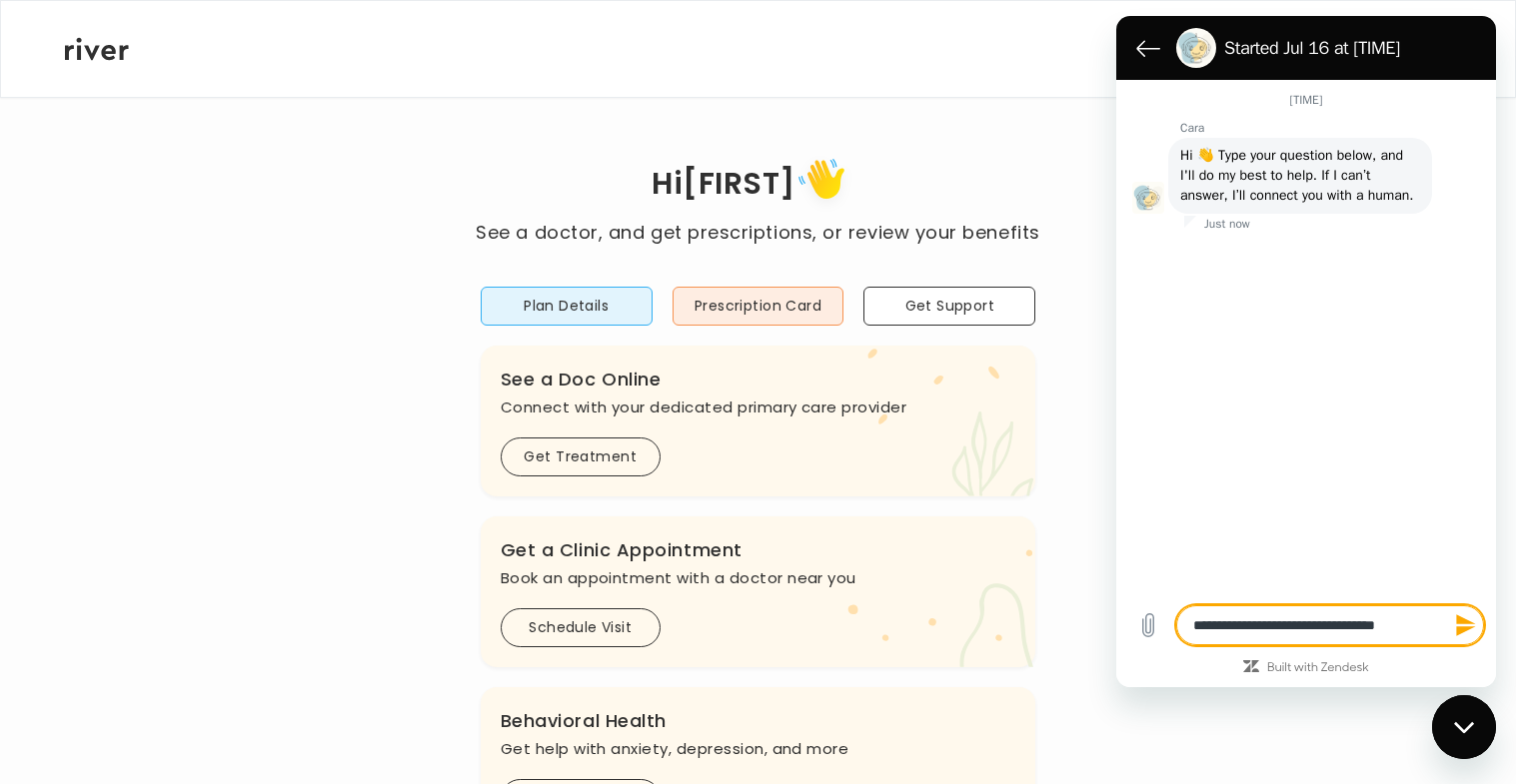 type on "**********" 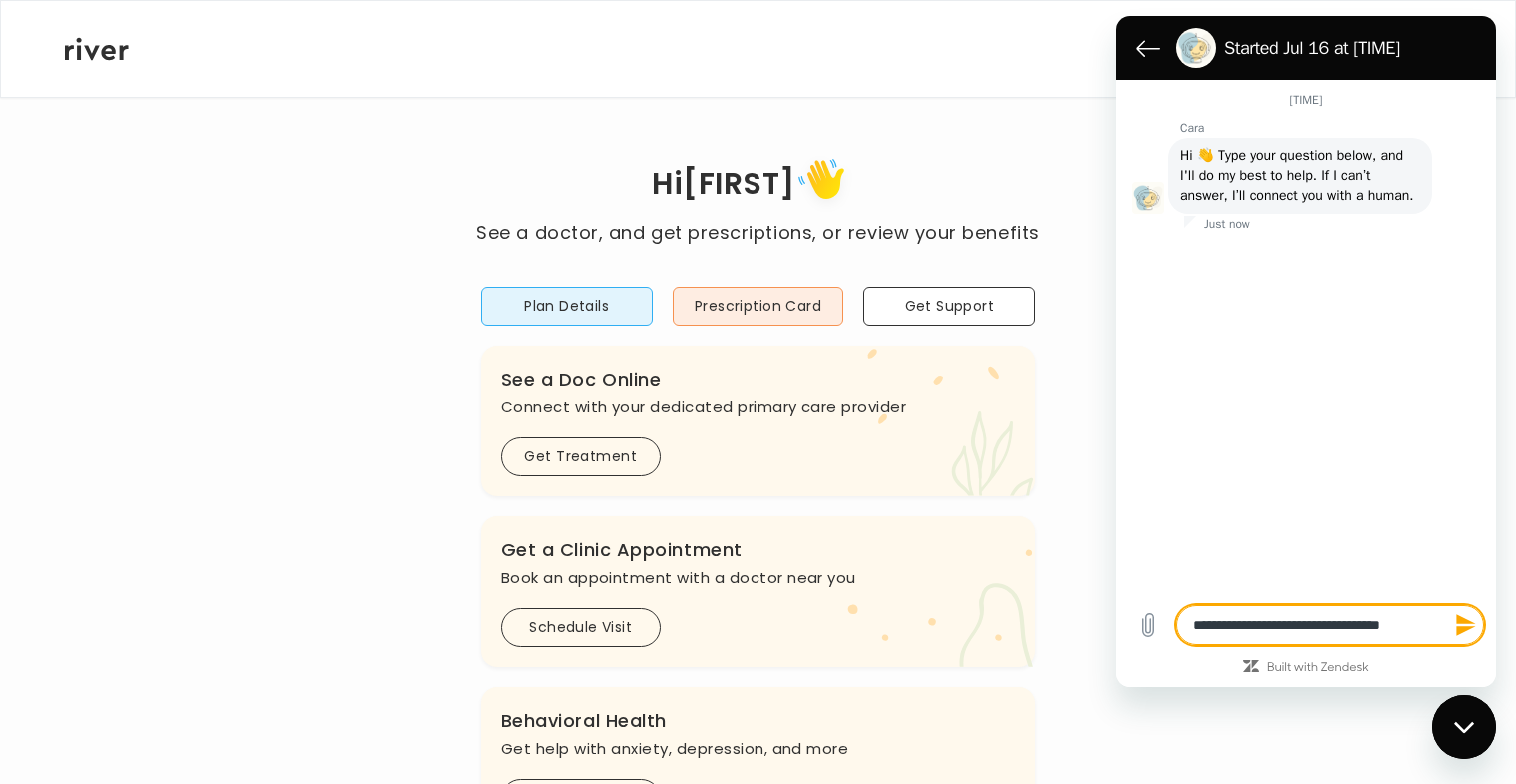 type on "**********" 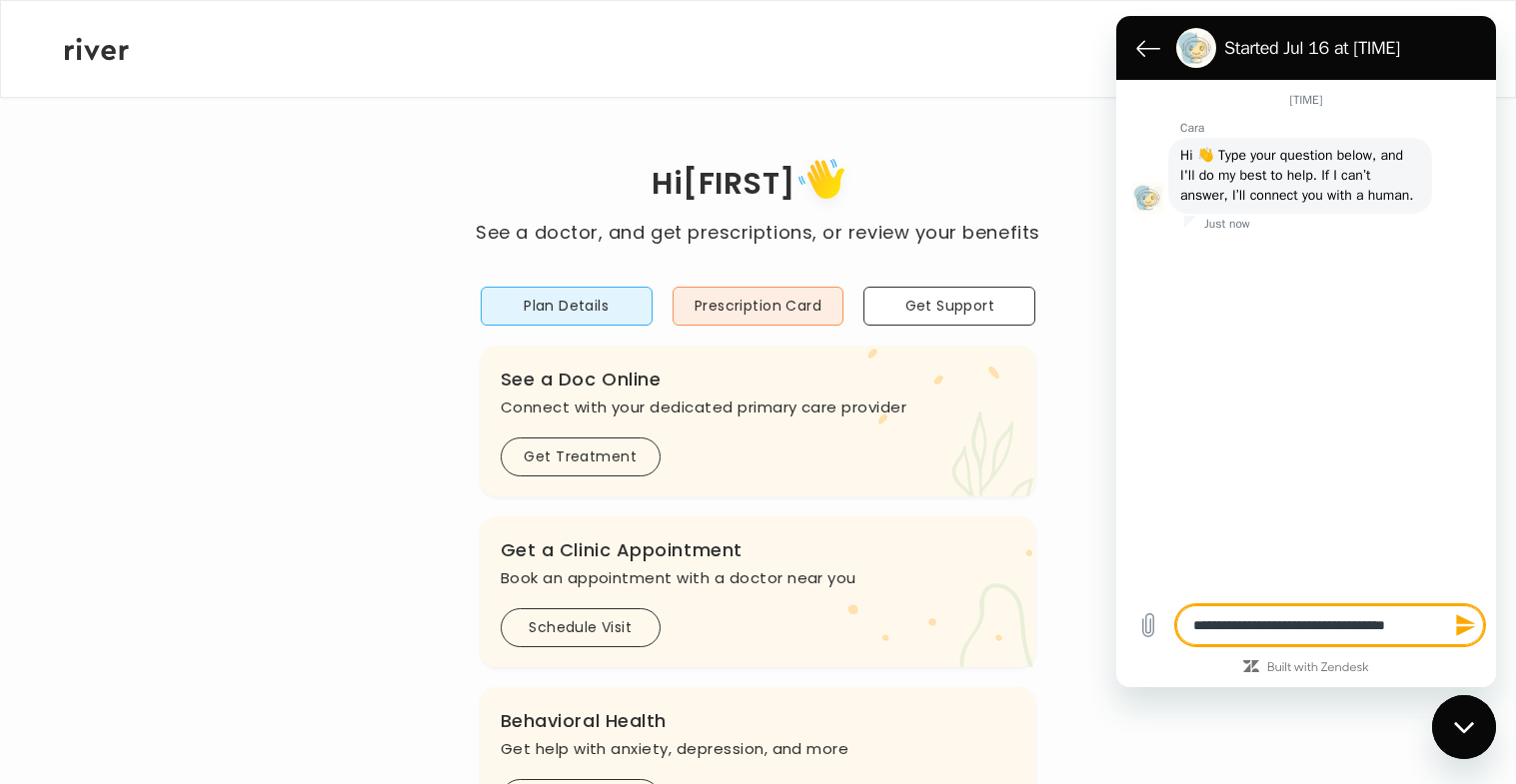 type on "**********" 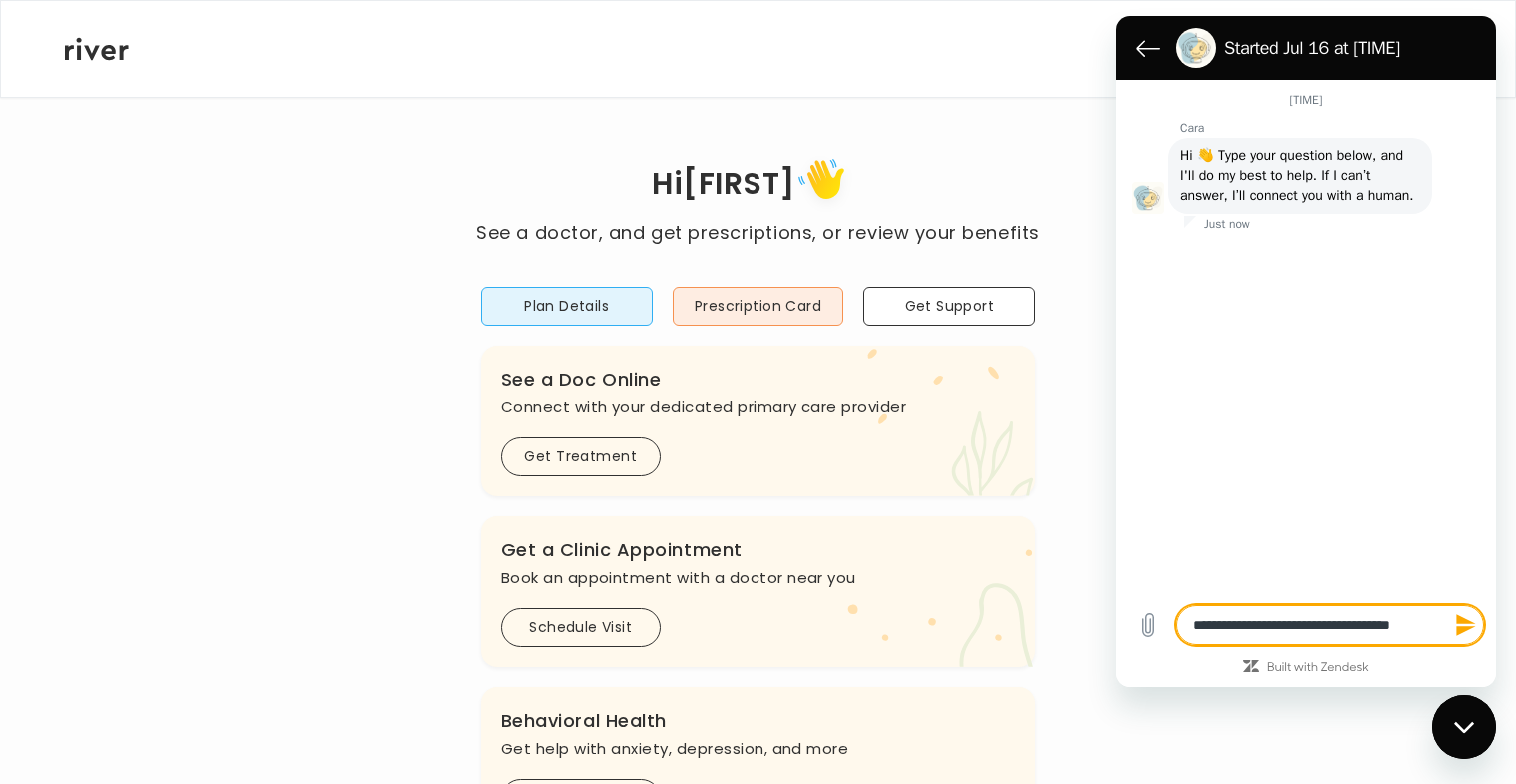 type on "**********" 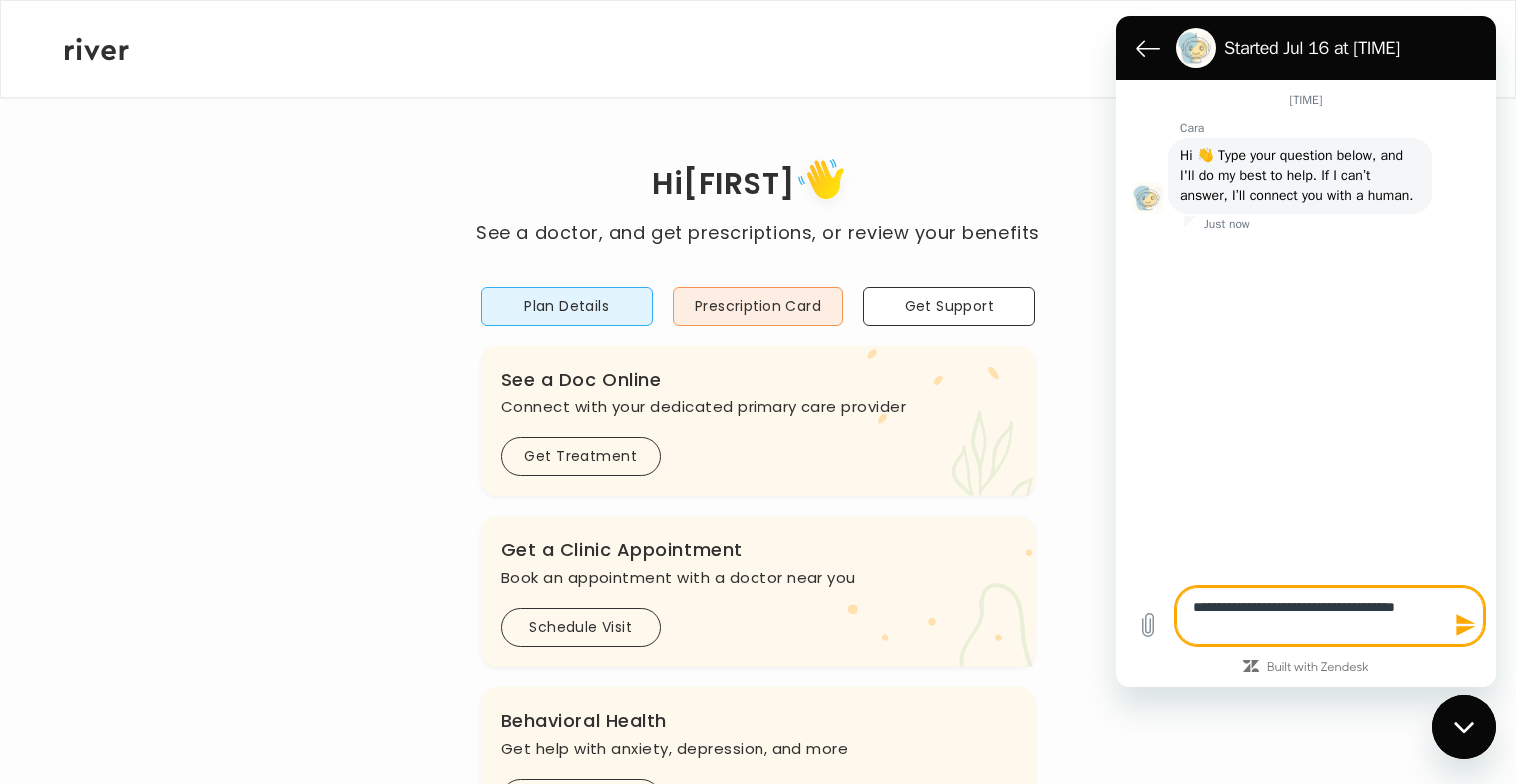 type on "**********" 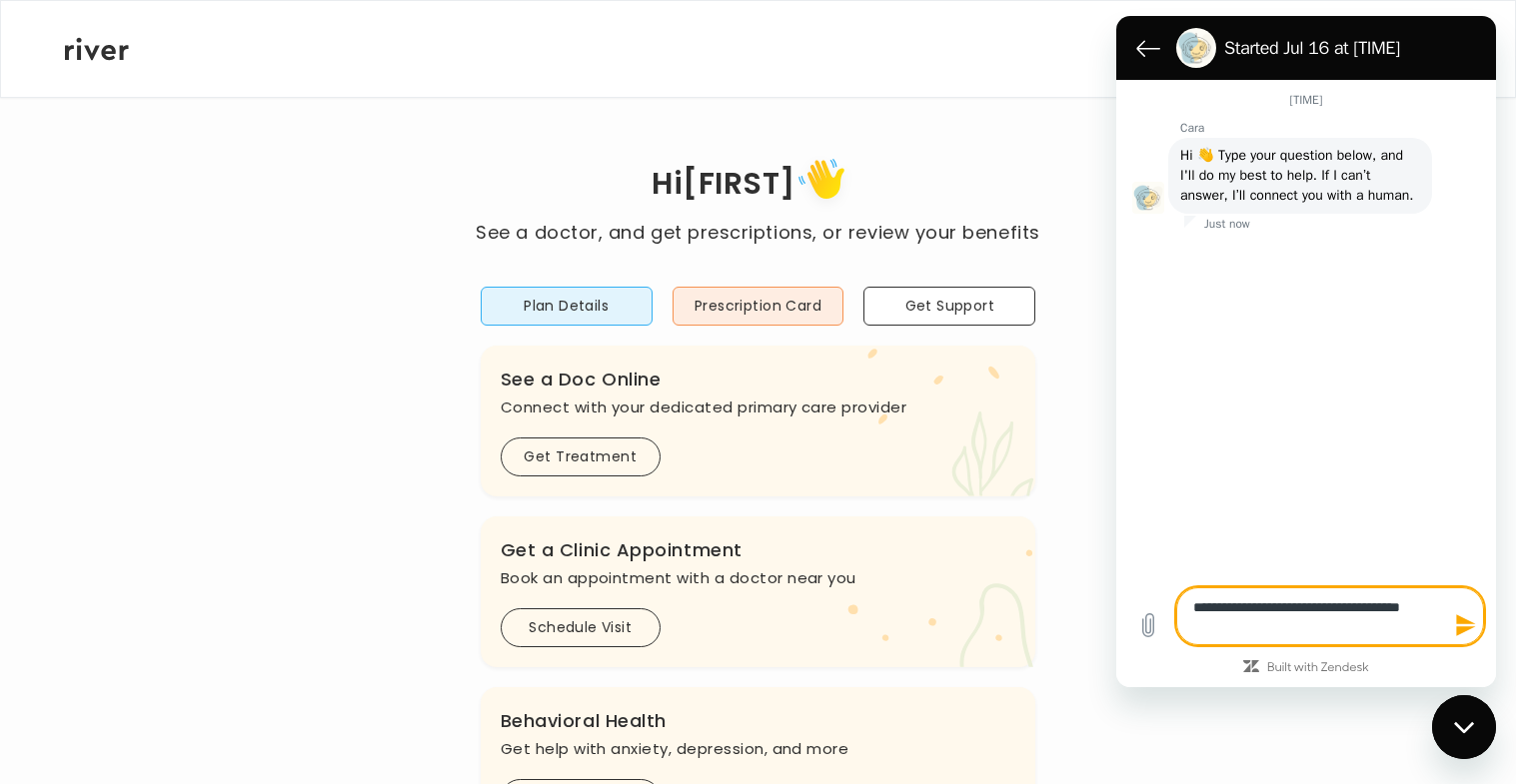 type on "**********" 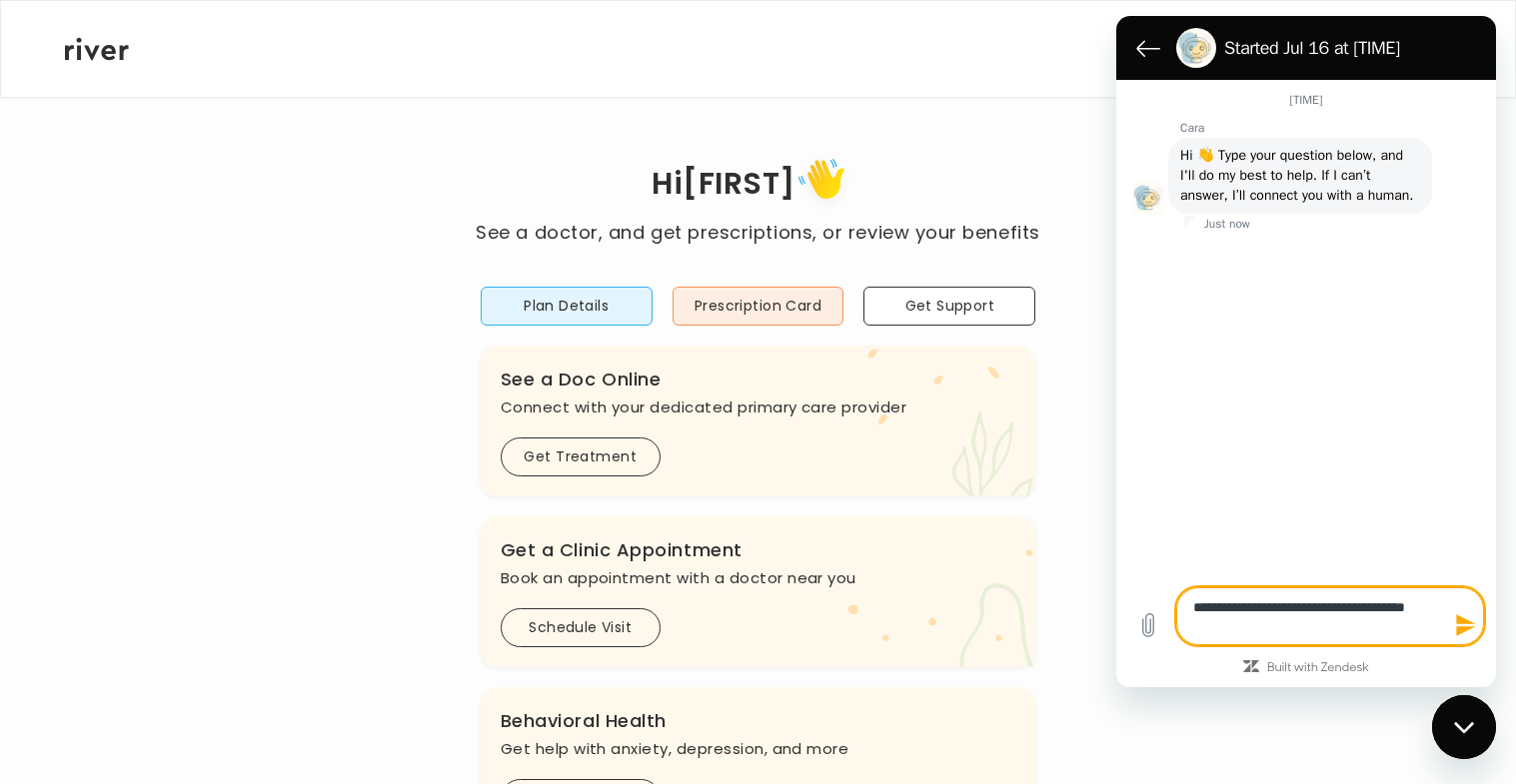 type on "**********" 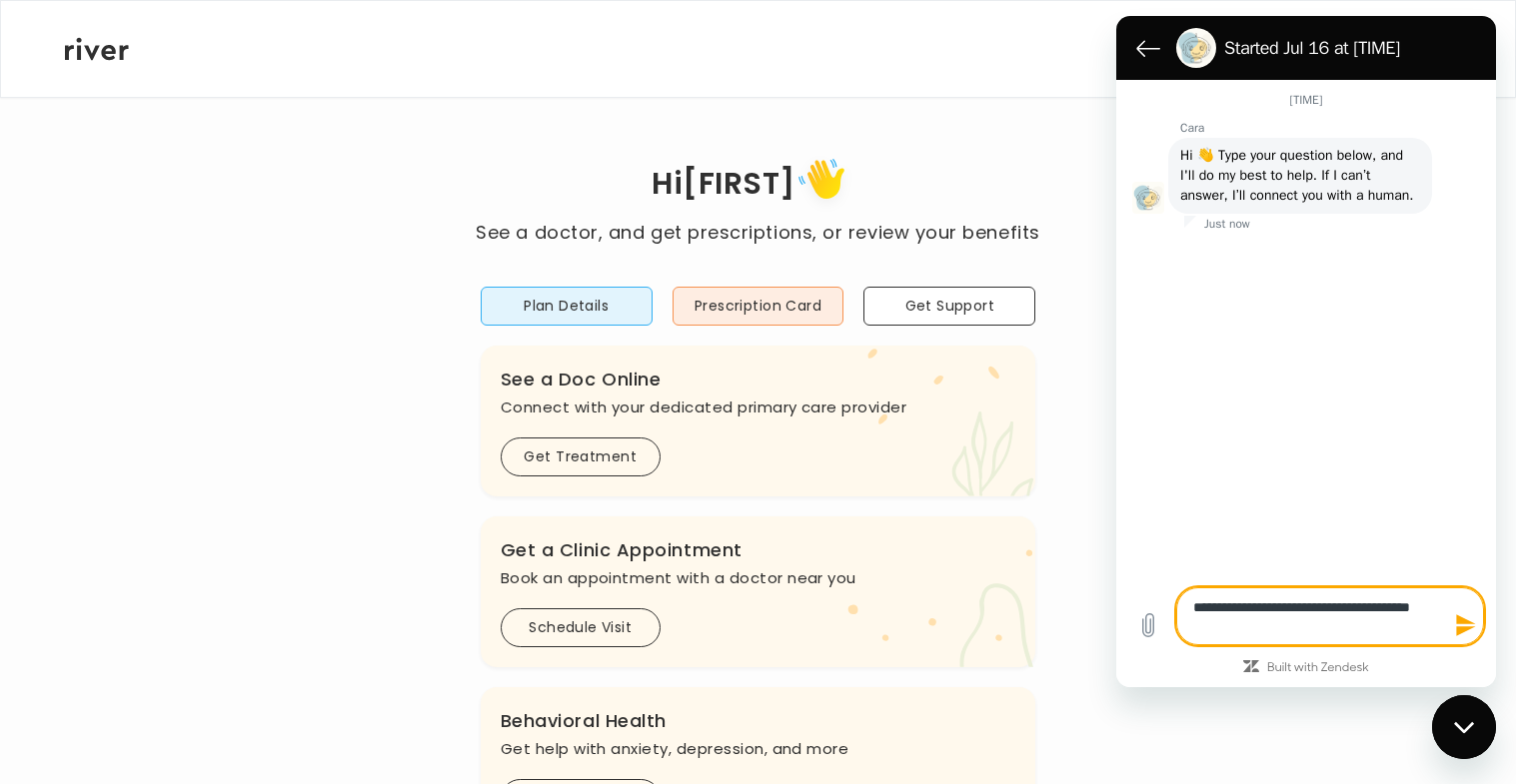 type on "*" 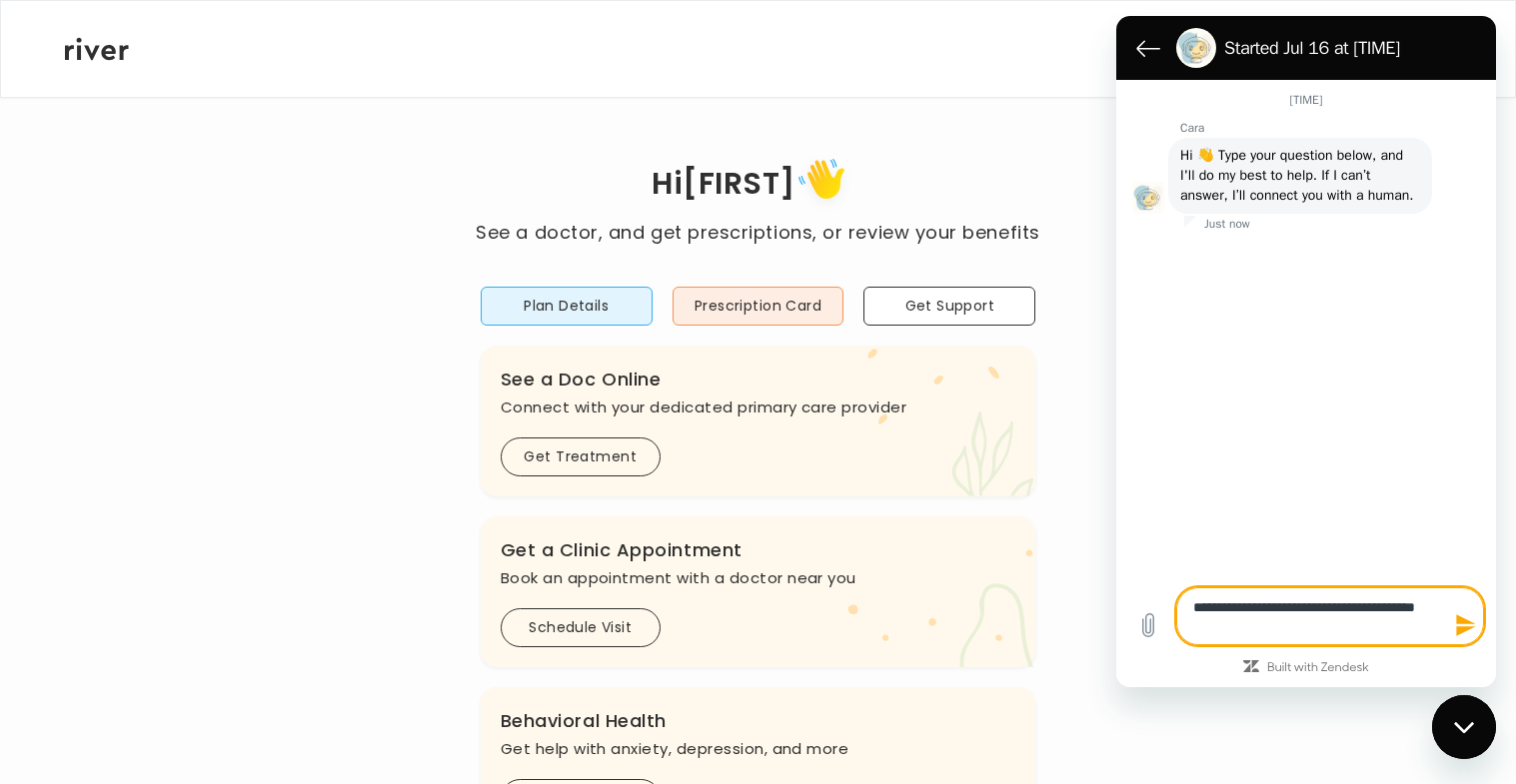 type on "**********" 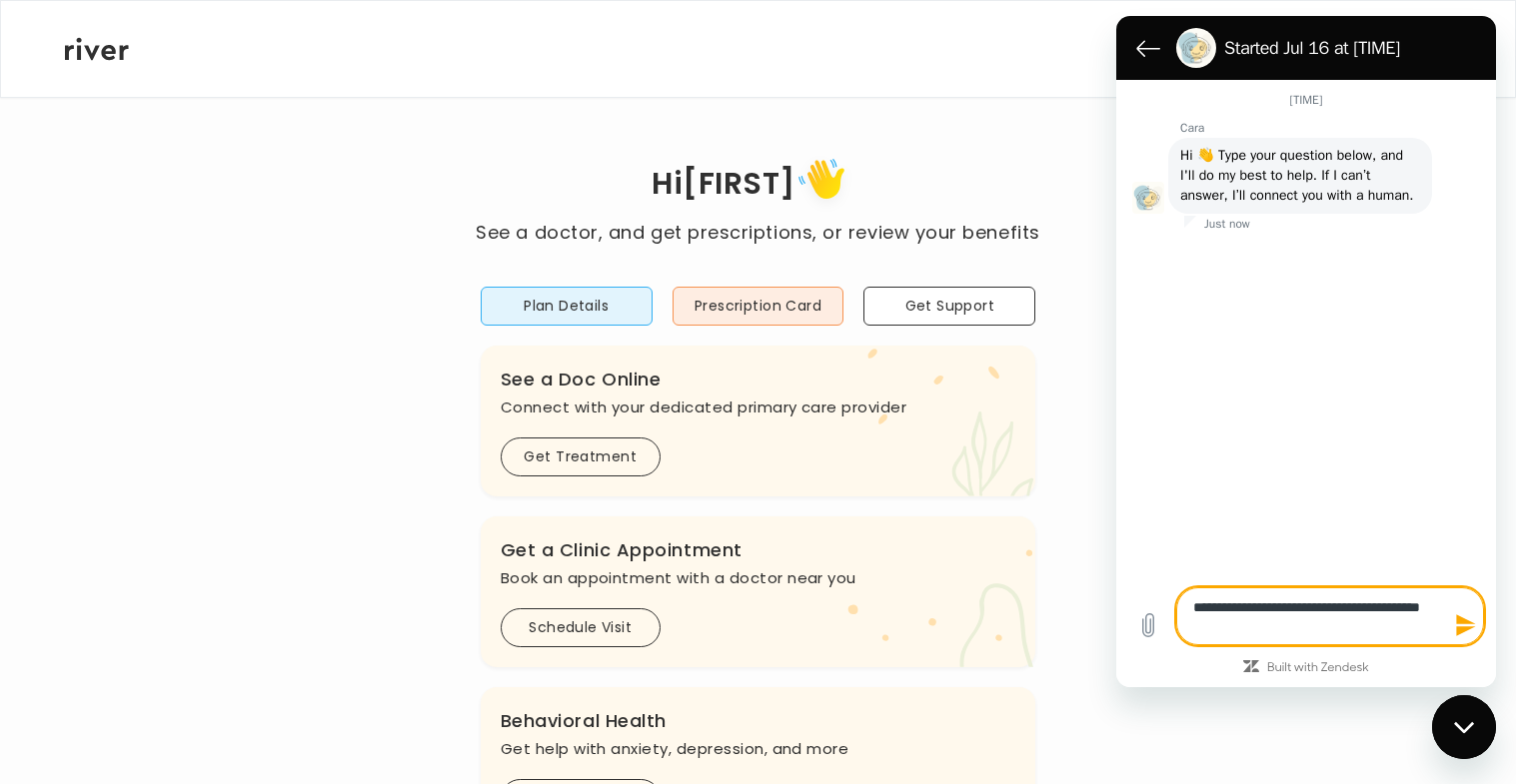 type on "**********" 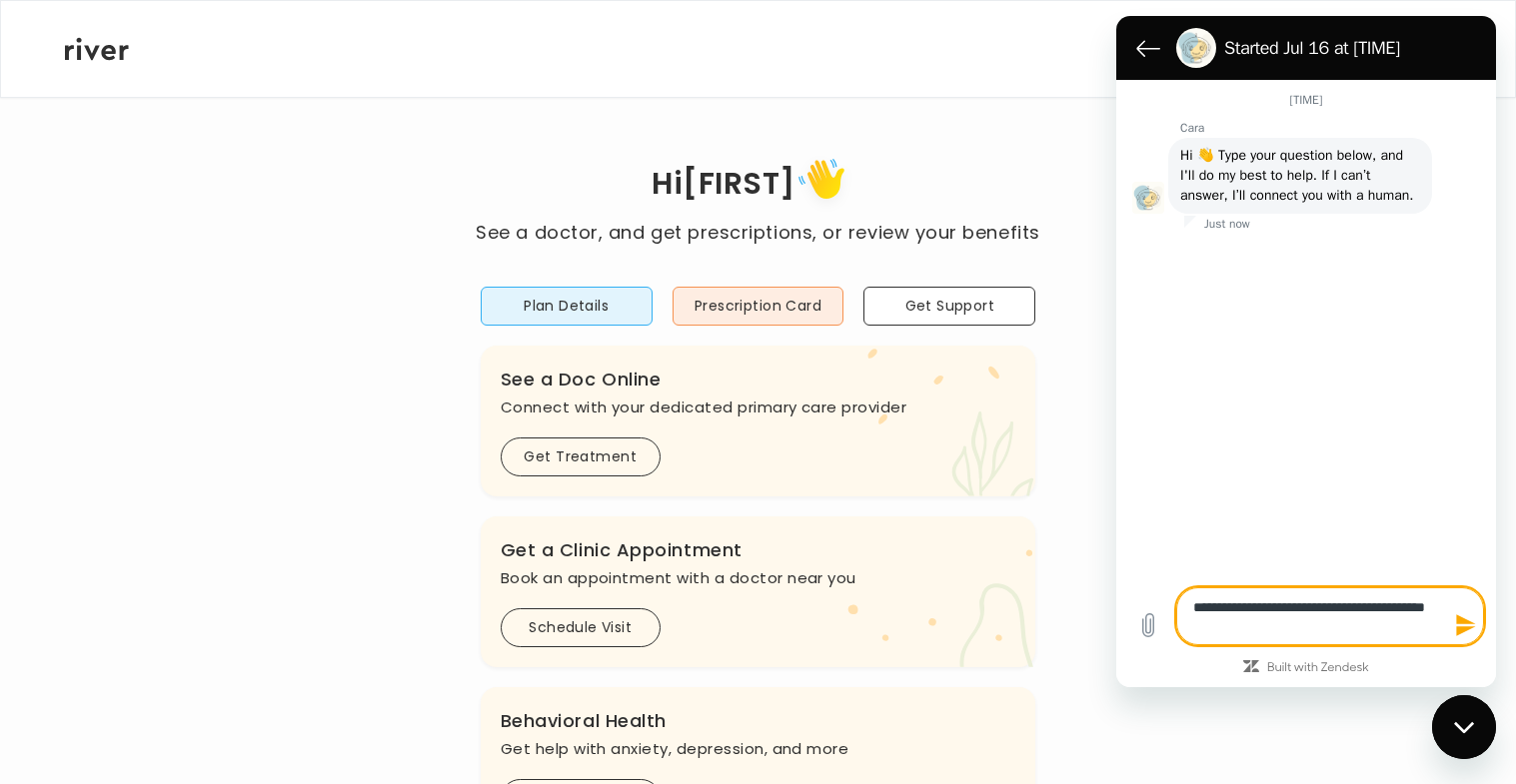 type on "**********" 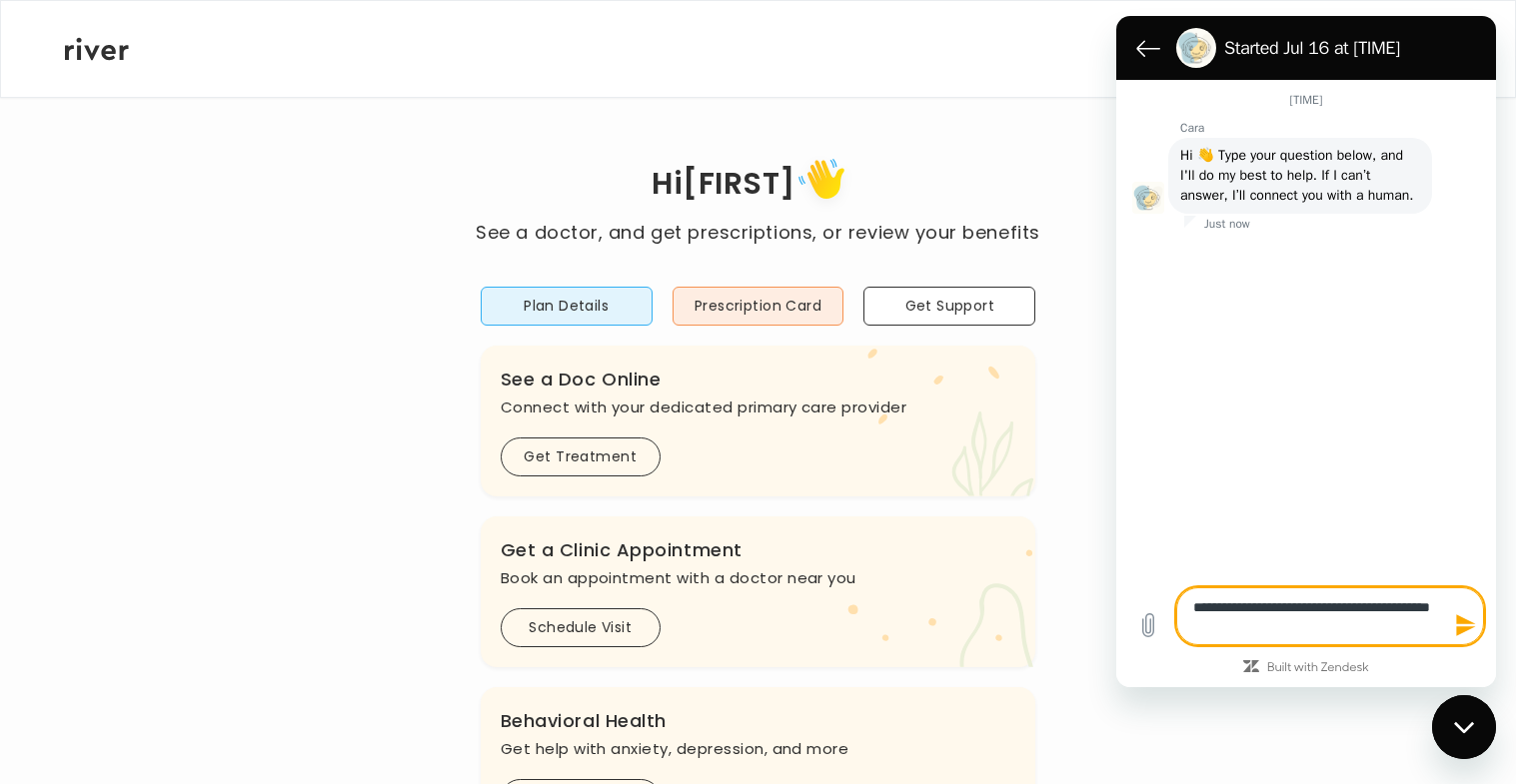 type on "**********" 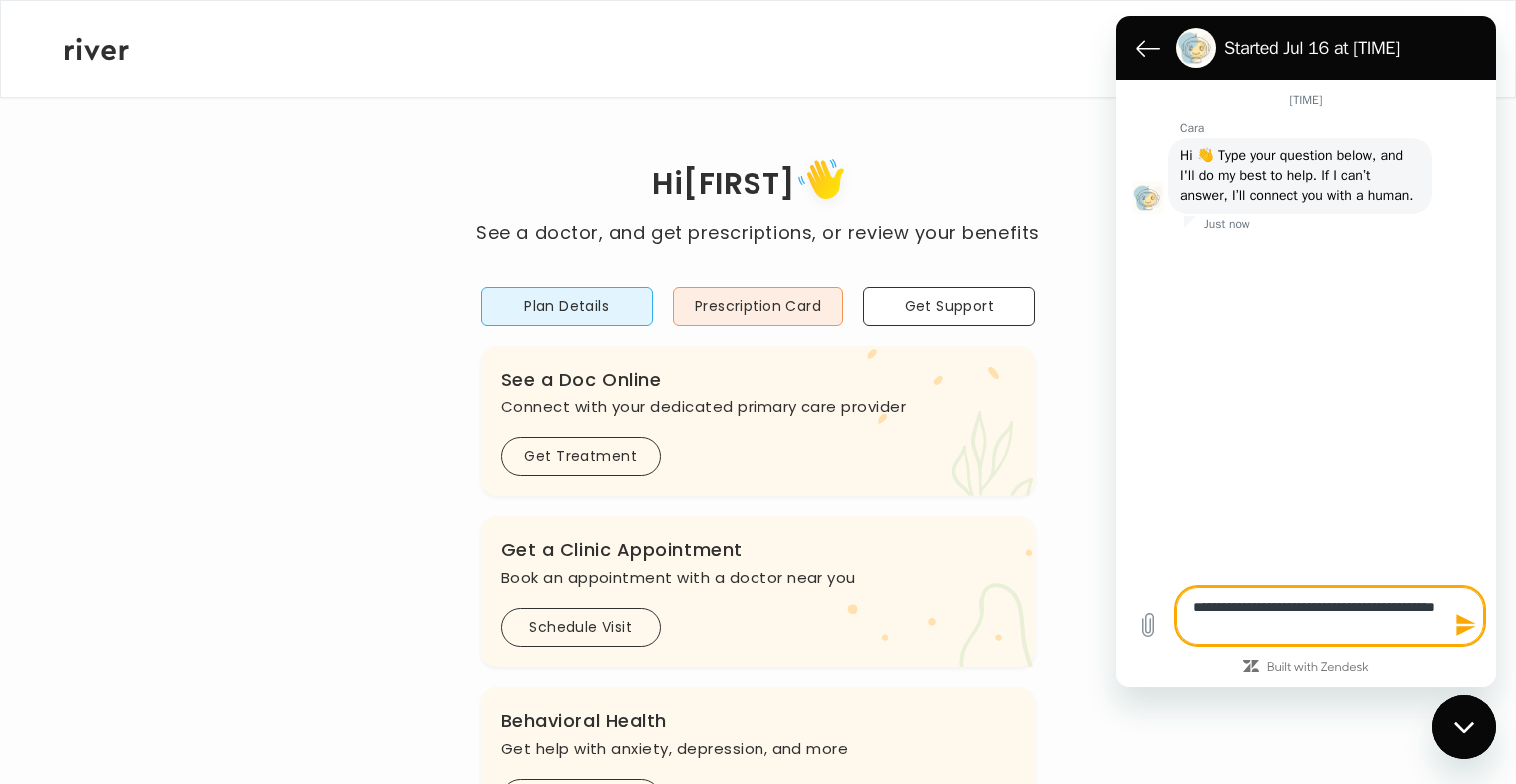 type on "**********" 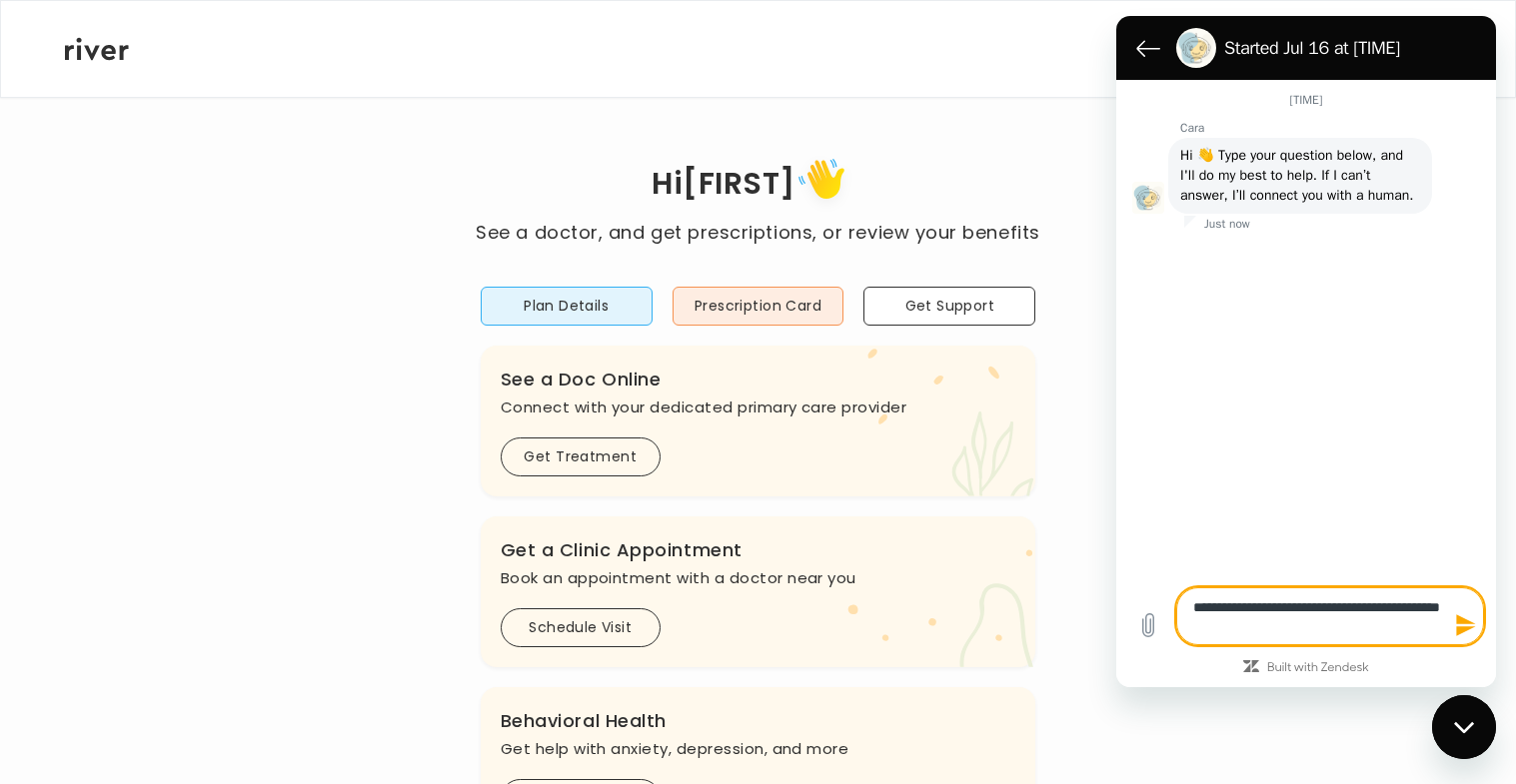 type on "**********" 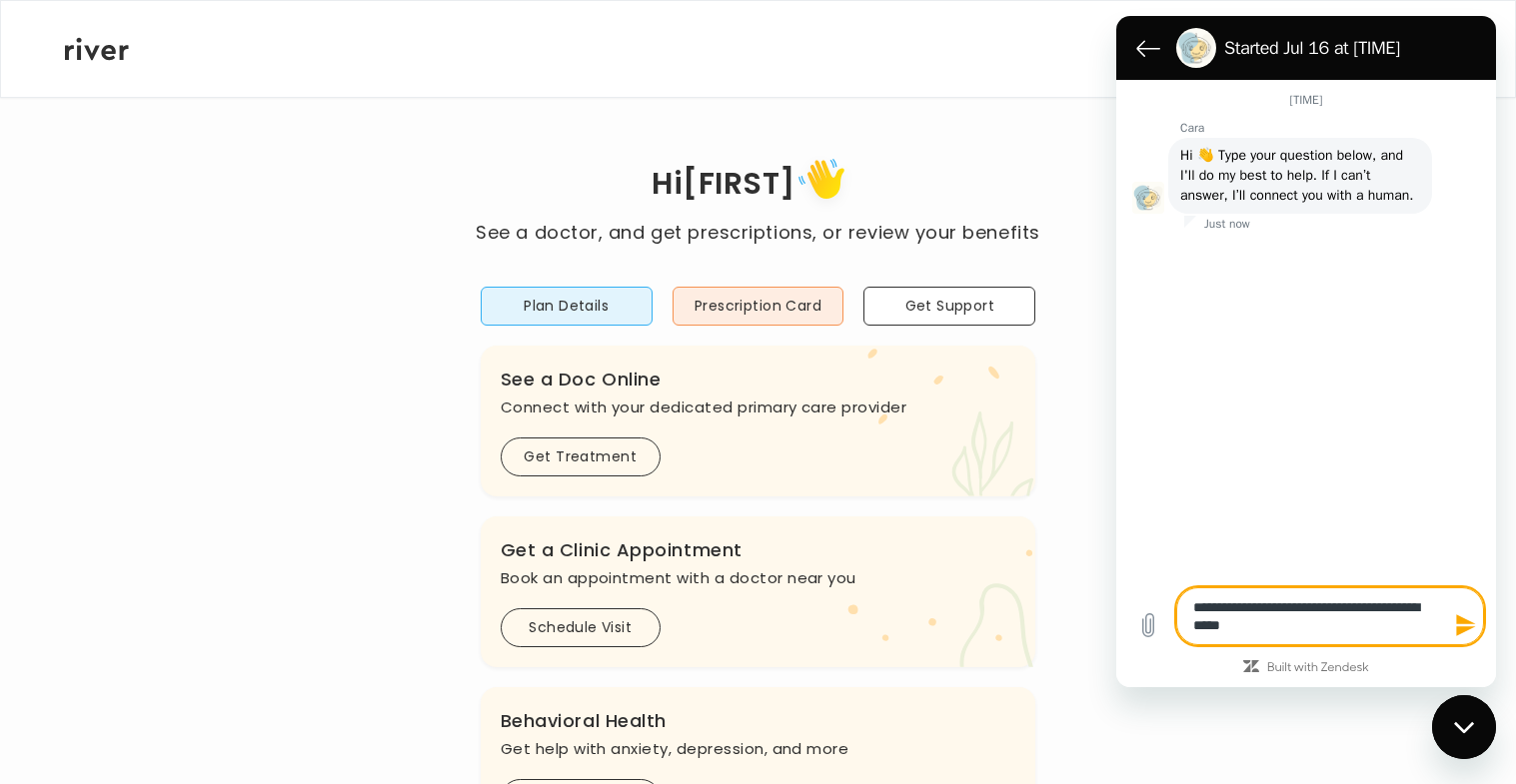 type on "*" 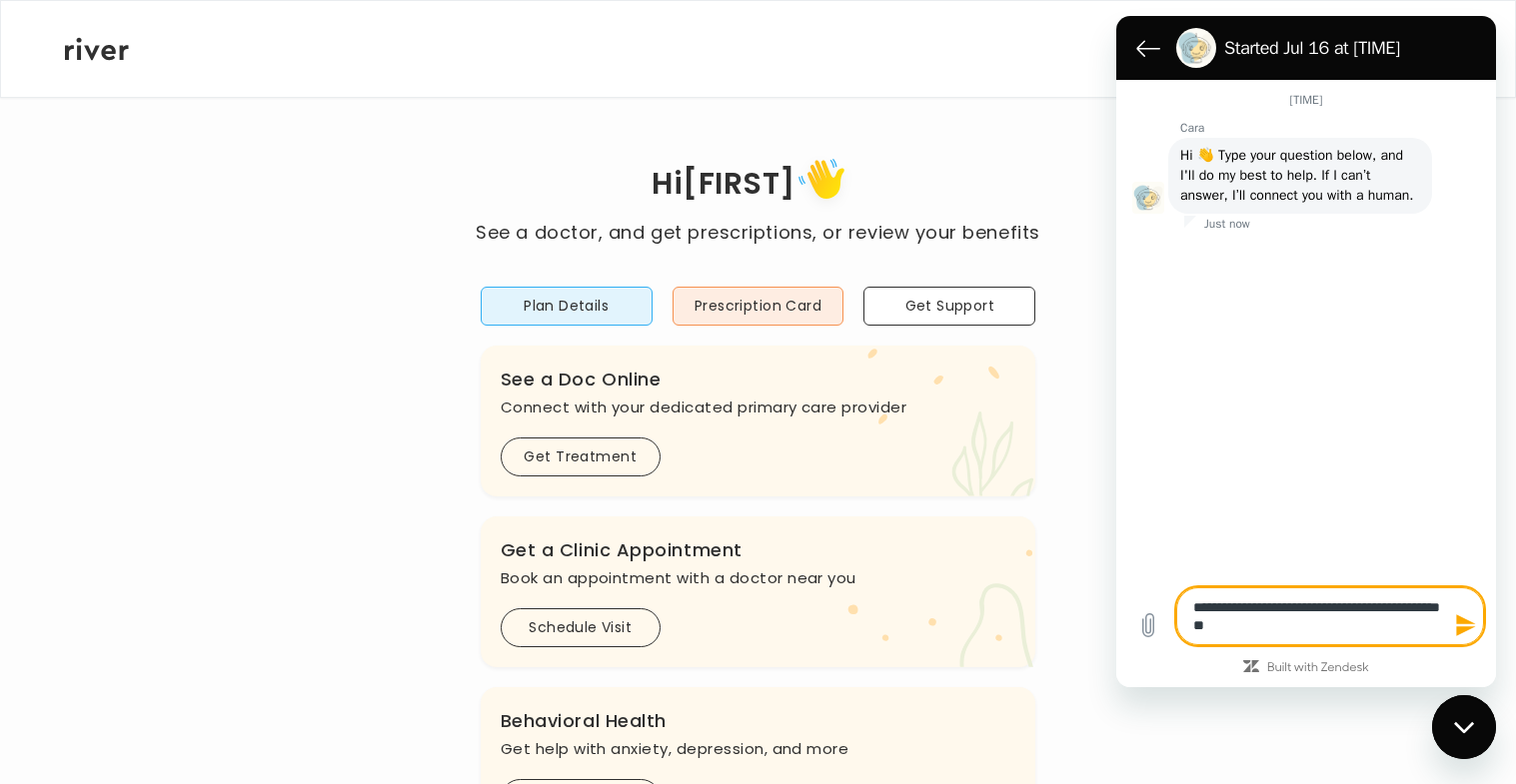 type on "**********" 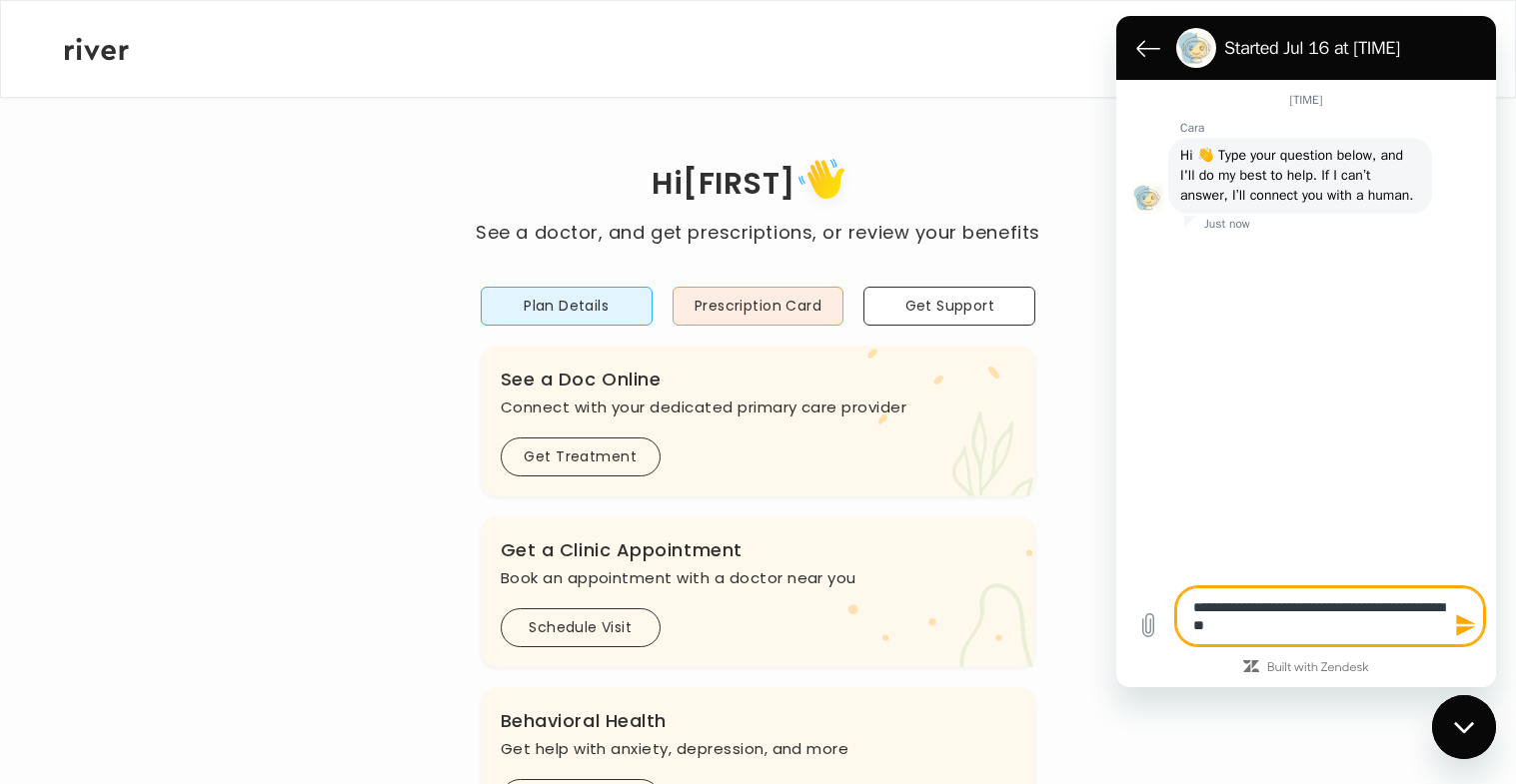 type on "**********" 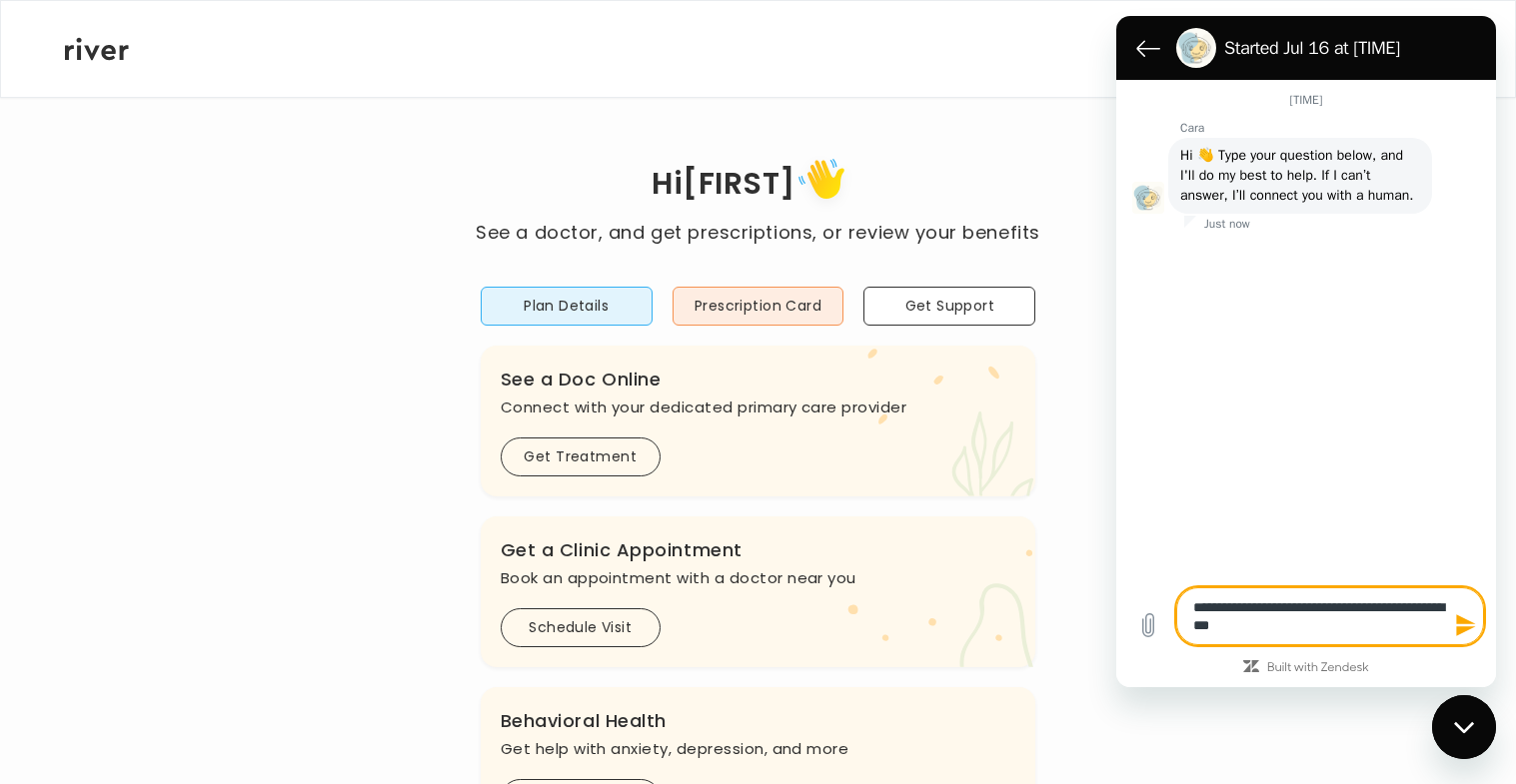 type on "**********" 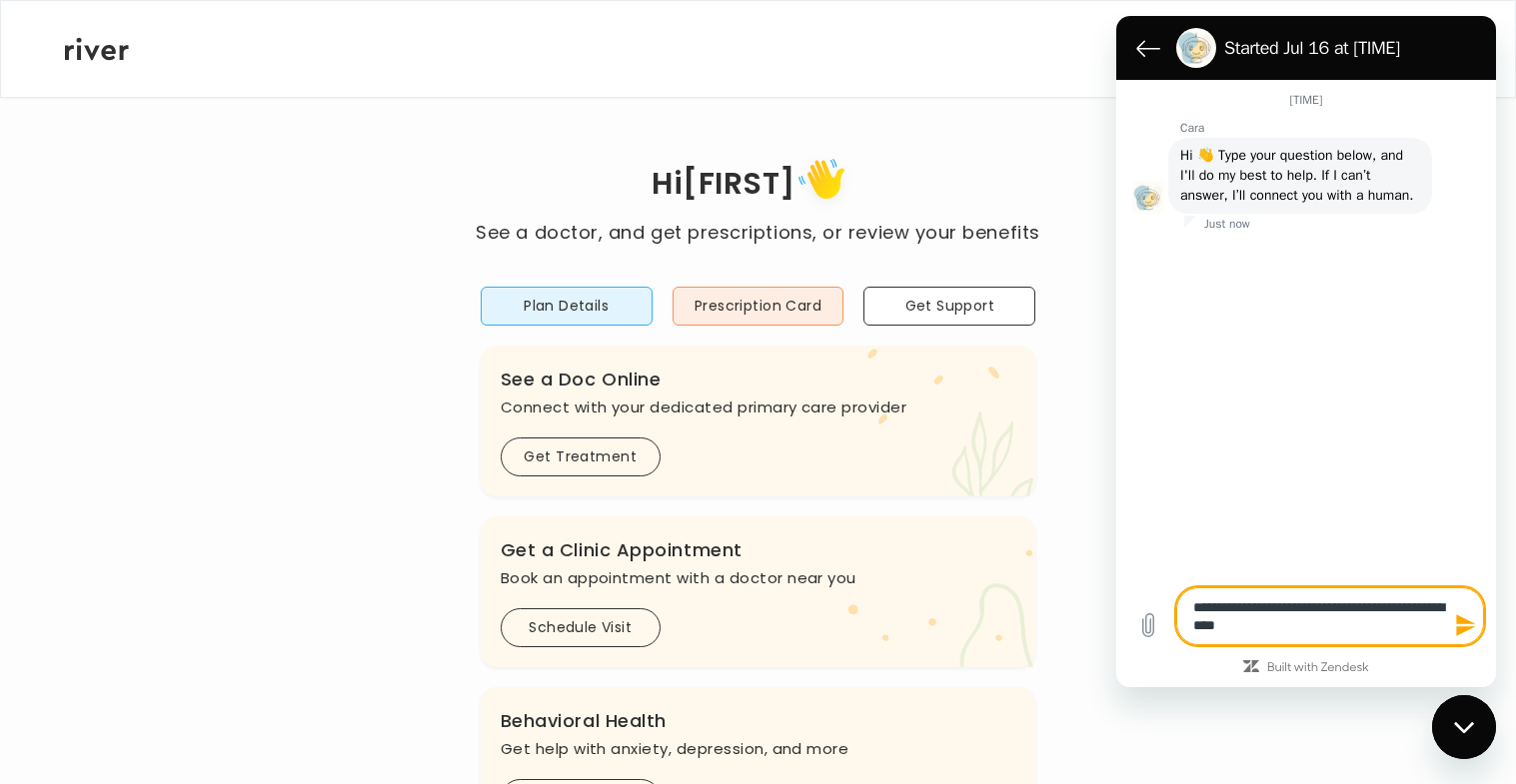 type on "**********" 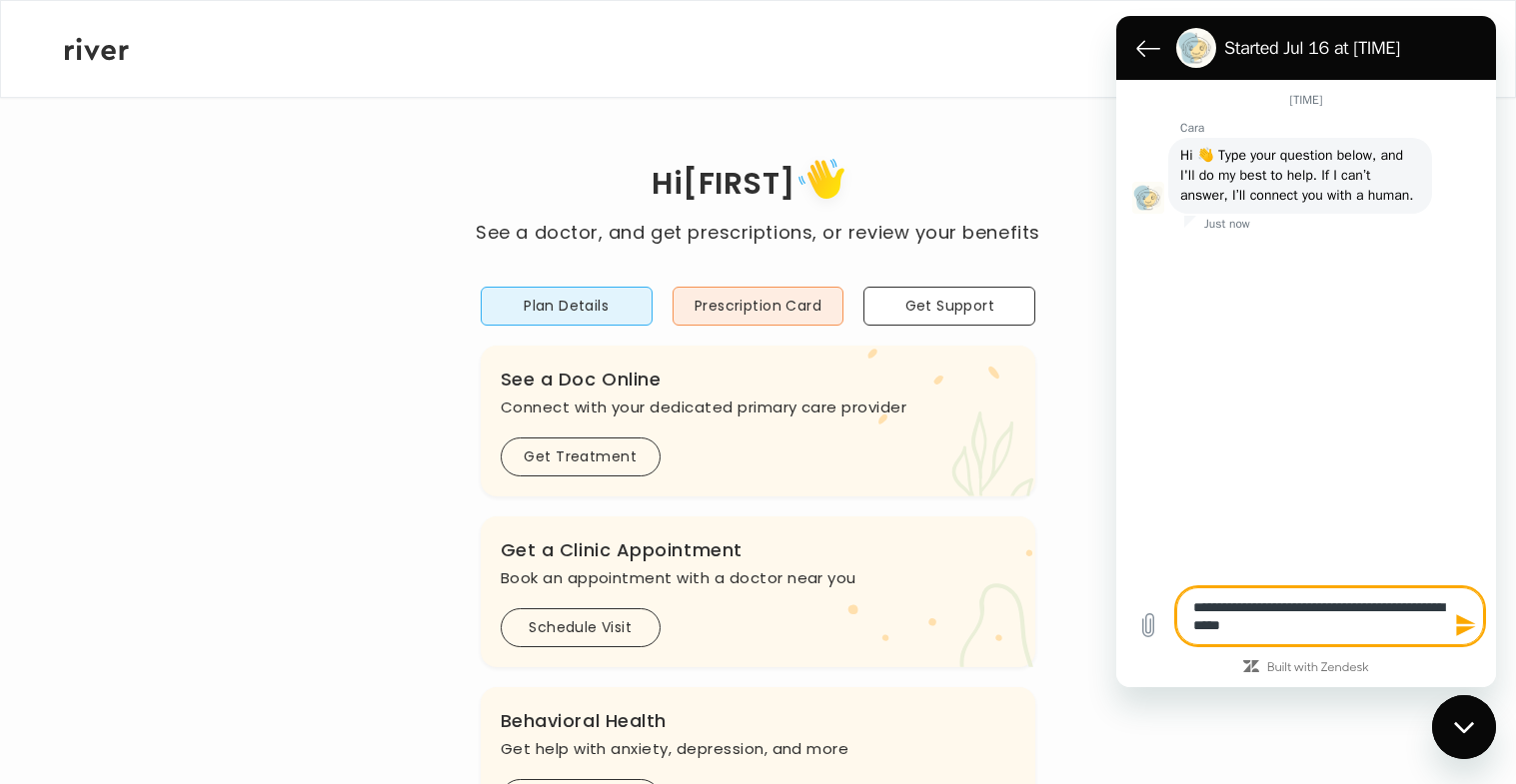 type on "**********" 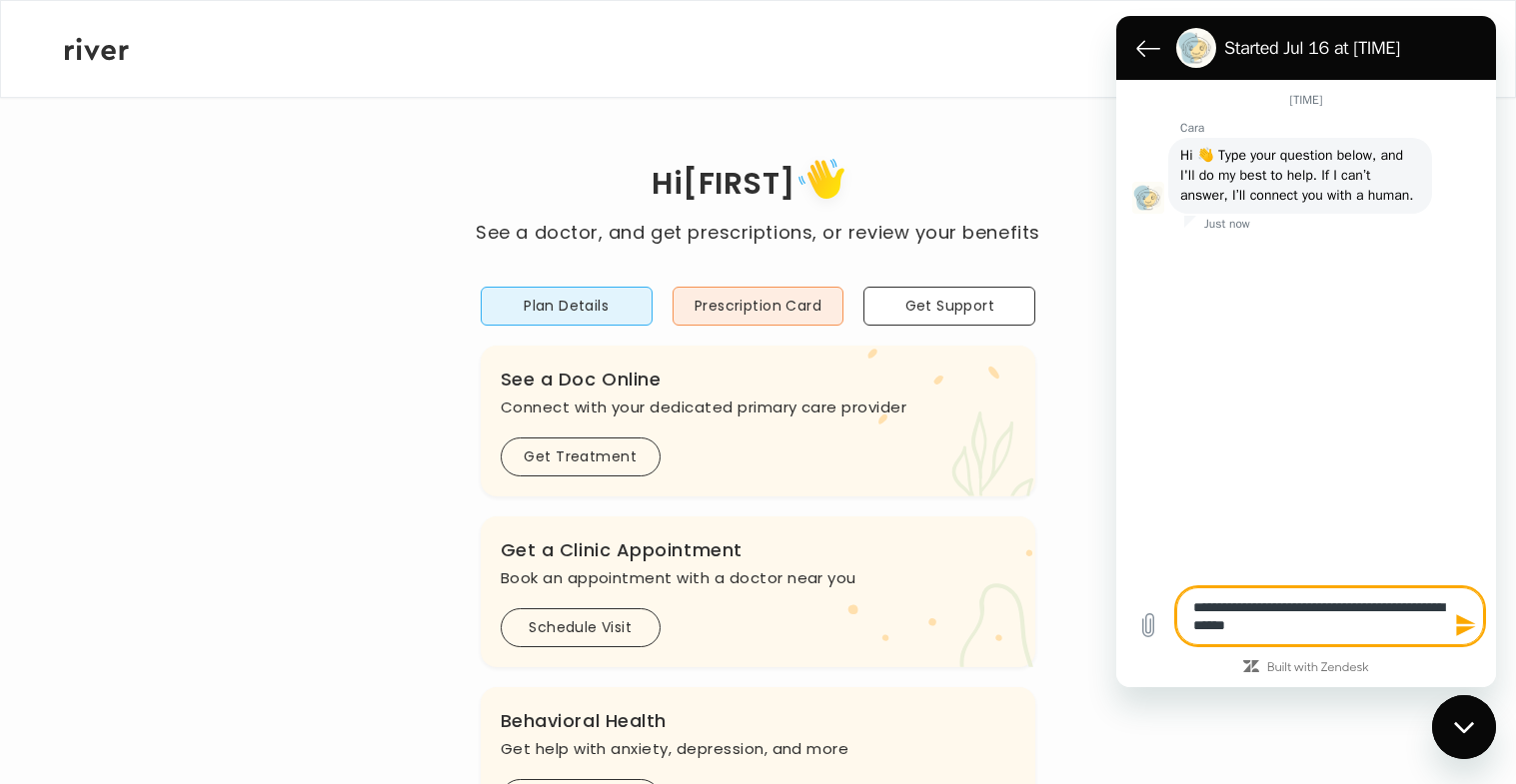 type on "**********" 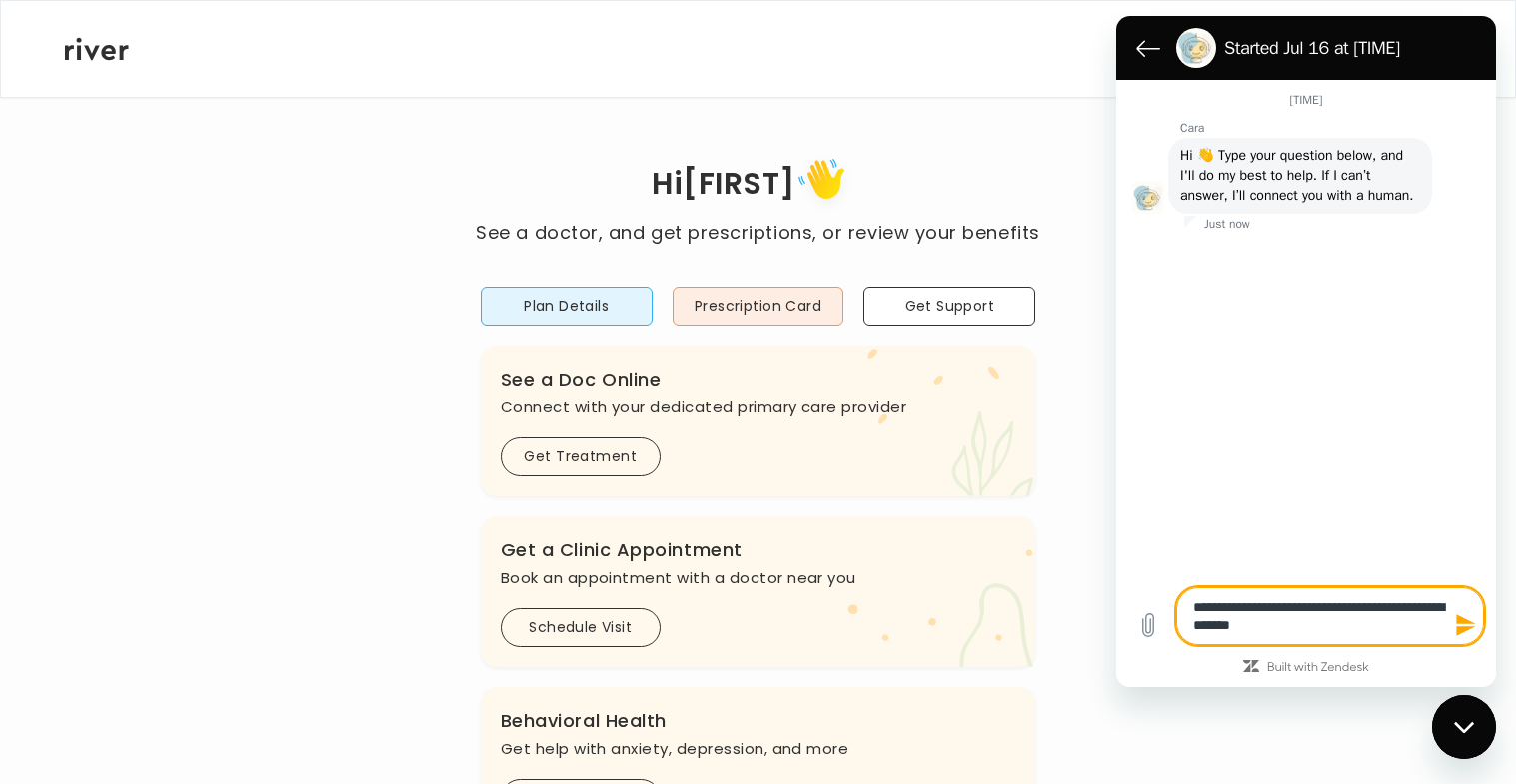 type on "**********" 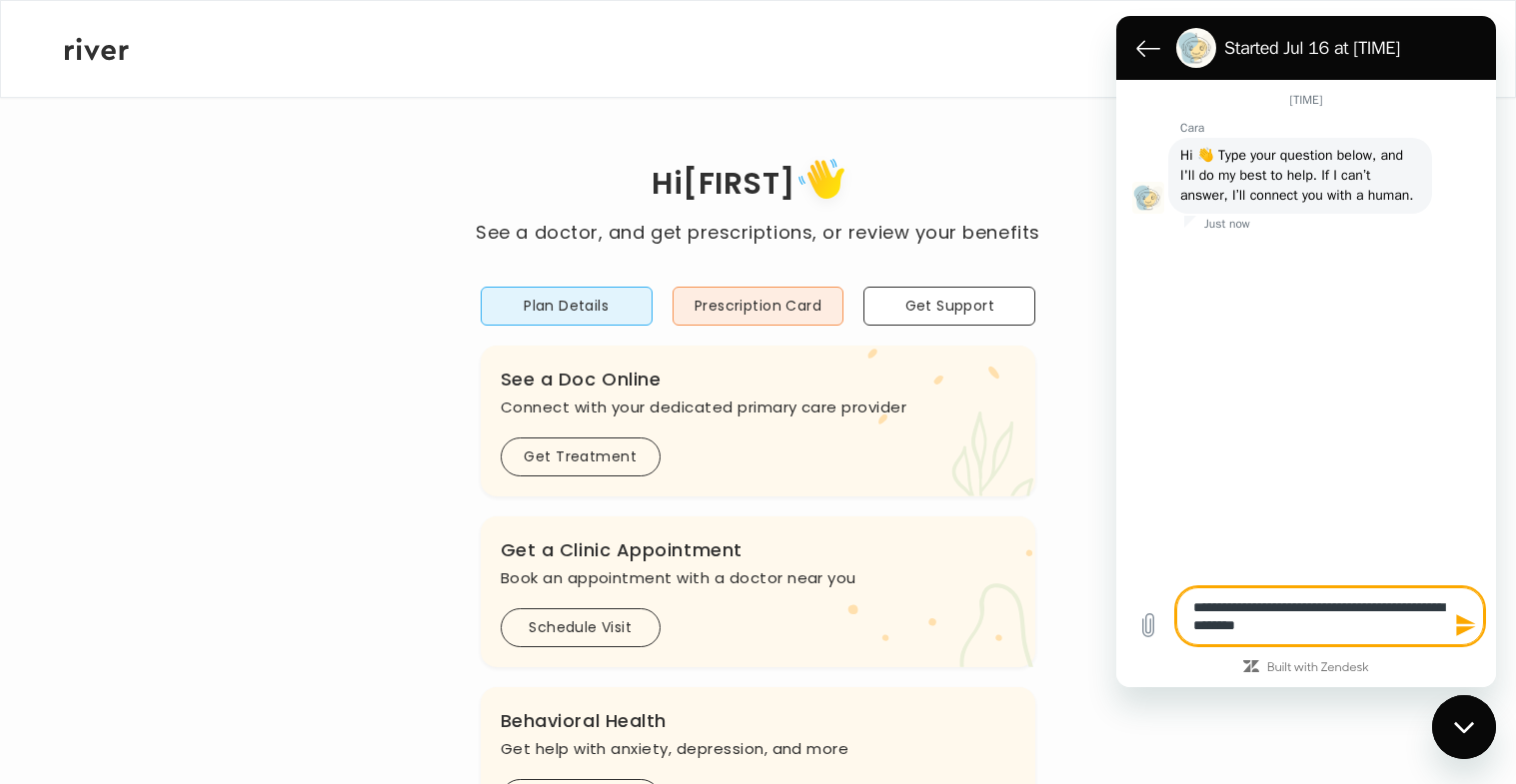type on "*" 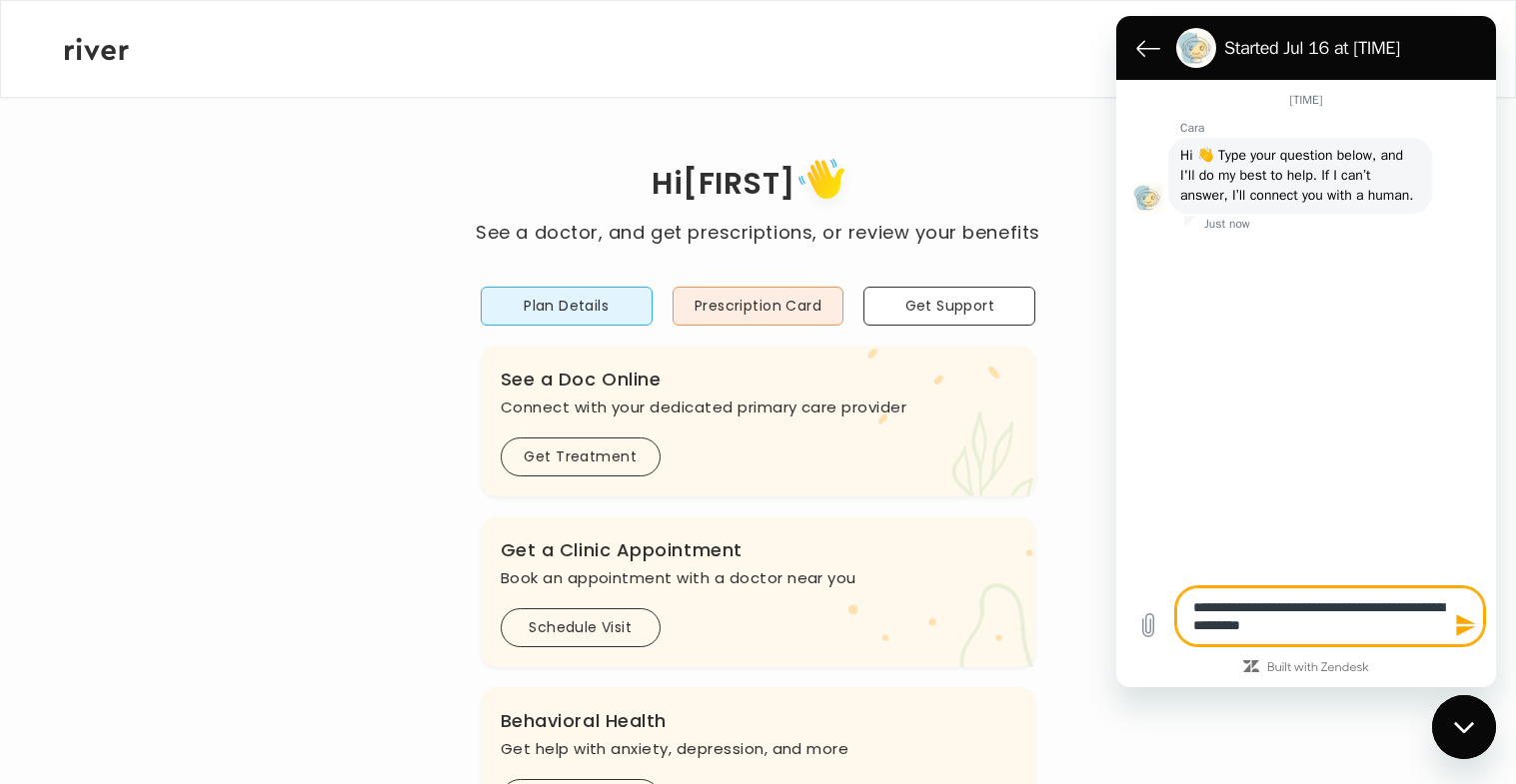 type on "**********" 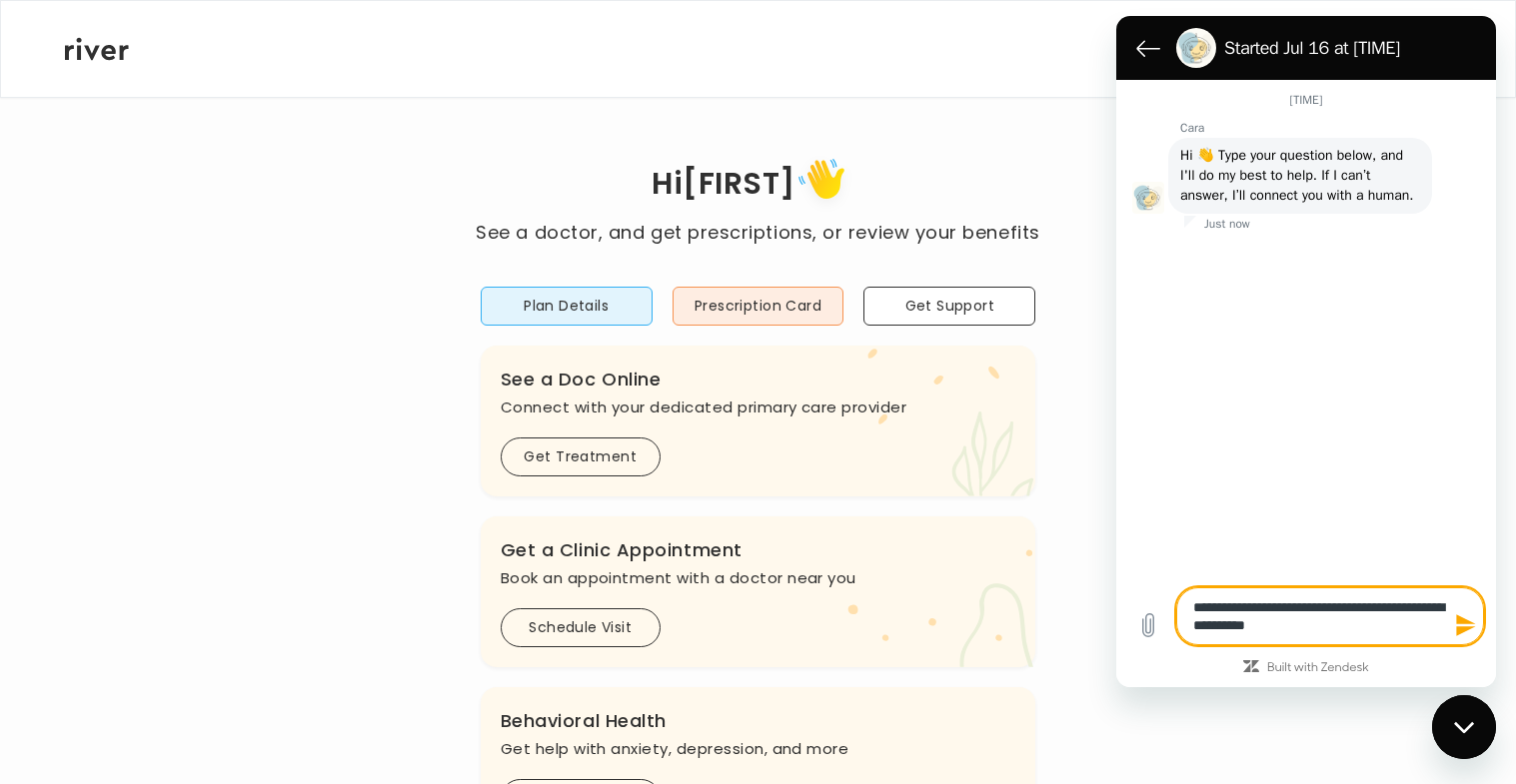 type 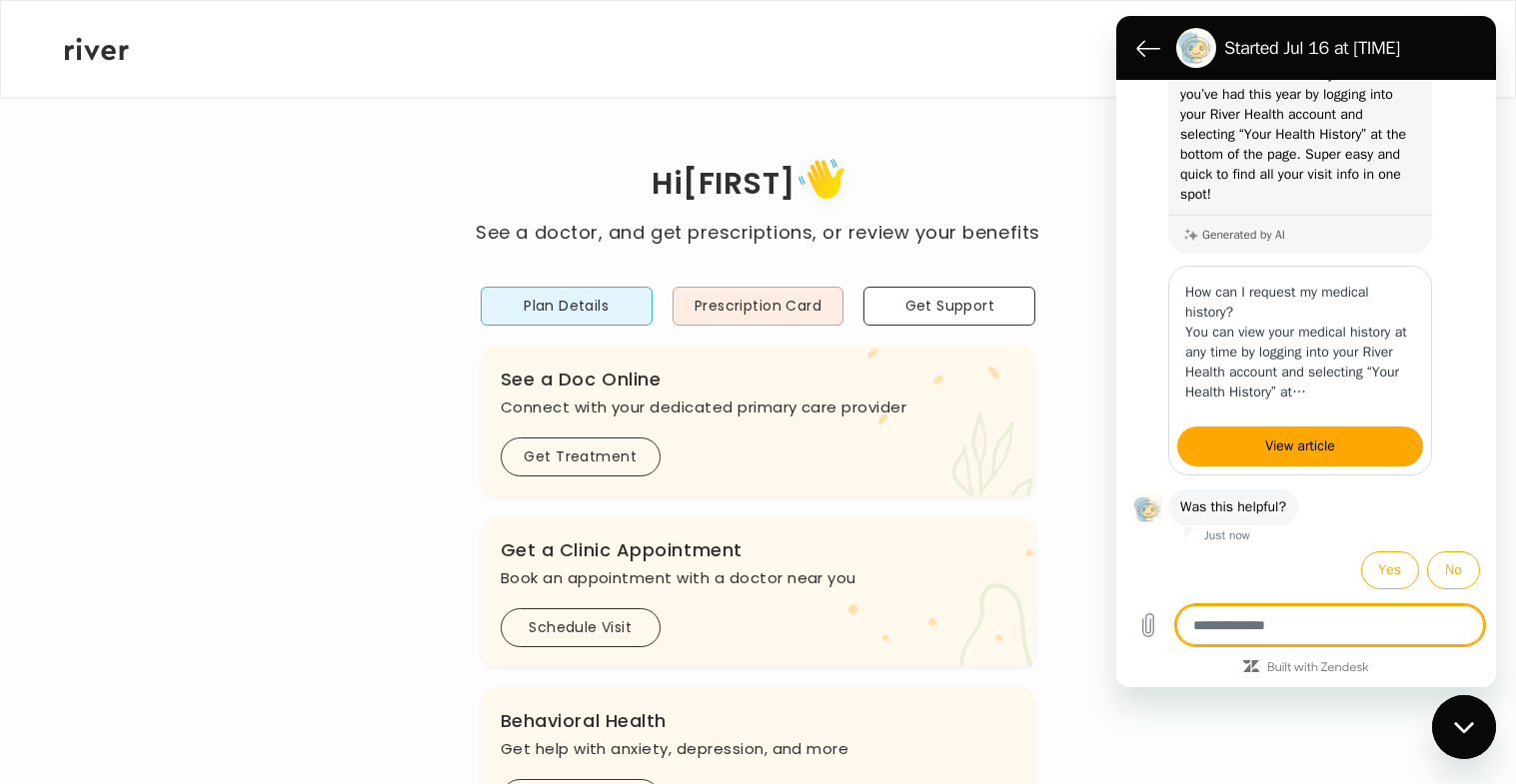 scroll, scrollTop: 242, scrollLeft: 0, axis: vertical 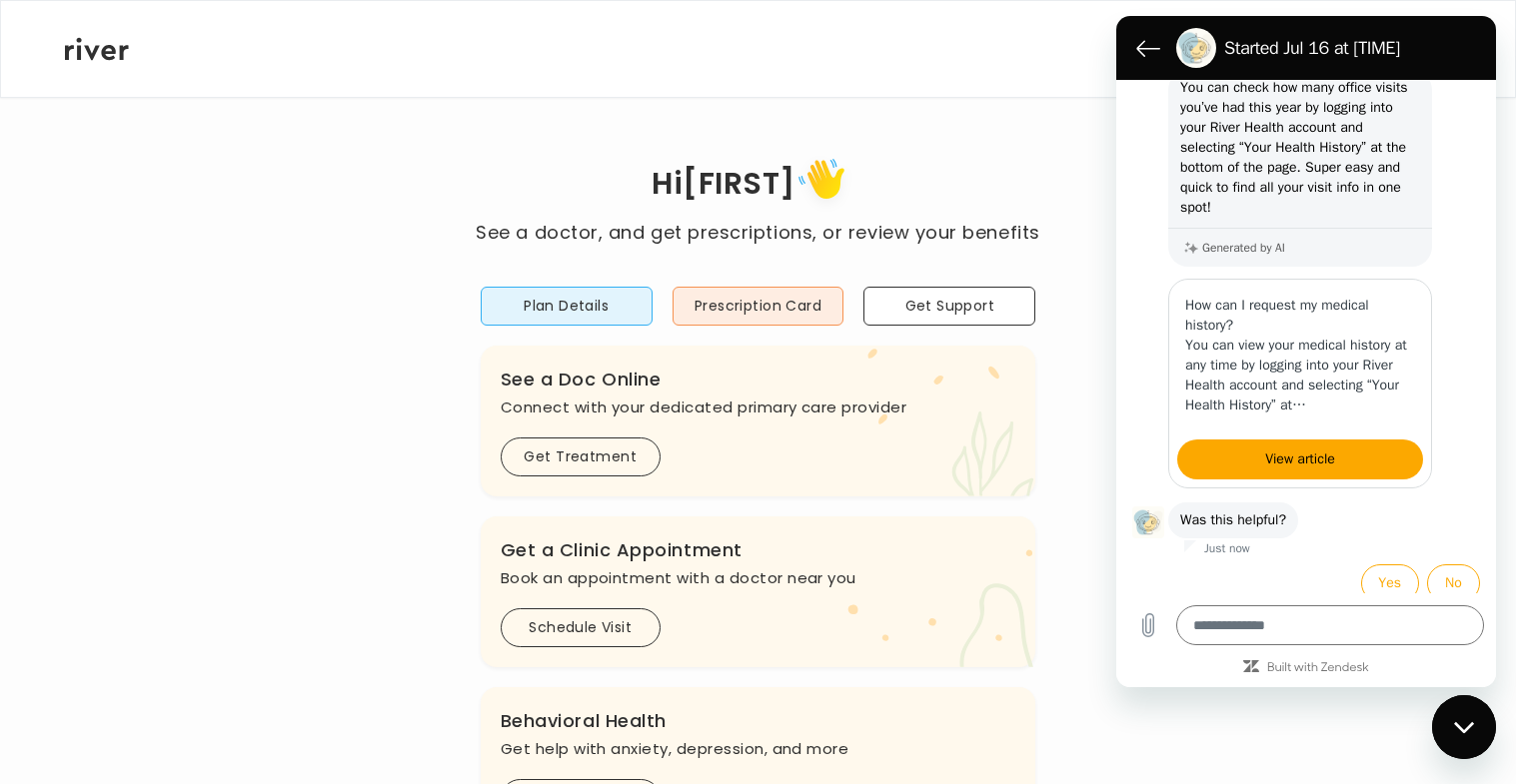 click on "Hi  [FIRST] See a doctor, and get prescriptions, or review your benefits Plan Details Prescription Card Get Support
.cls-1 {
fill: #ffe0ae;
}
.cls-2 {
fill: #eaefd8;
}
River Health Legacy ACTIVE Employer Sponsored: Cracker Barrel and Maple Street Biscuit Company
.cls-see {
fill: #eaefd8;
}
.cls-see-doctor {
fill: #ffe0ae;
}
See a Doc Online Connect with your dedicated primary care provider Get Treatment
.cls-clinic {
fill: #eaefd8;
}
.cls-clinic-appt {
fill: #ffe0ae;
}
Get a Clinic Appointment Book an appointment with a doctor near you Schedule Visit
.cls-1 {
fill: #ffe0ae;
}
Behavioral Health Get help with anxiety, depression, and more Get Started .cls-1{fill:#ffe0ae} Get a Prescription Refill Request a refill for current medications Get Prescription Your Health History View your medical history online View Visits" at bounding box center (758, 665) 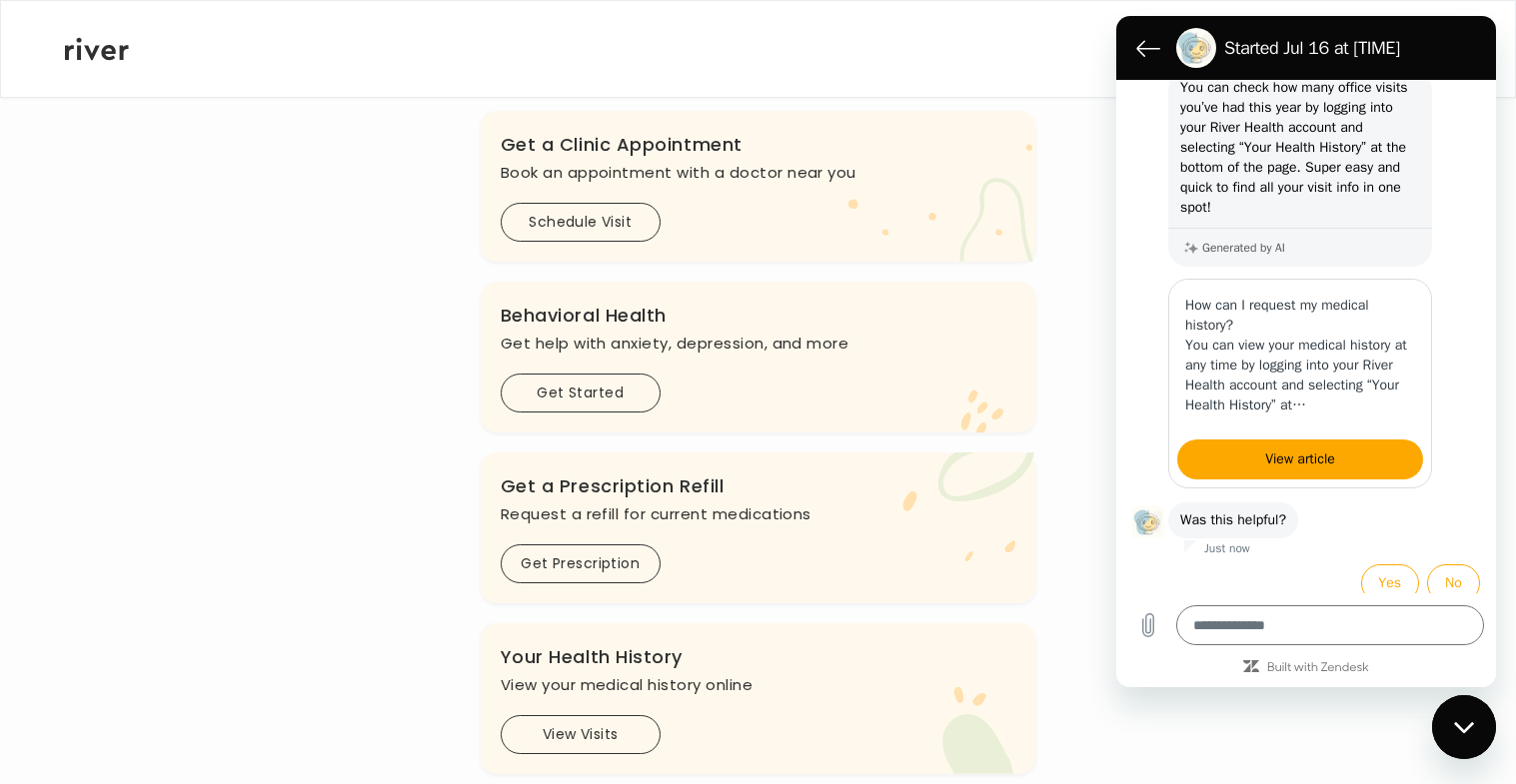 scroll, scrollTop: 451, scrollLeft: 0, axis: vertical 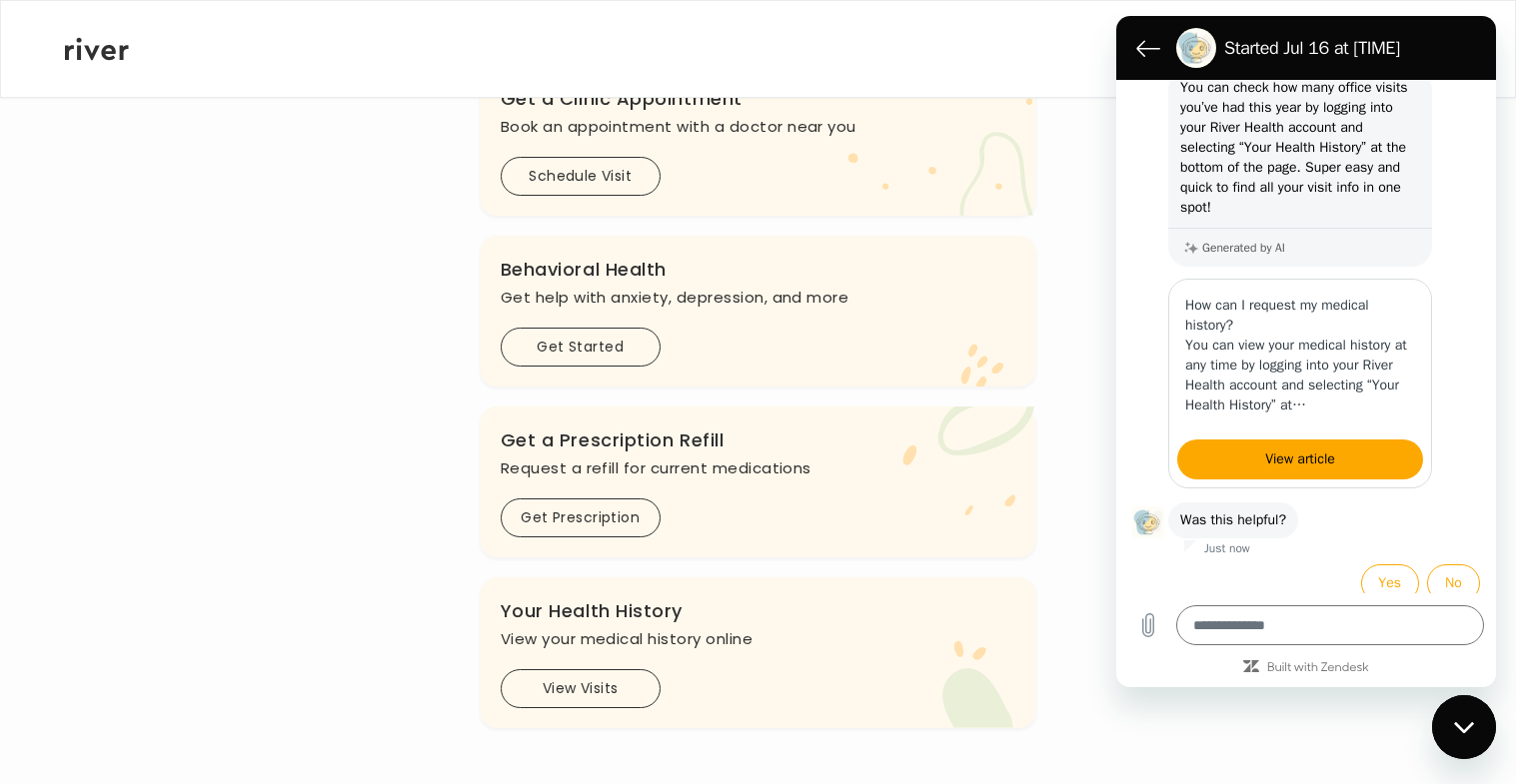 click on "View Visits" at bounding box center [581, 688] 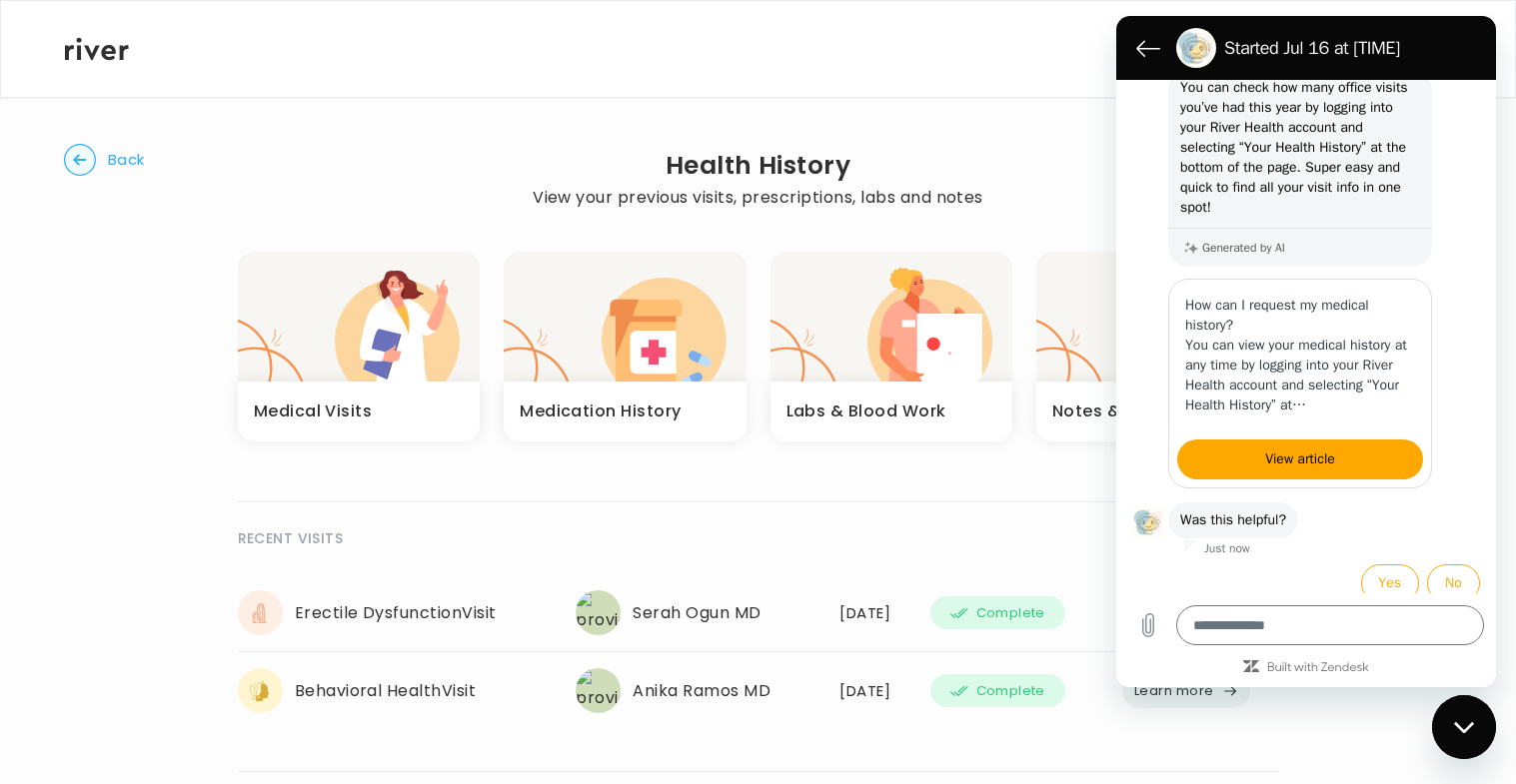 scroll, scrollTop: 33, scrollLeft: 0, axis: vertical 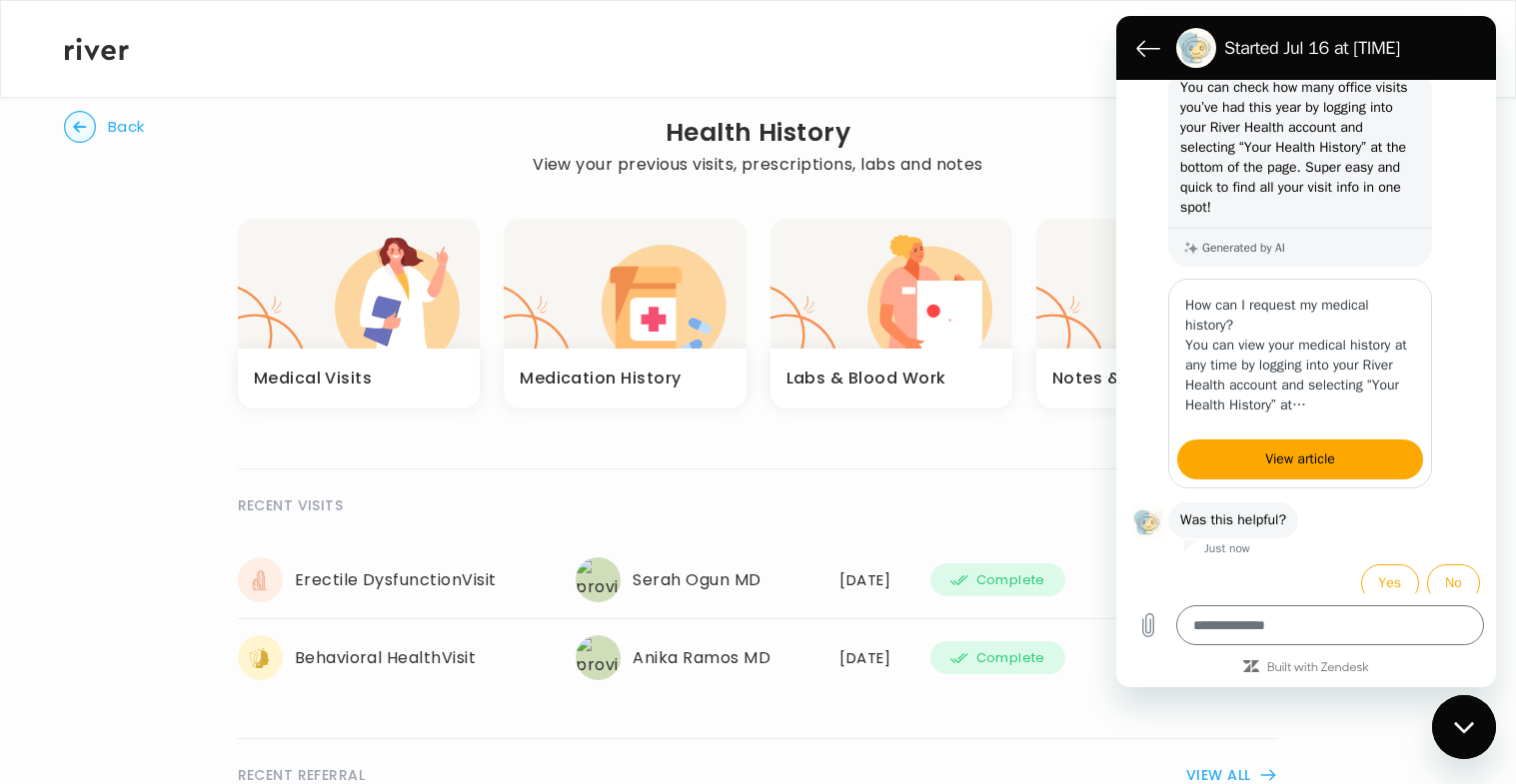 click 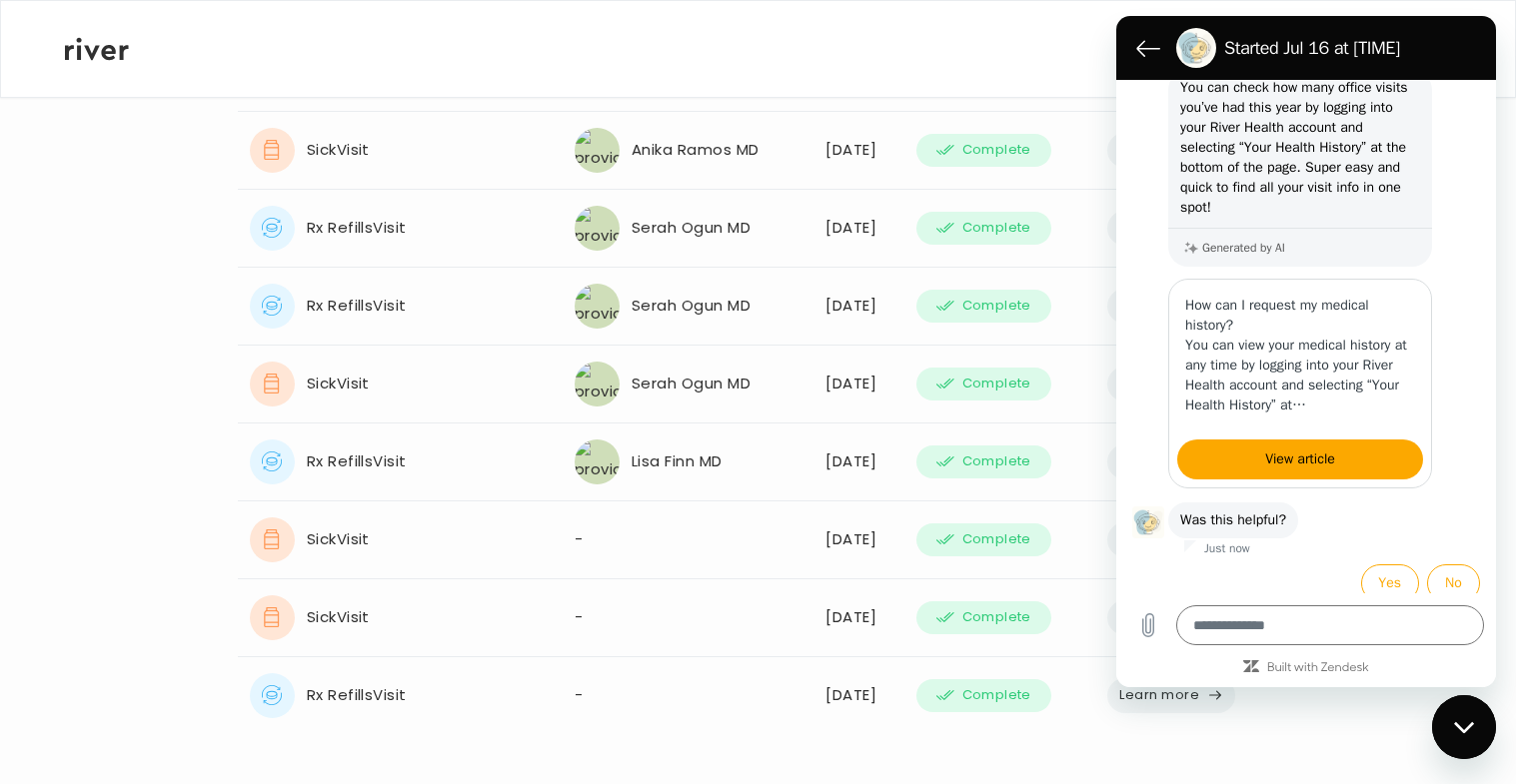 scroll, scrollTop: 429, scrollLeft: 0, axis: vertical 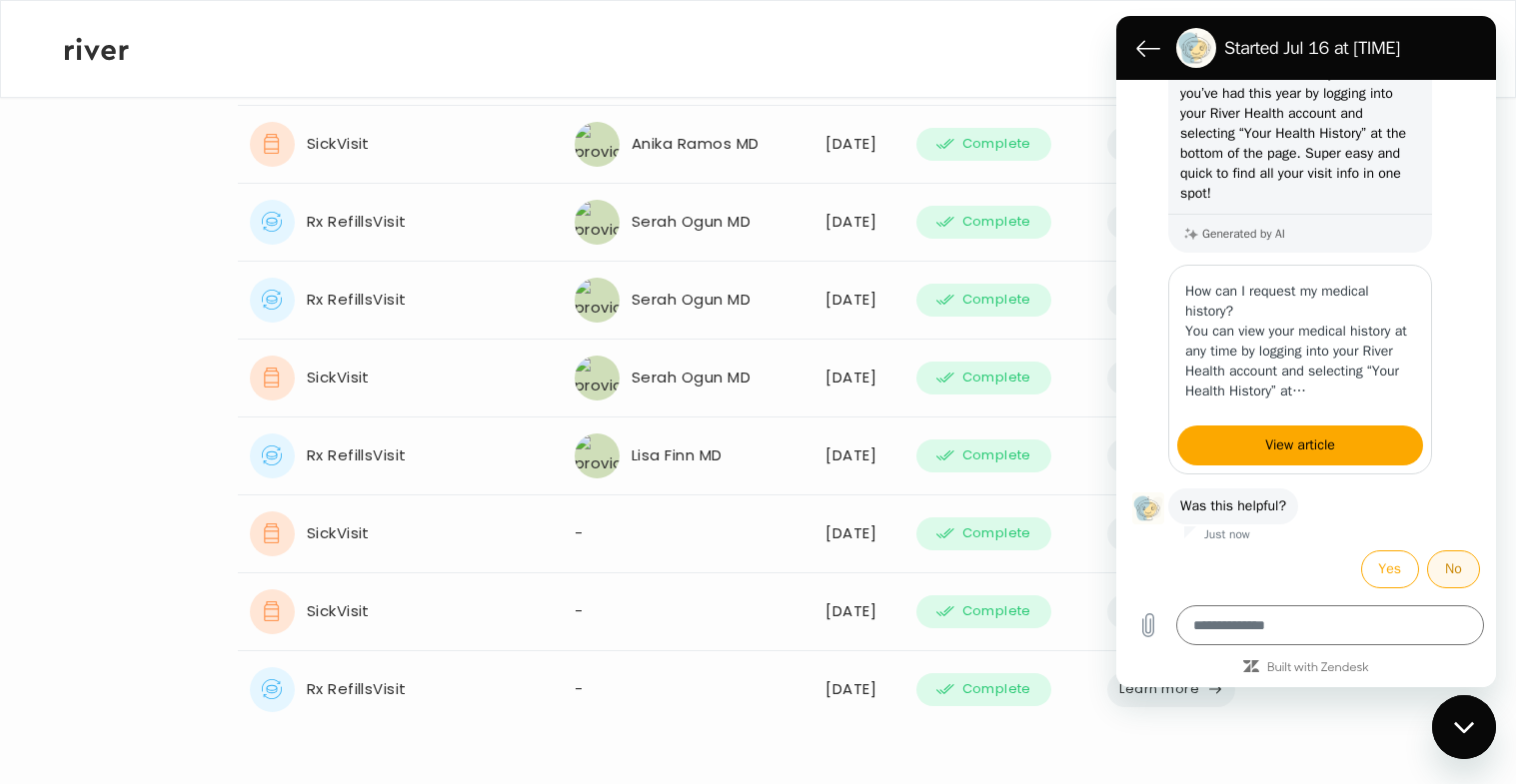 click on "No" at bounding box center (1453, 569) 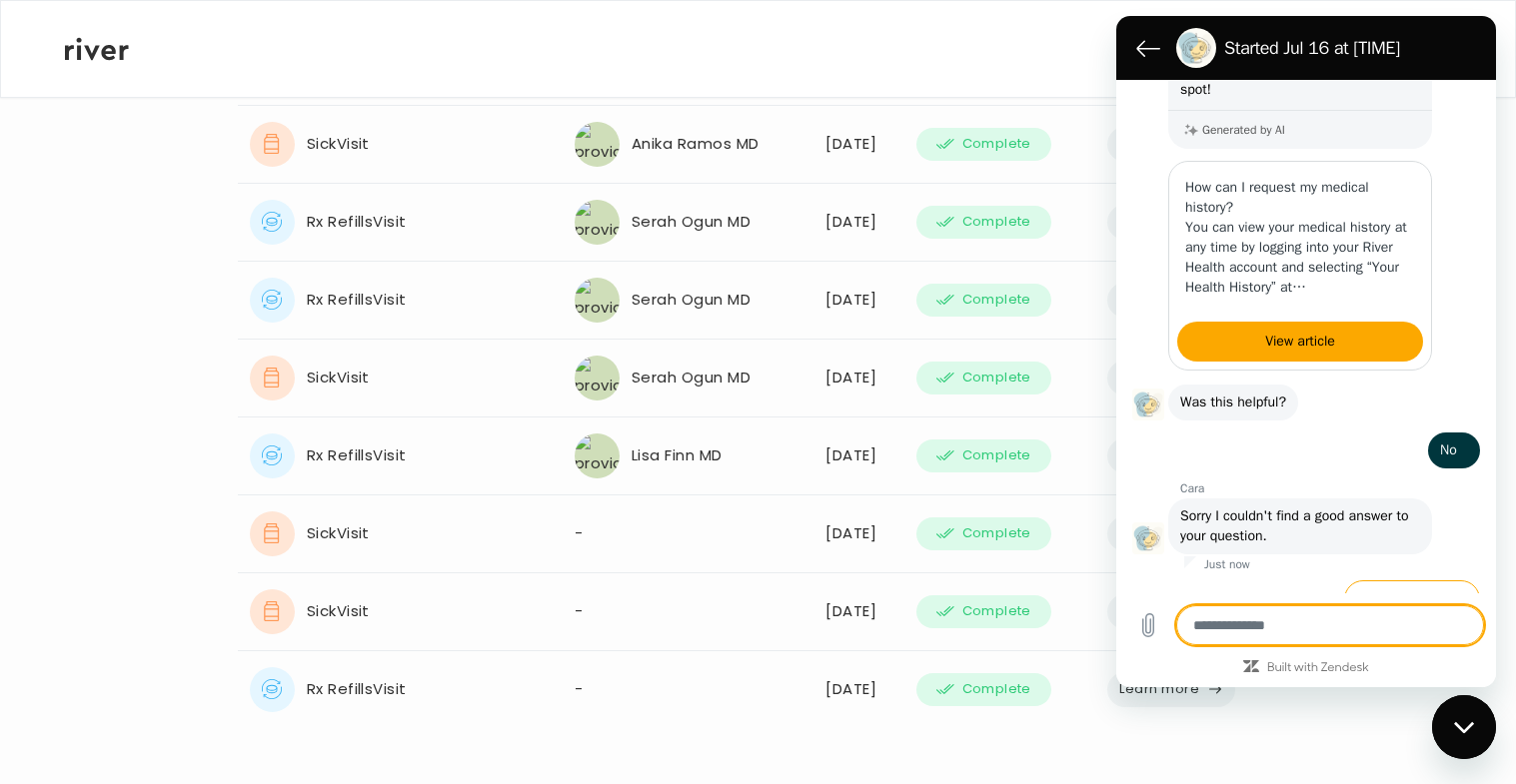 scroll, scrollTop: 409, scrollLeft: 0, axis: vertical 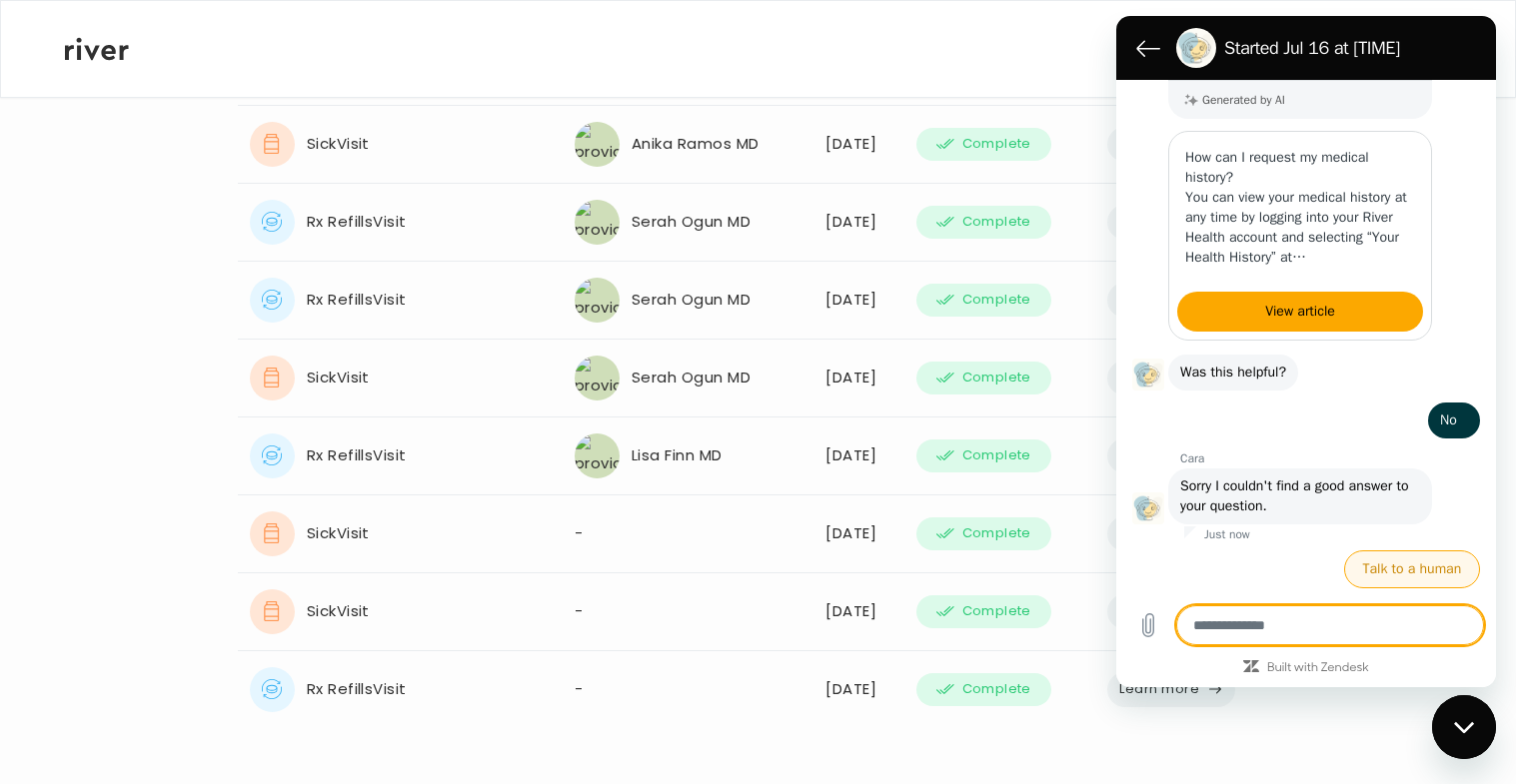 click on "Talk to a human" at bounding box center [1412, 569] 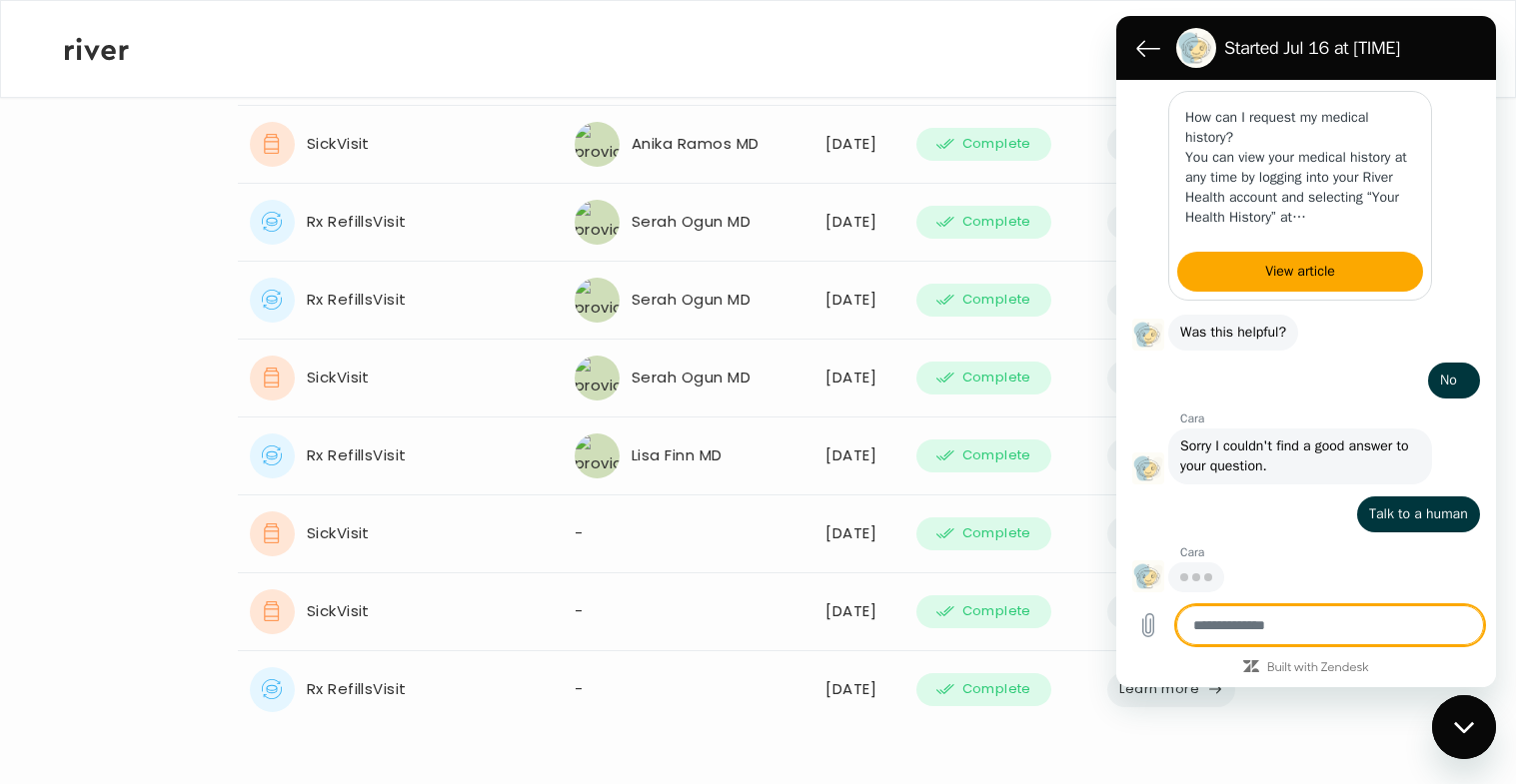 scroll, scrollTop: 449, scrollLeft: 0, axis: vertical 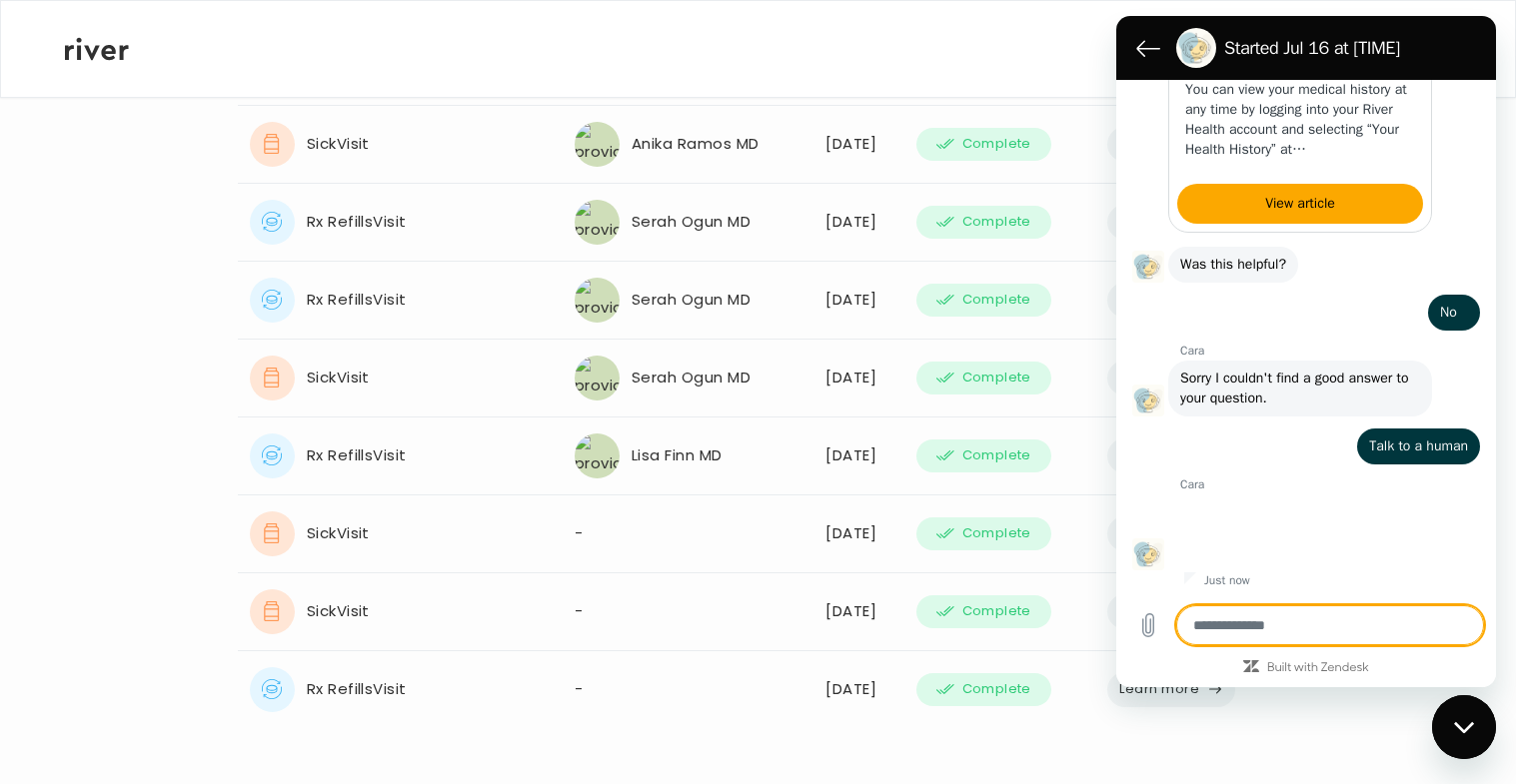 type on "*" 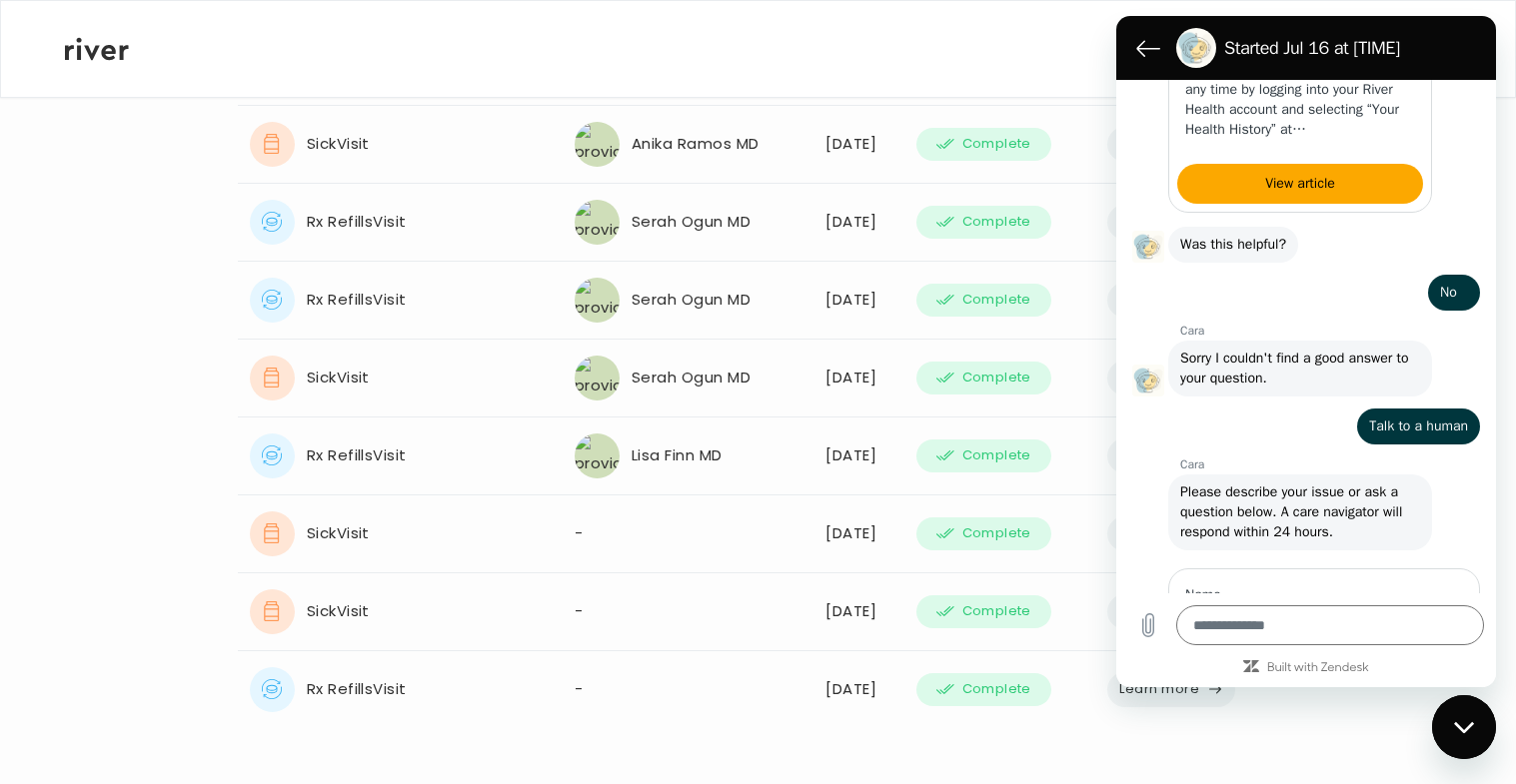 scroll, scrollTop: 671, scrollLeft: 0, axis: vertical 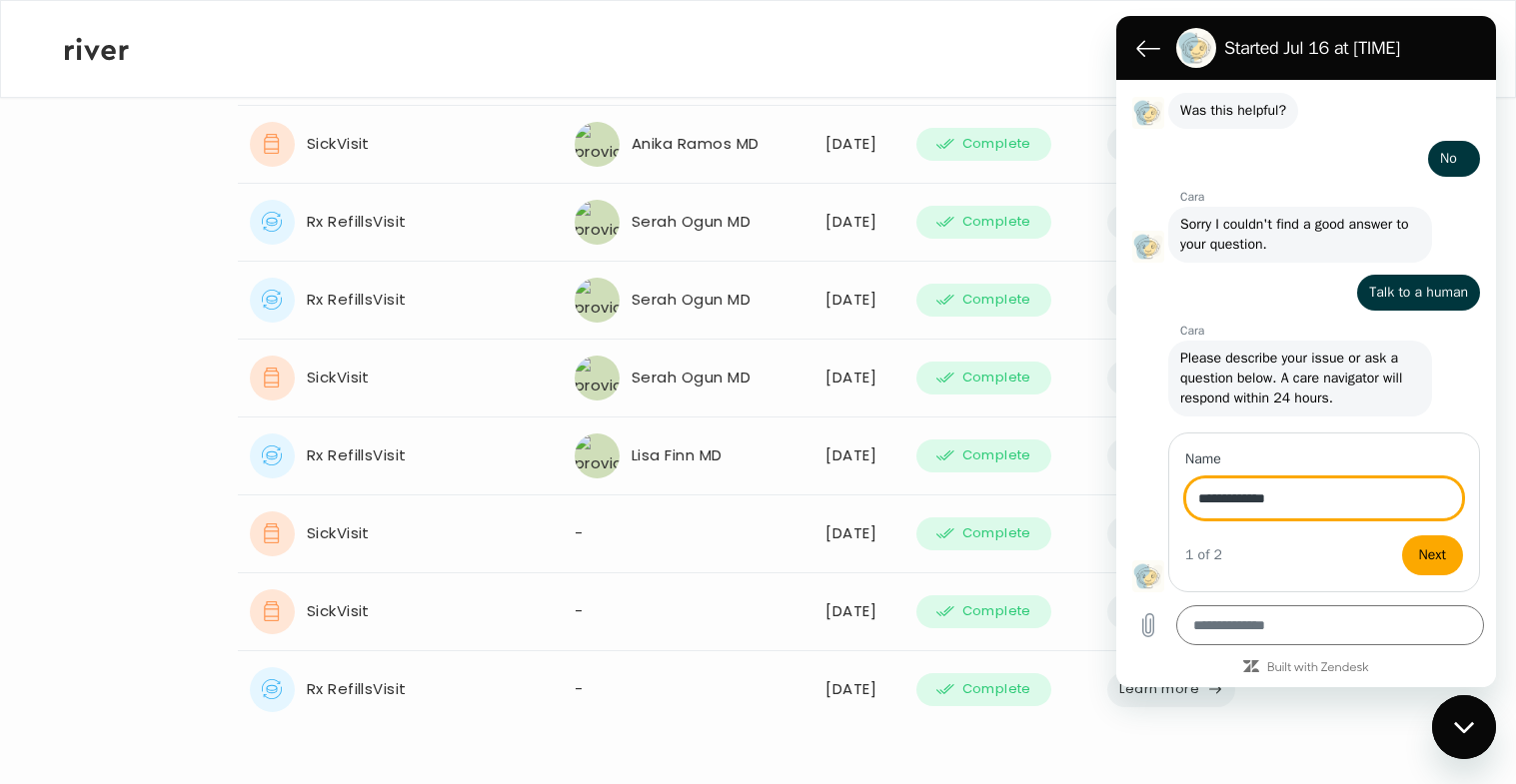 type on "**********" 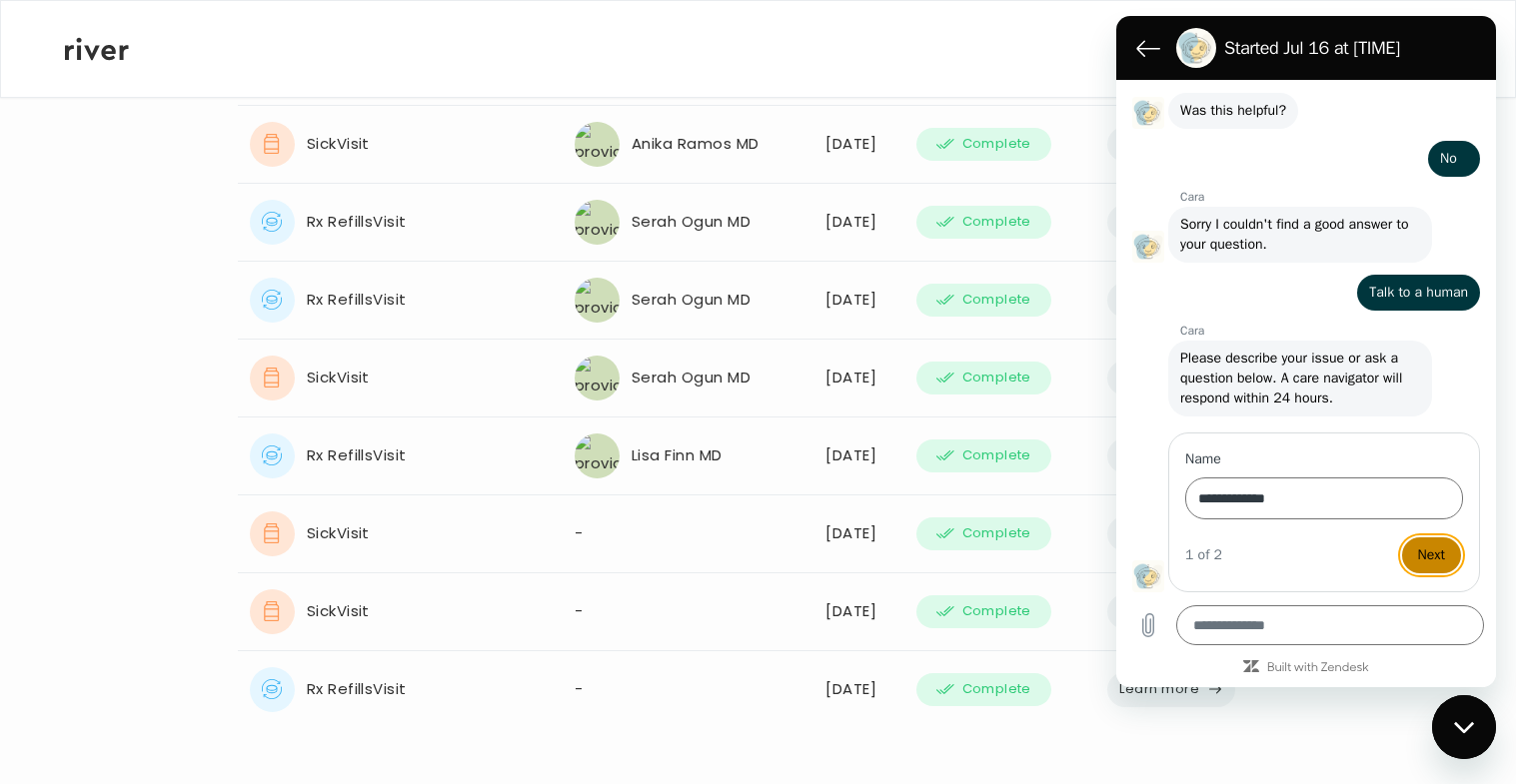 click on "Next" at bounding box center [1431, 555] 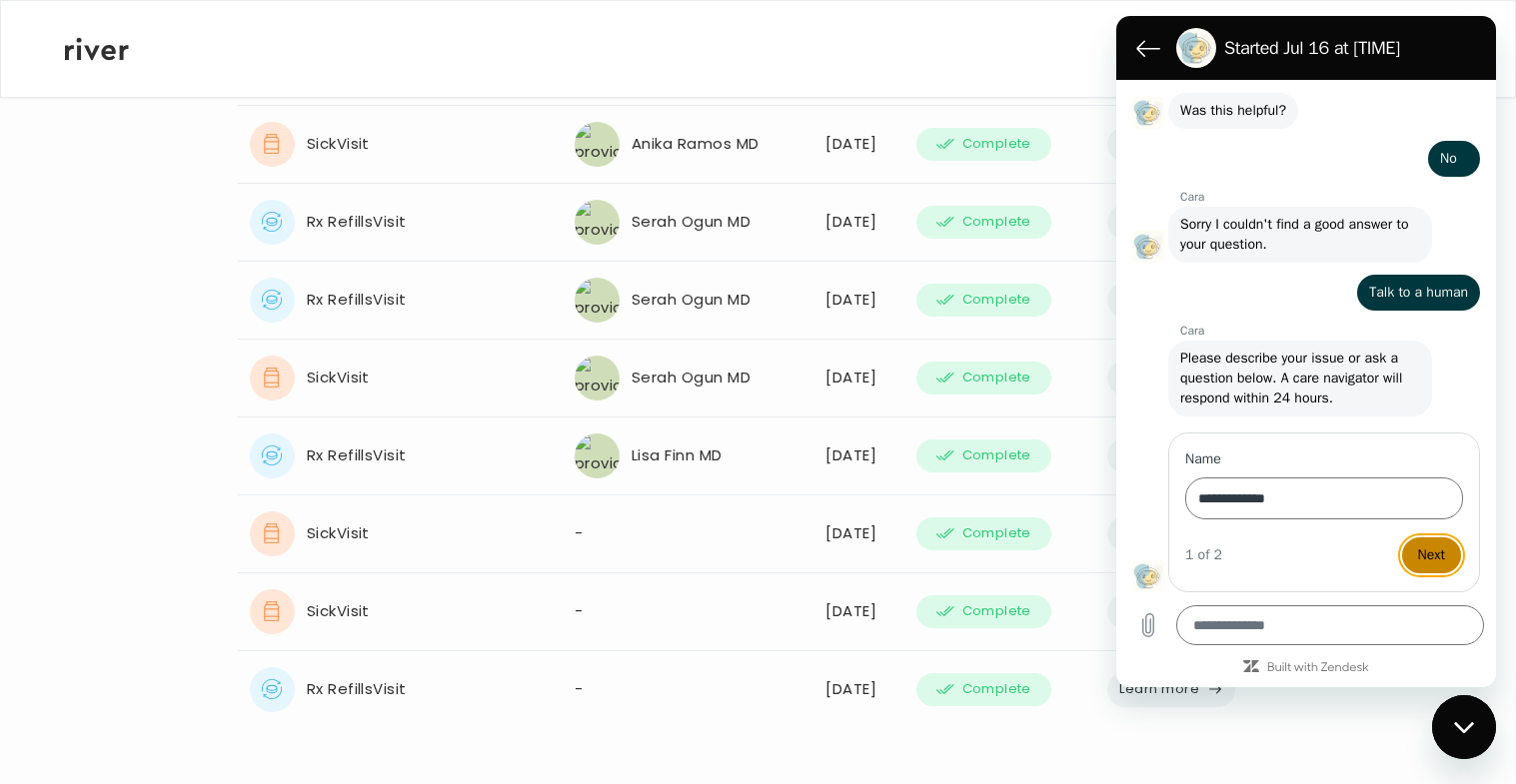 type on "*" 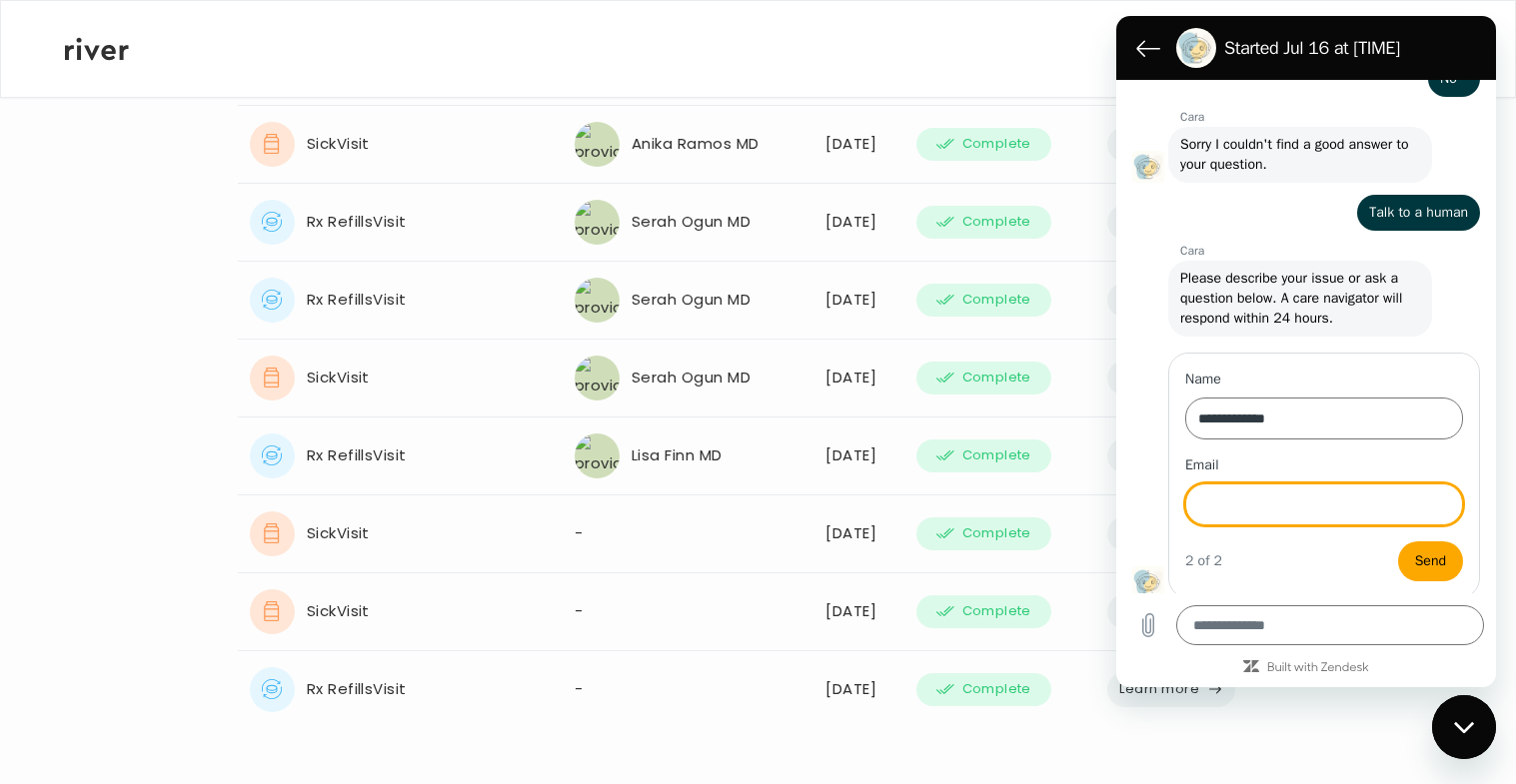 scroll, scrollTop: 757, scrollLeft: 0, axis: vertical 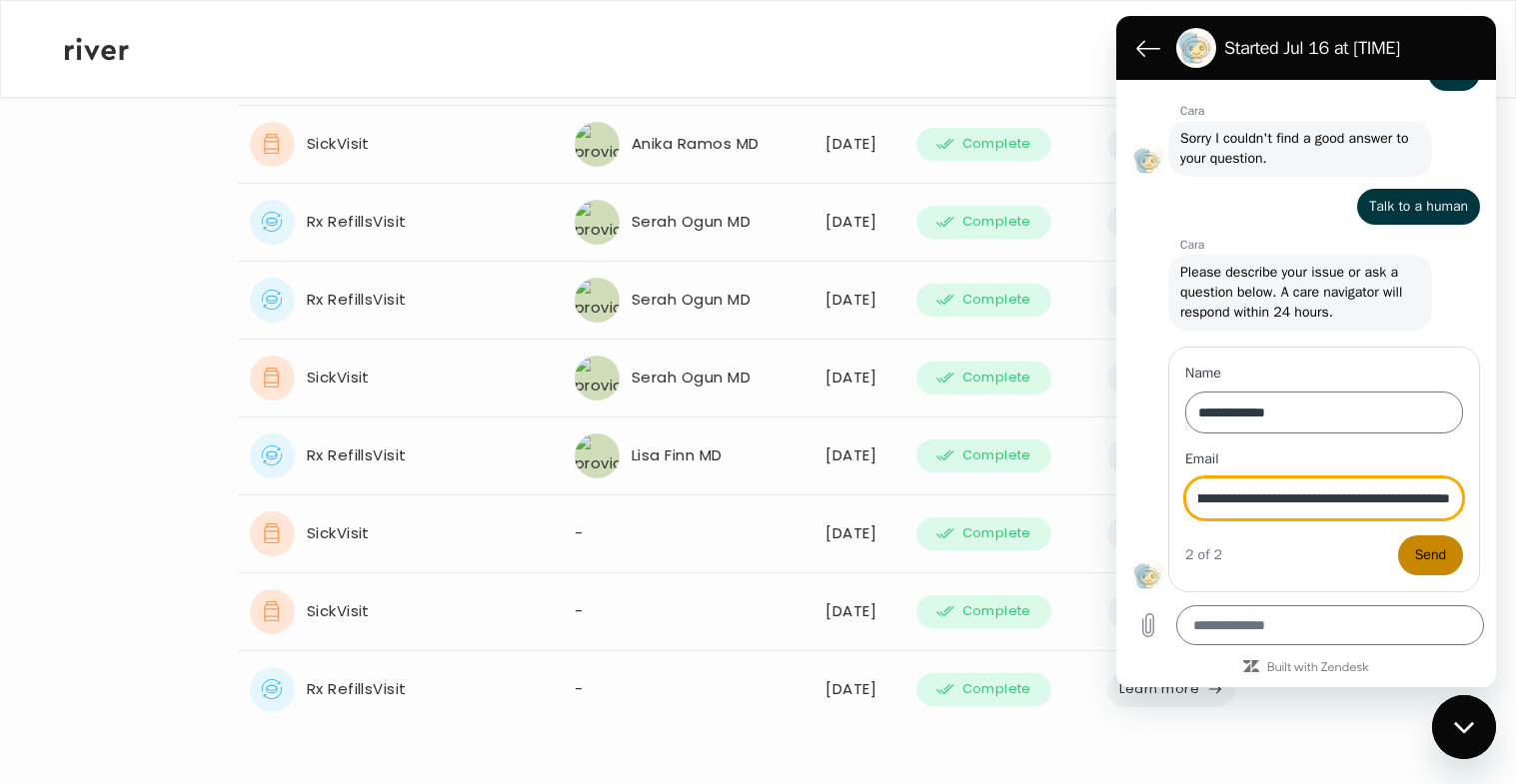 click on "Send" at bounding box center [1430, 555] 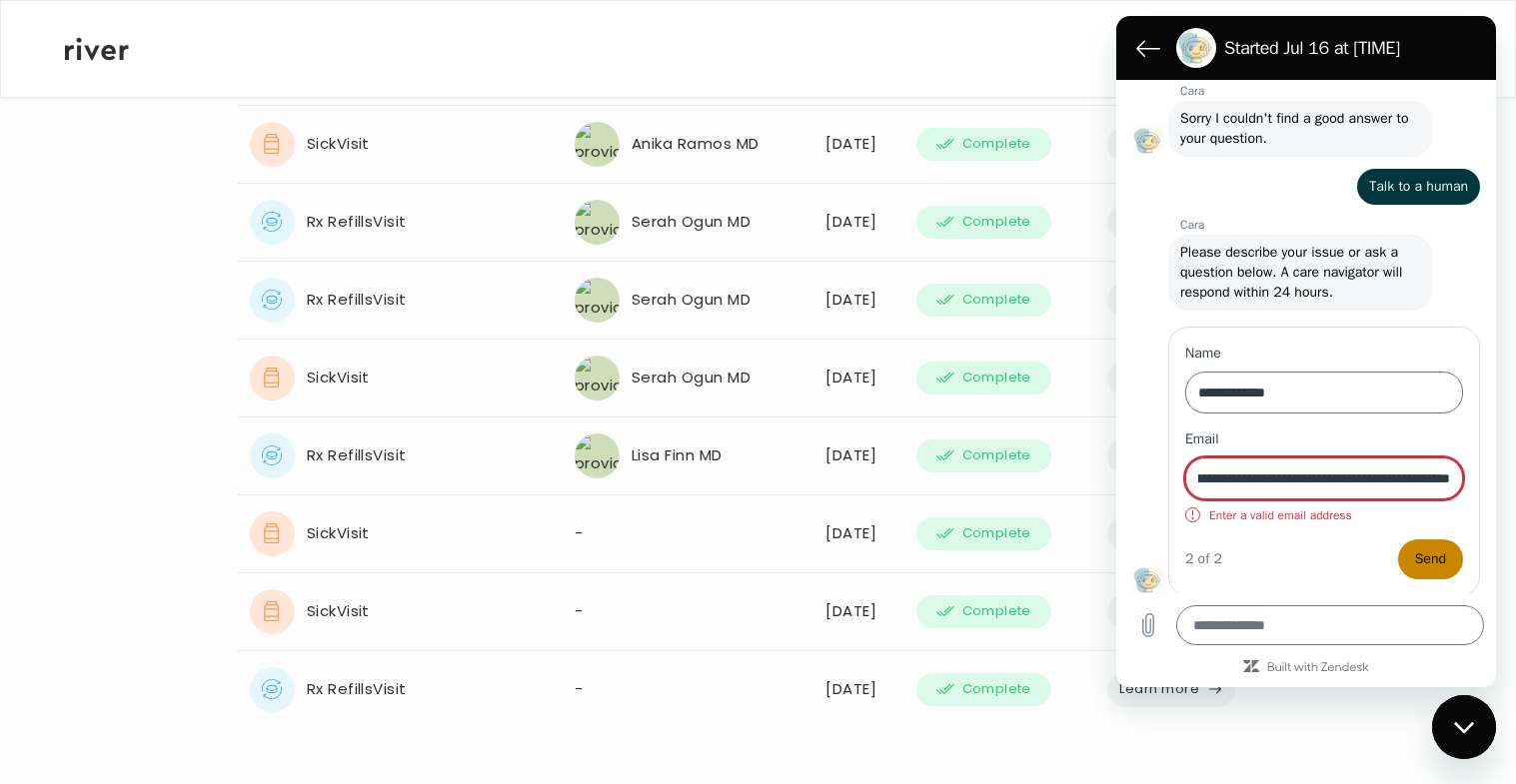 scroll, scrollTop: 781, scrollLeft: 0, axis: vertical 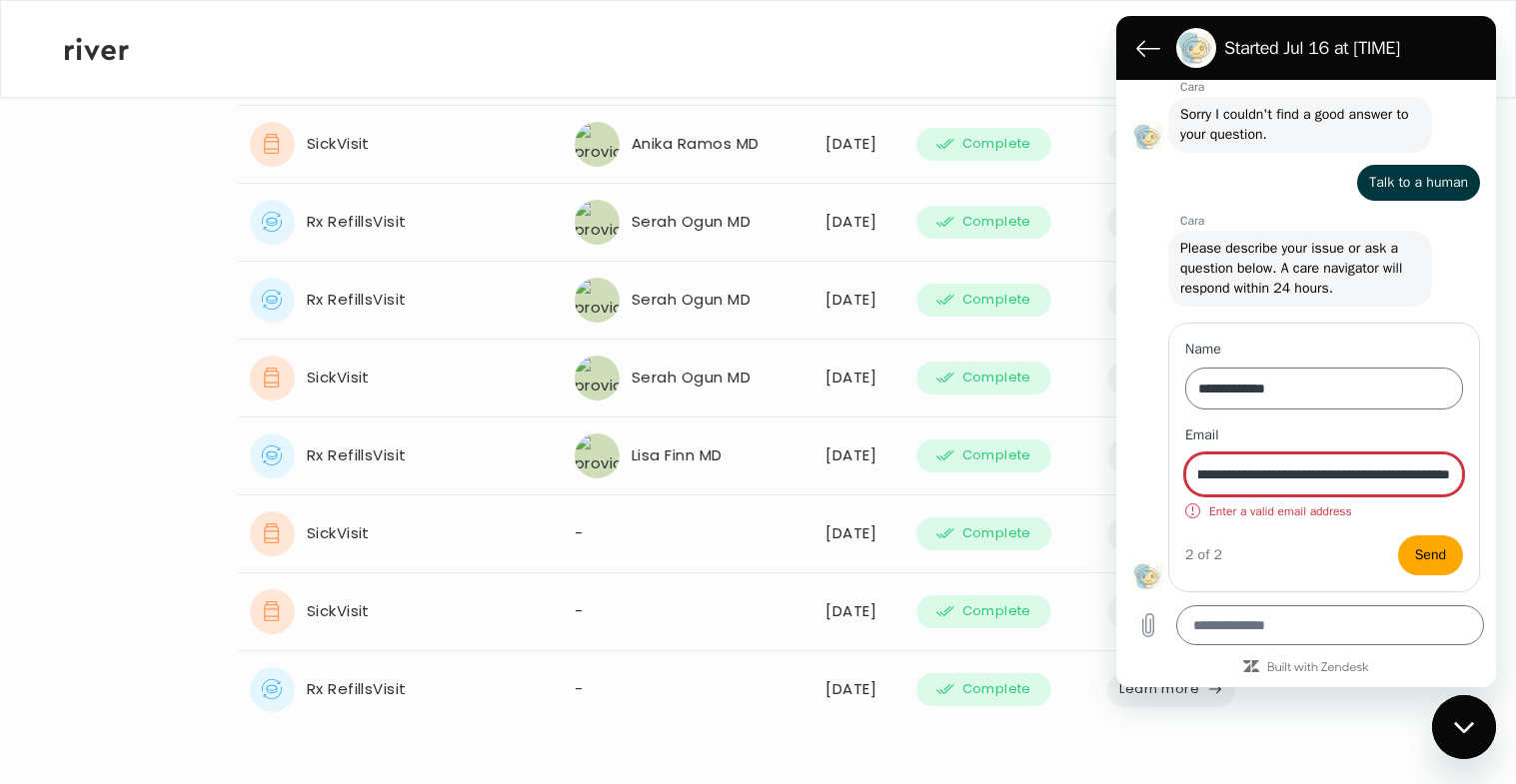 click on "**********" at bounding box center (1324, 474) 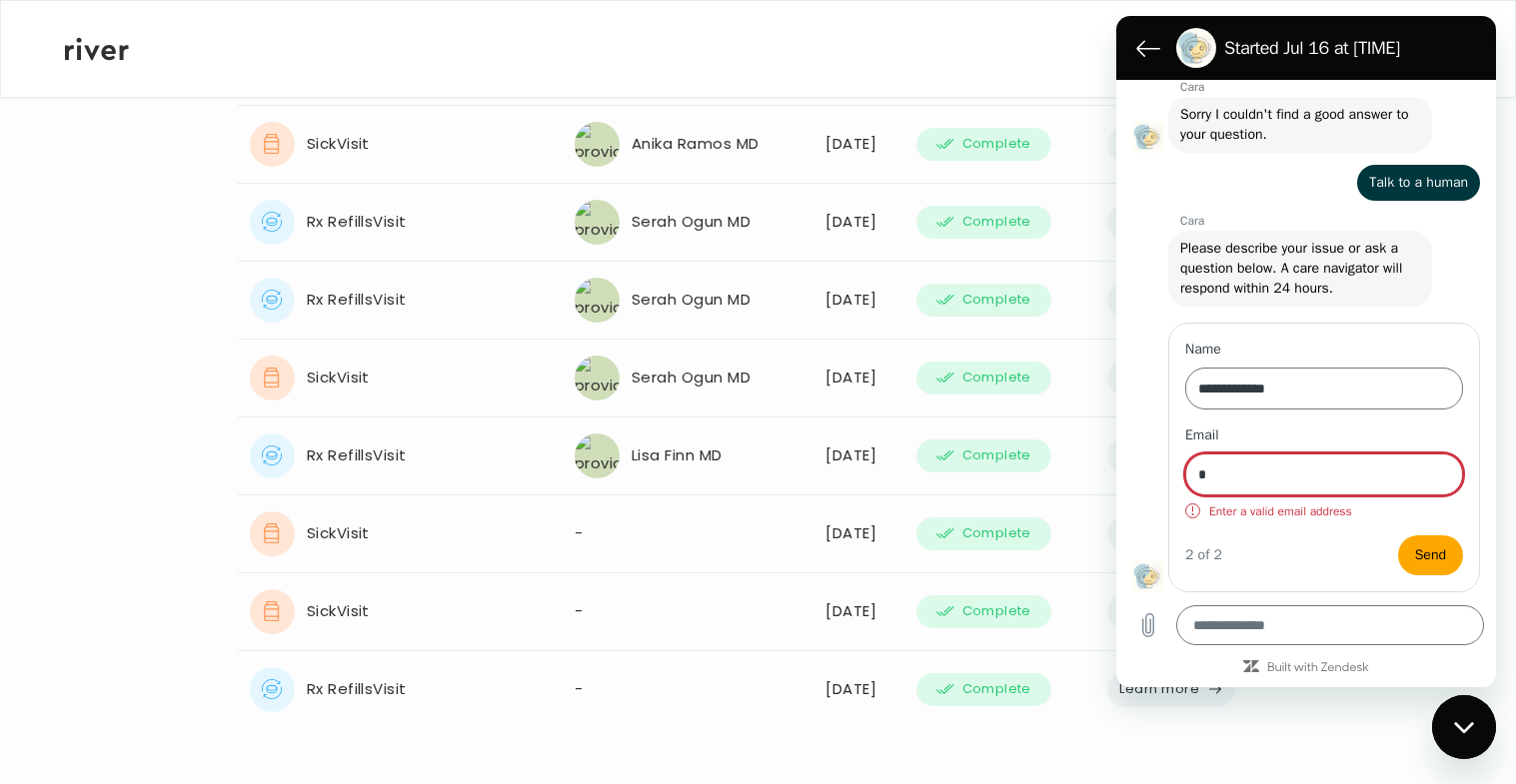 scroll, scrollTop: 0, scrollLeft: 0, axis: both 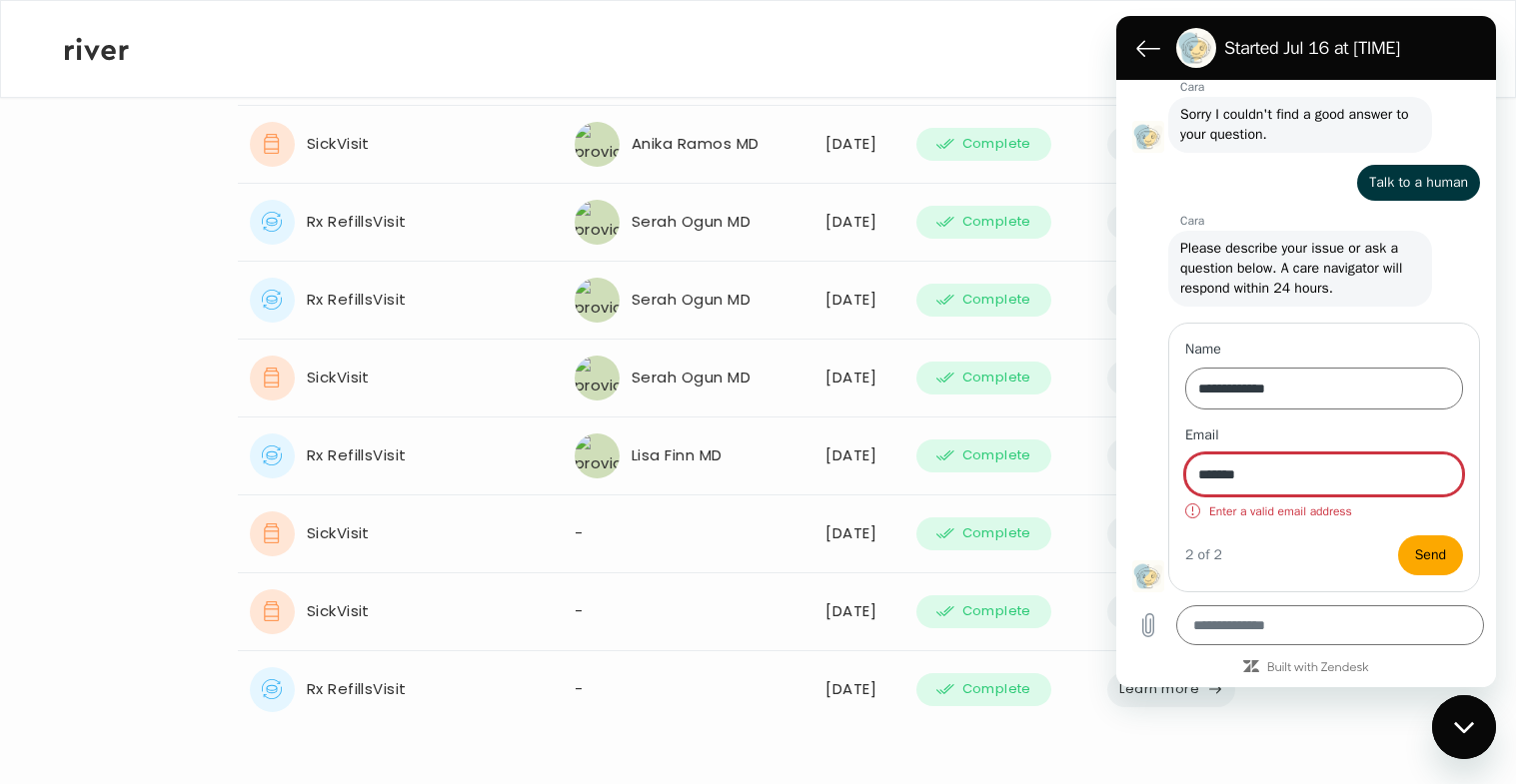 type on "**********" 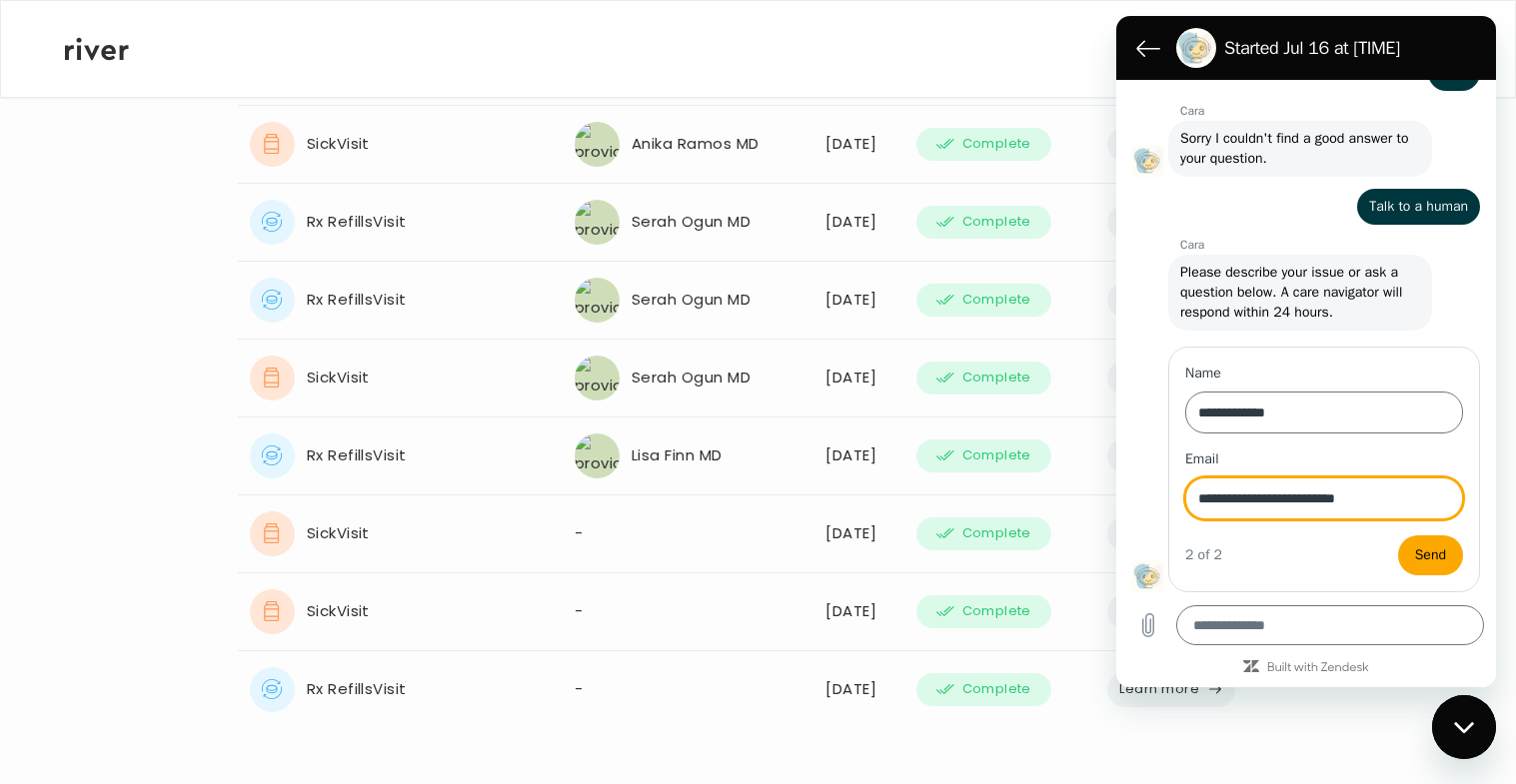 scroll, scrollTop: 757, scrollLeft: 0, axis: vertical 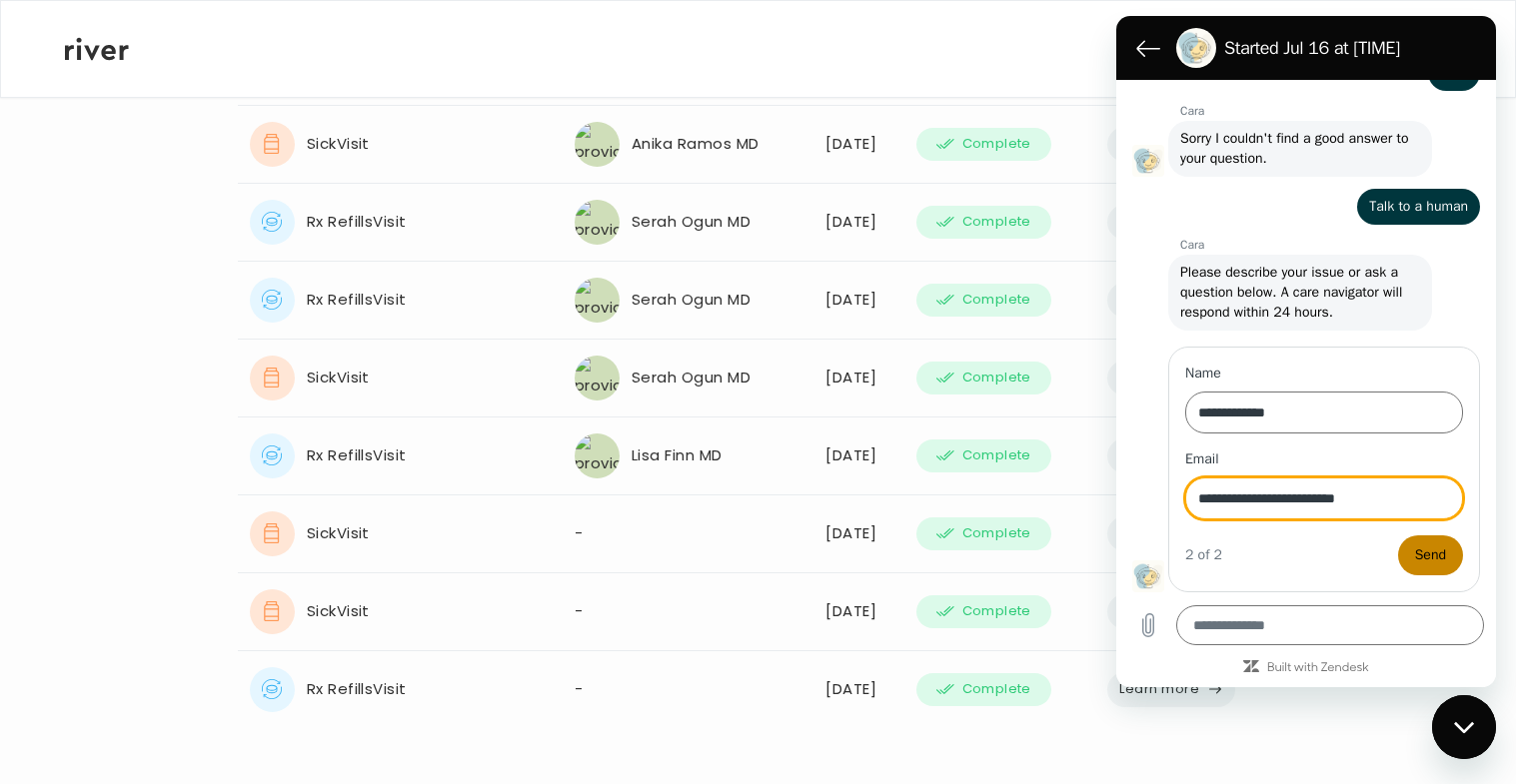 click on "Send" at bounding box center [1430, 555] 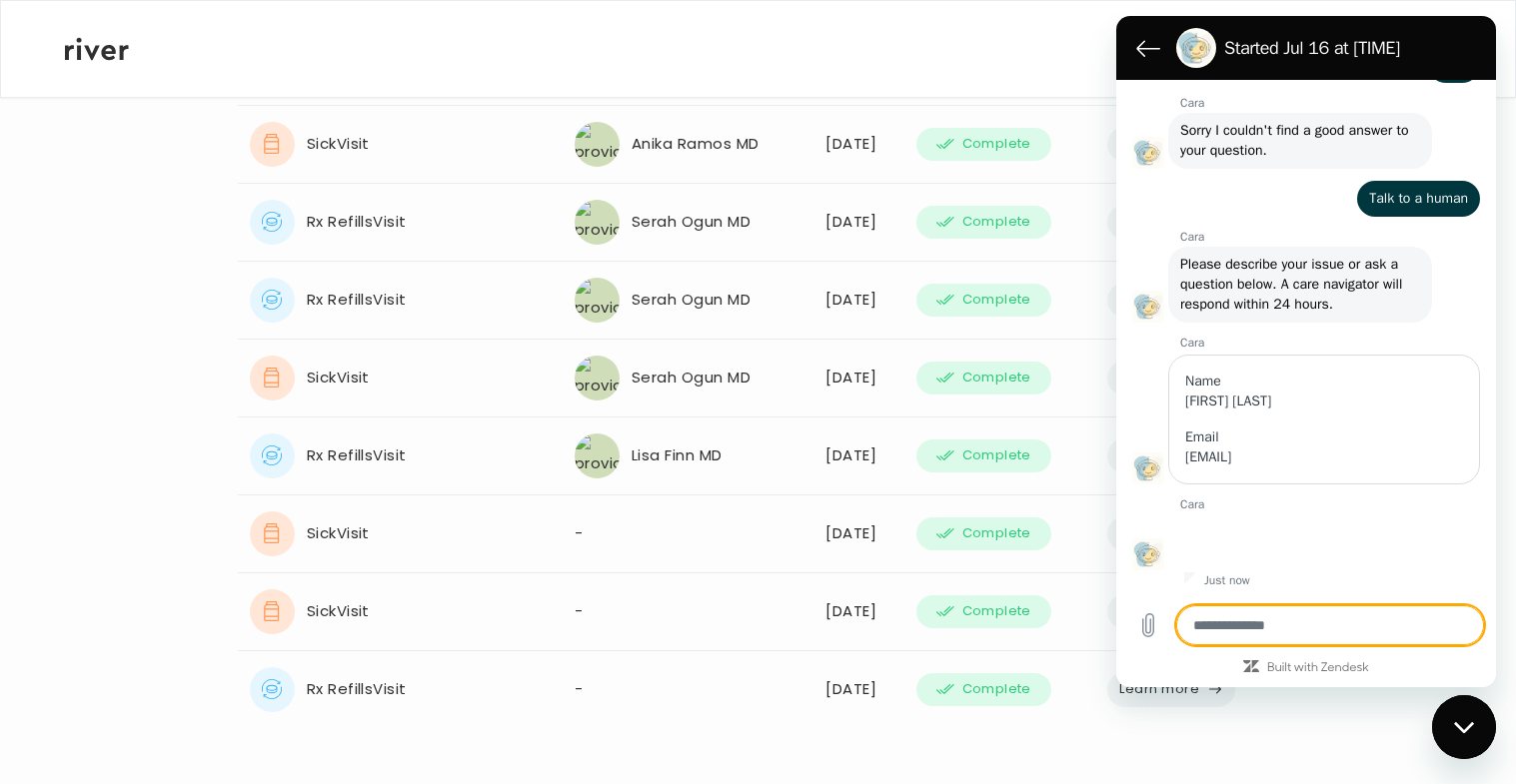 scroll, scrollTop: 765, scrollLeft: 0, axis: vertical 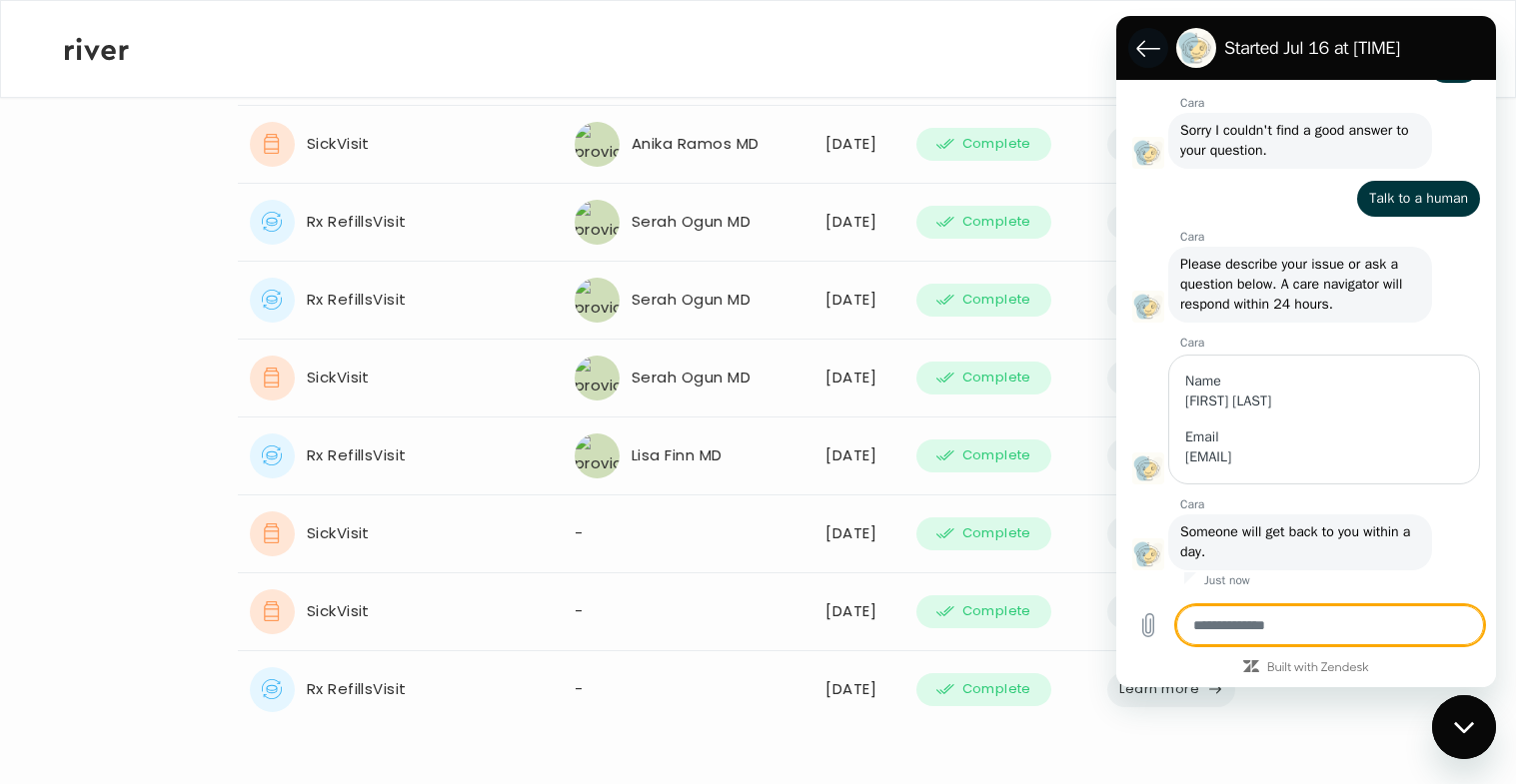 type on "*" 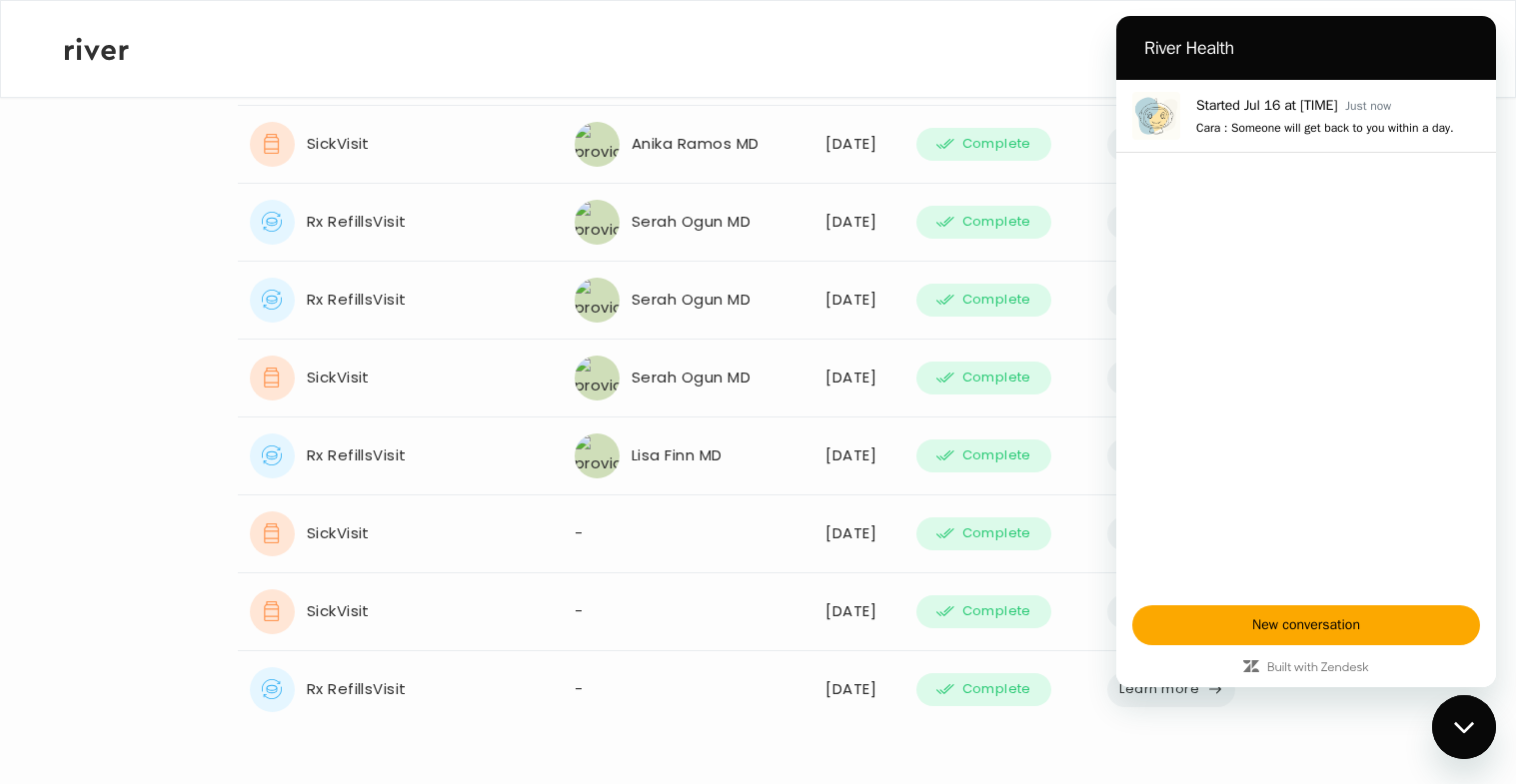 drag, startPoint x: 1452, startPoint y: 719, endPoint x: 1445, endPoint y: 711, distance: 10.630146 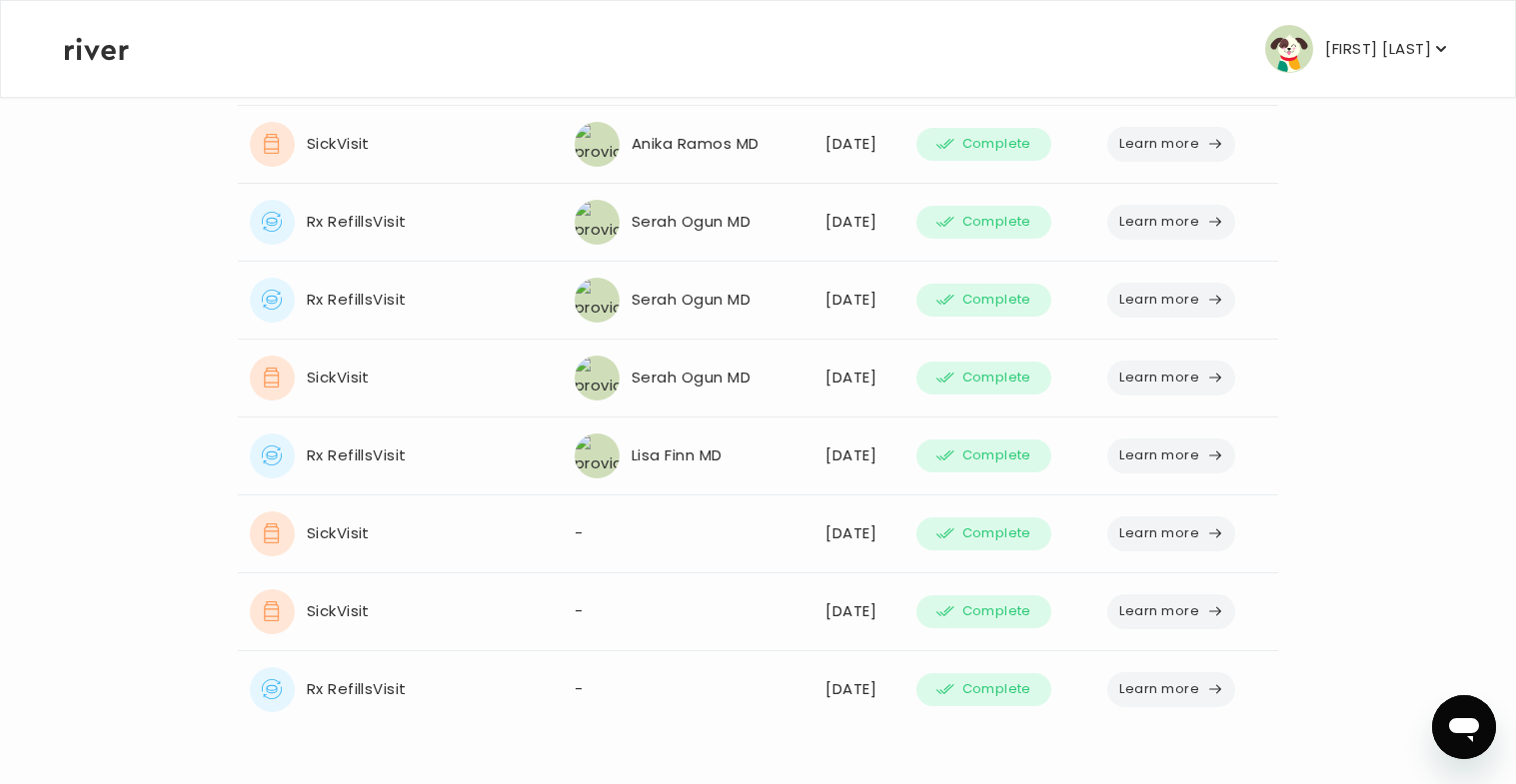 scroll, scrollTop: 0, scrollLeft: 0, axis: both 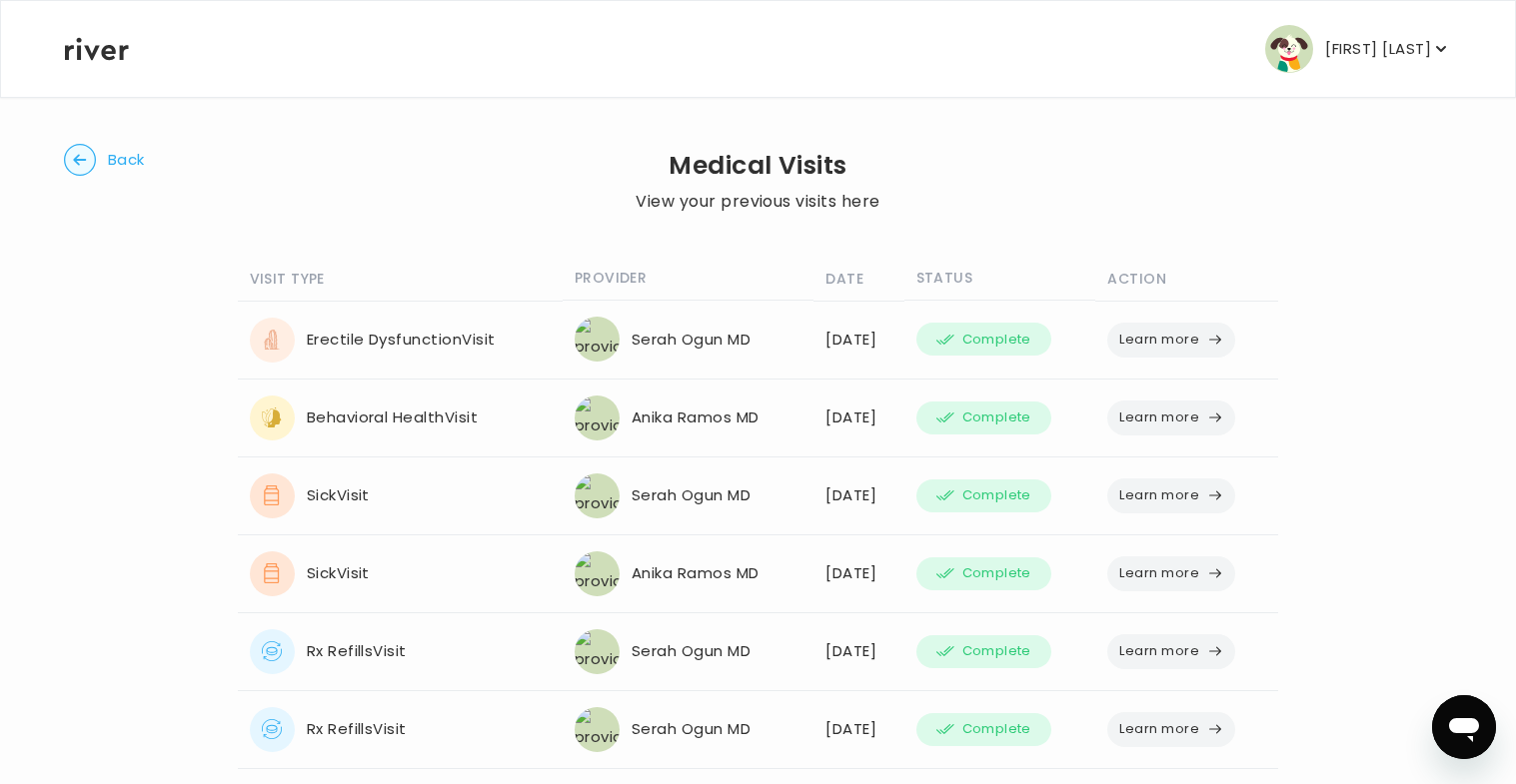 click 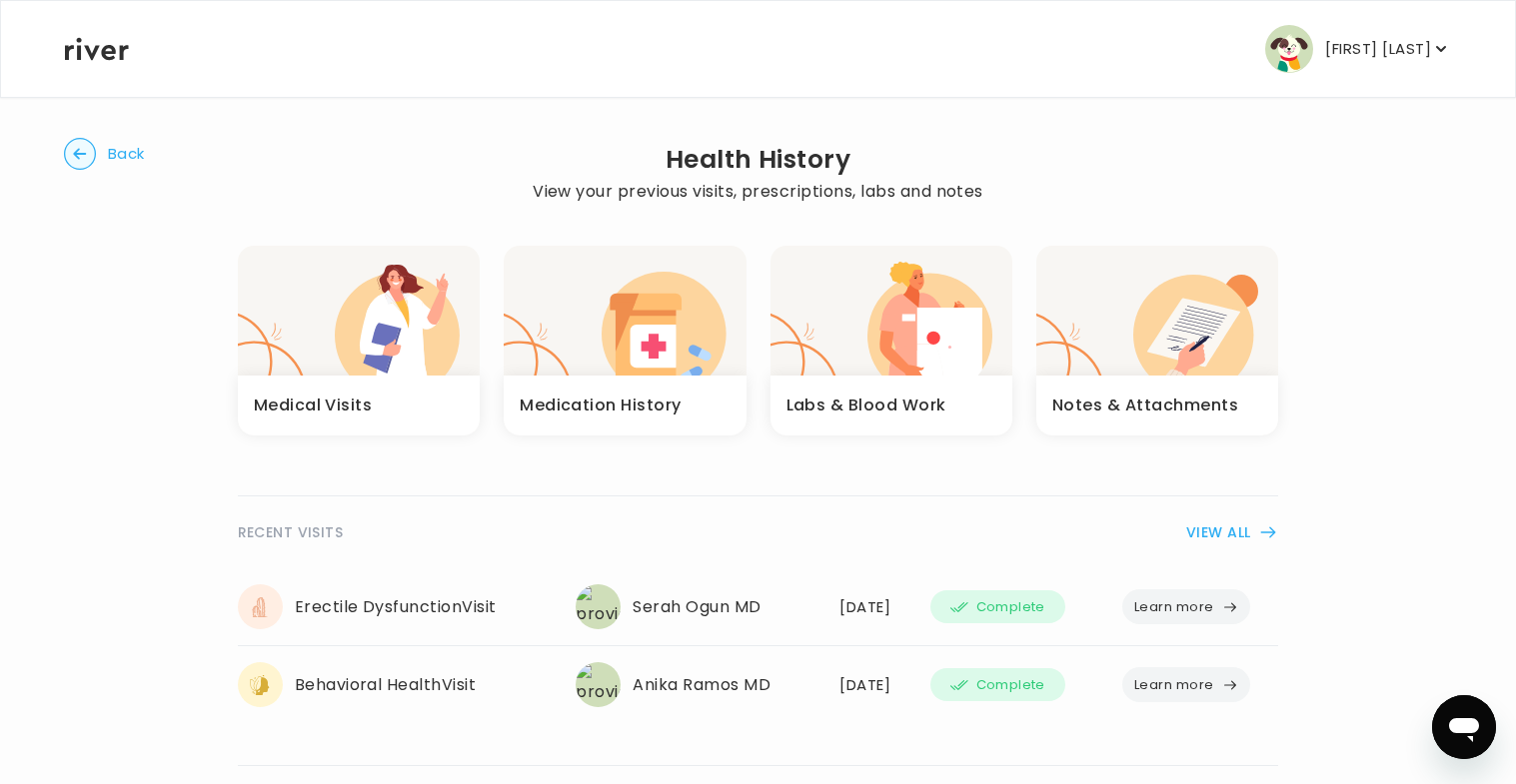 scroll, scrollTop: 25, scrollLeft: 0, axis: vertical 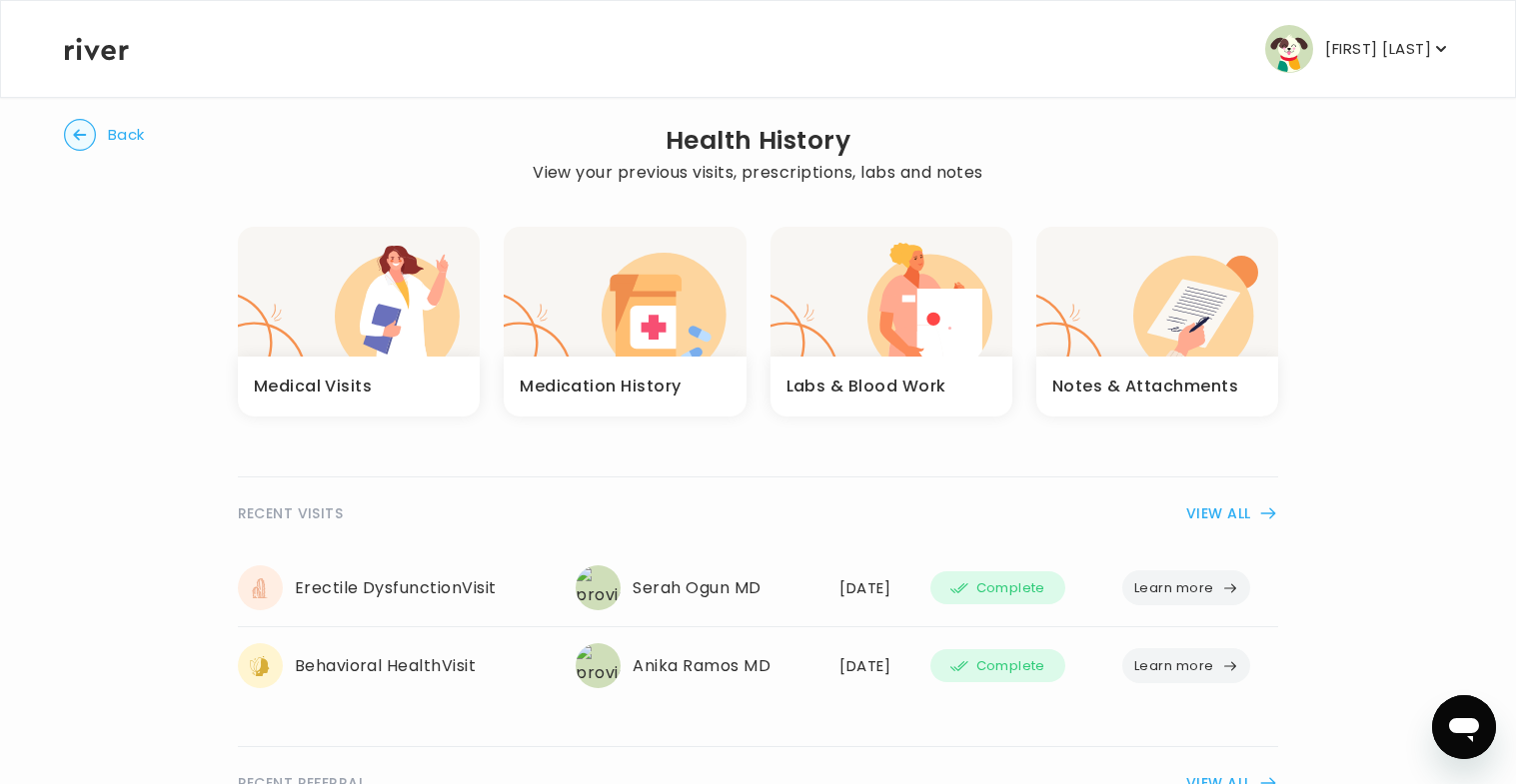 click 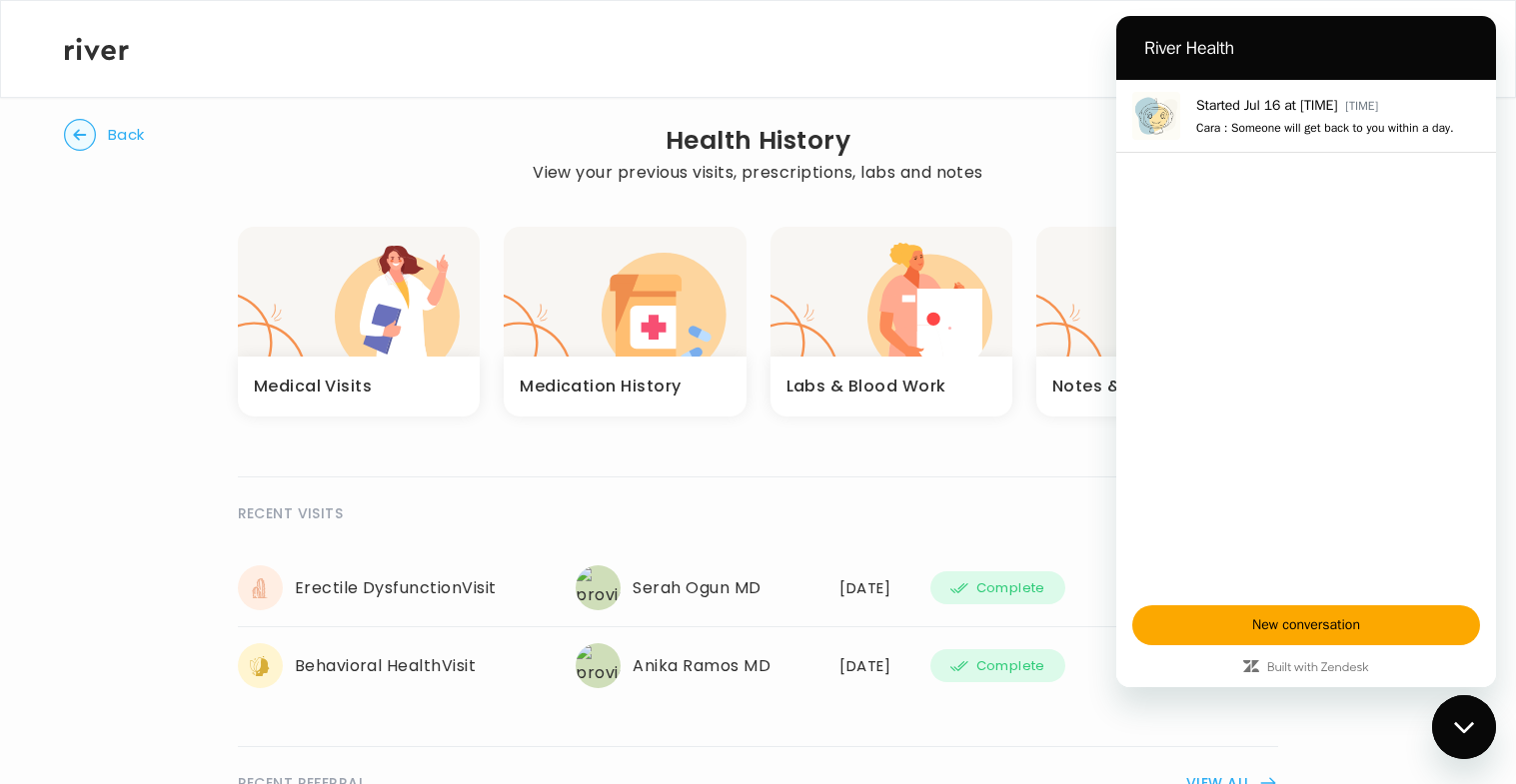 scroll, scrollTop: 28, scrollLeft: 0, axis: vertical 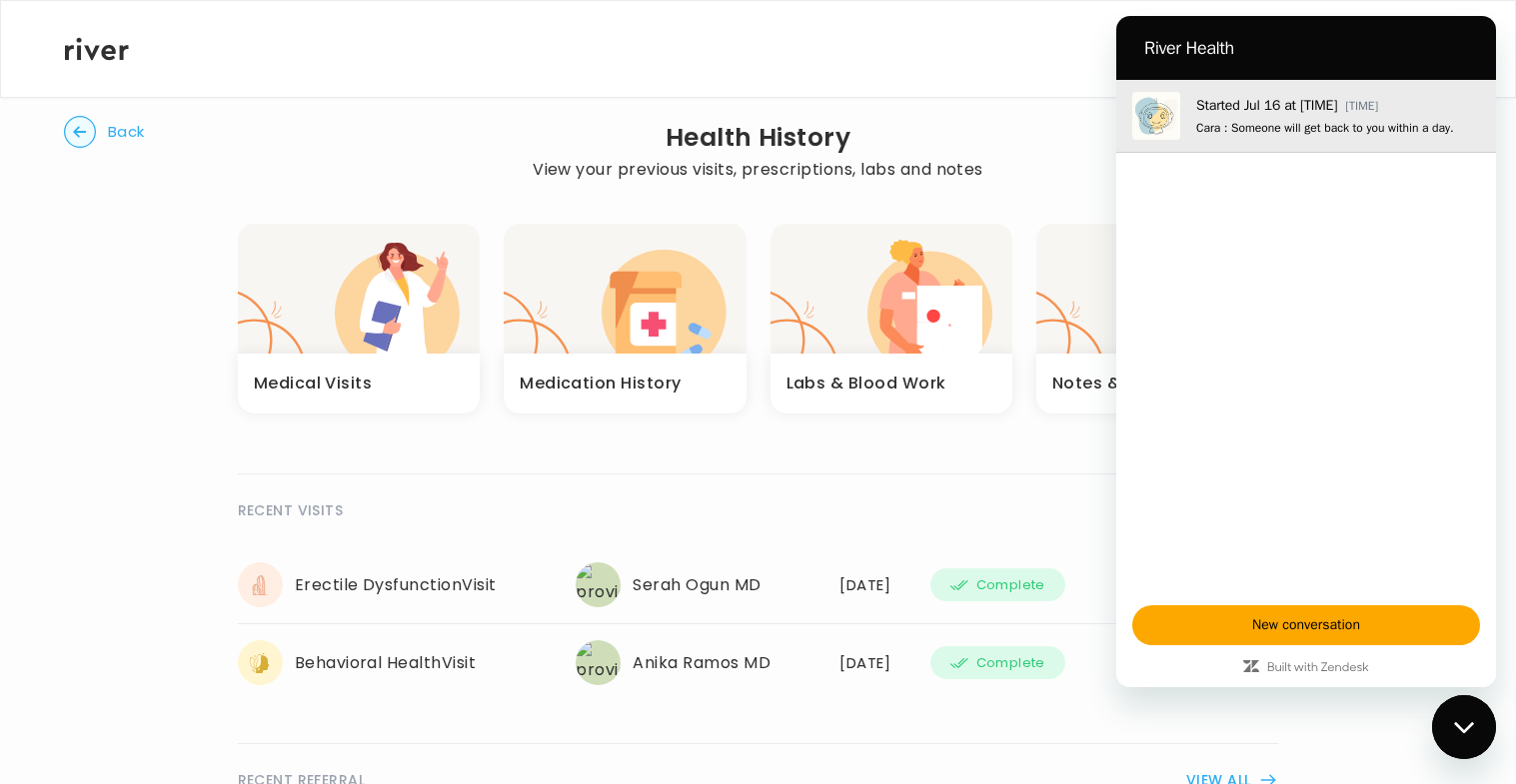 click on "Cara : Someone will get back to you within a day." at bounding box center [1338, 128] 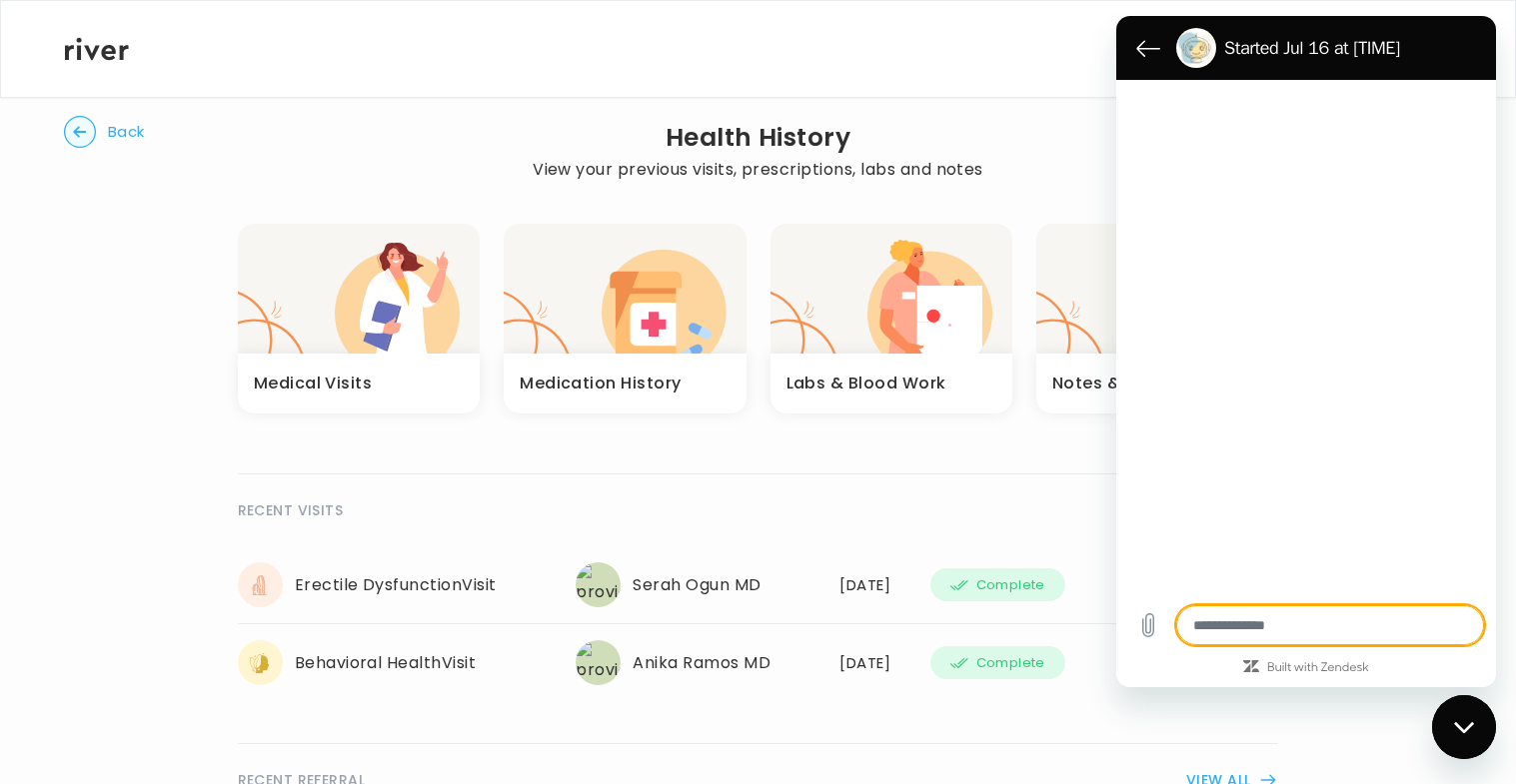 scroll, scrollTop: 765, scrollLeft: 0, axis: vertical 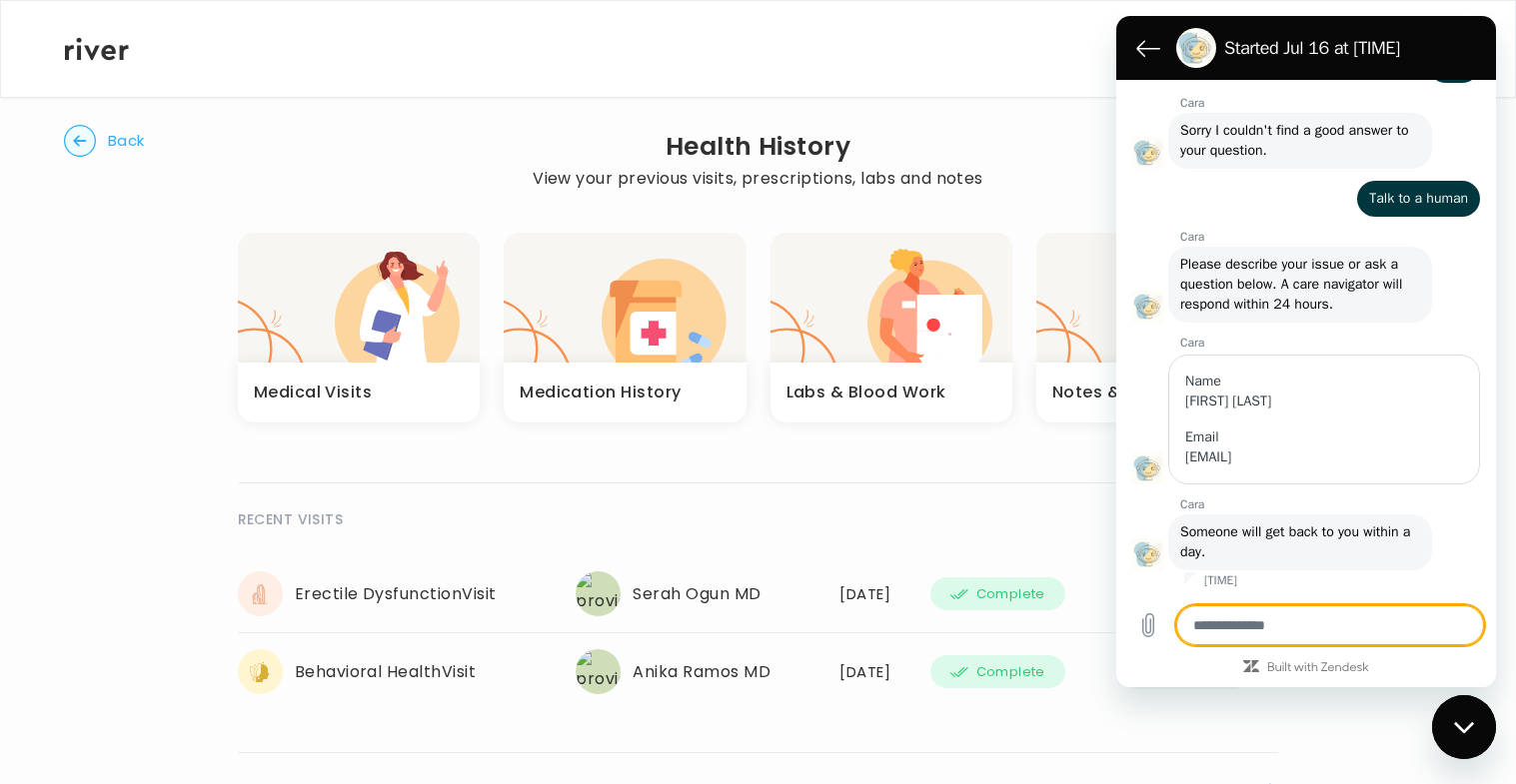 click at bounding box center (1464, 727) 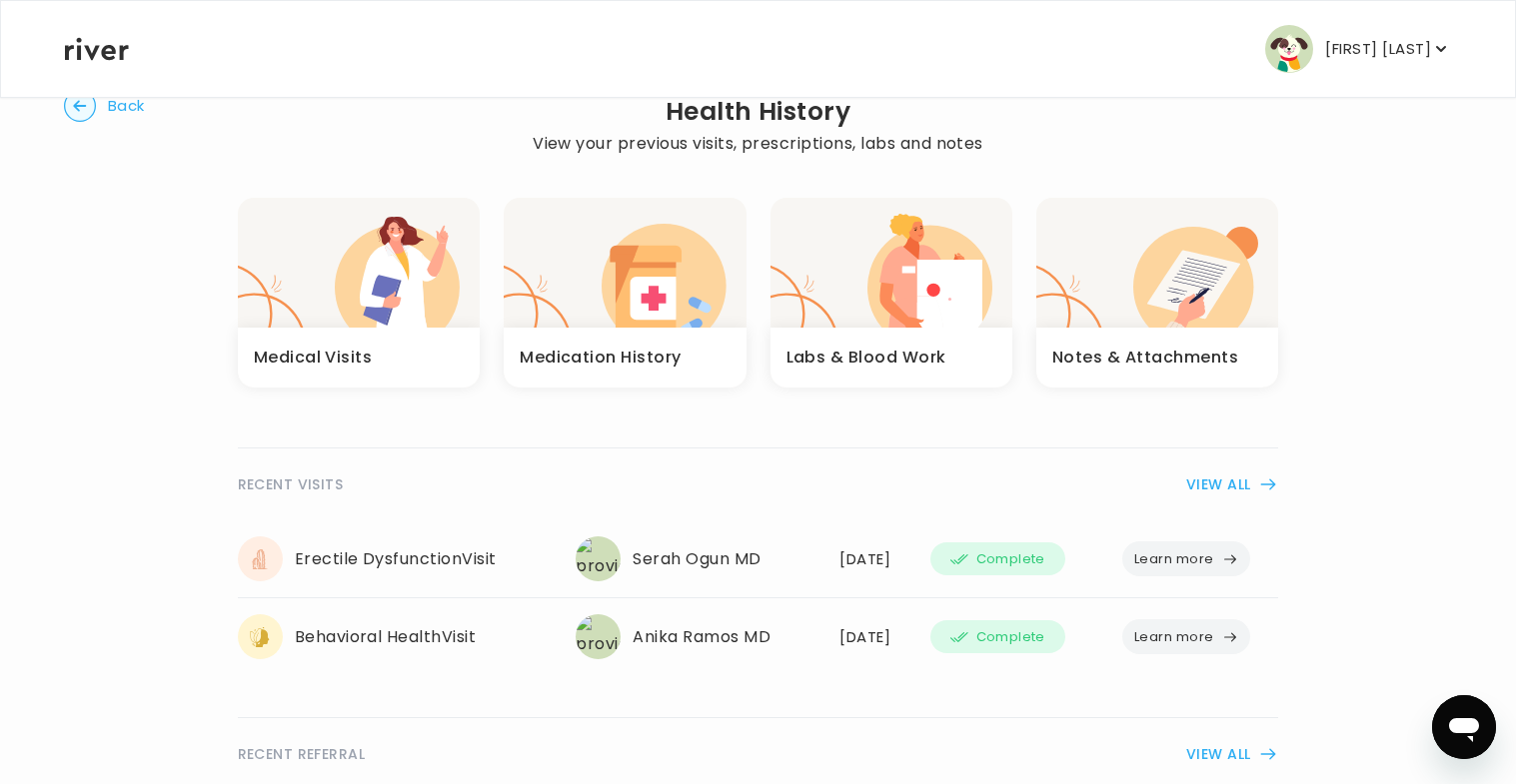 scroll, scrollTop: 58, scrollLeft: 0, axis: vertical 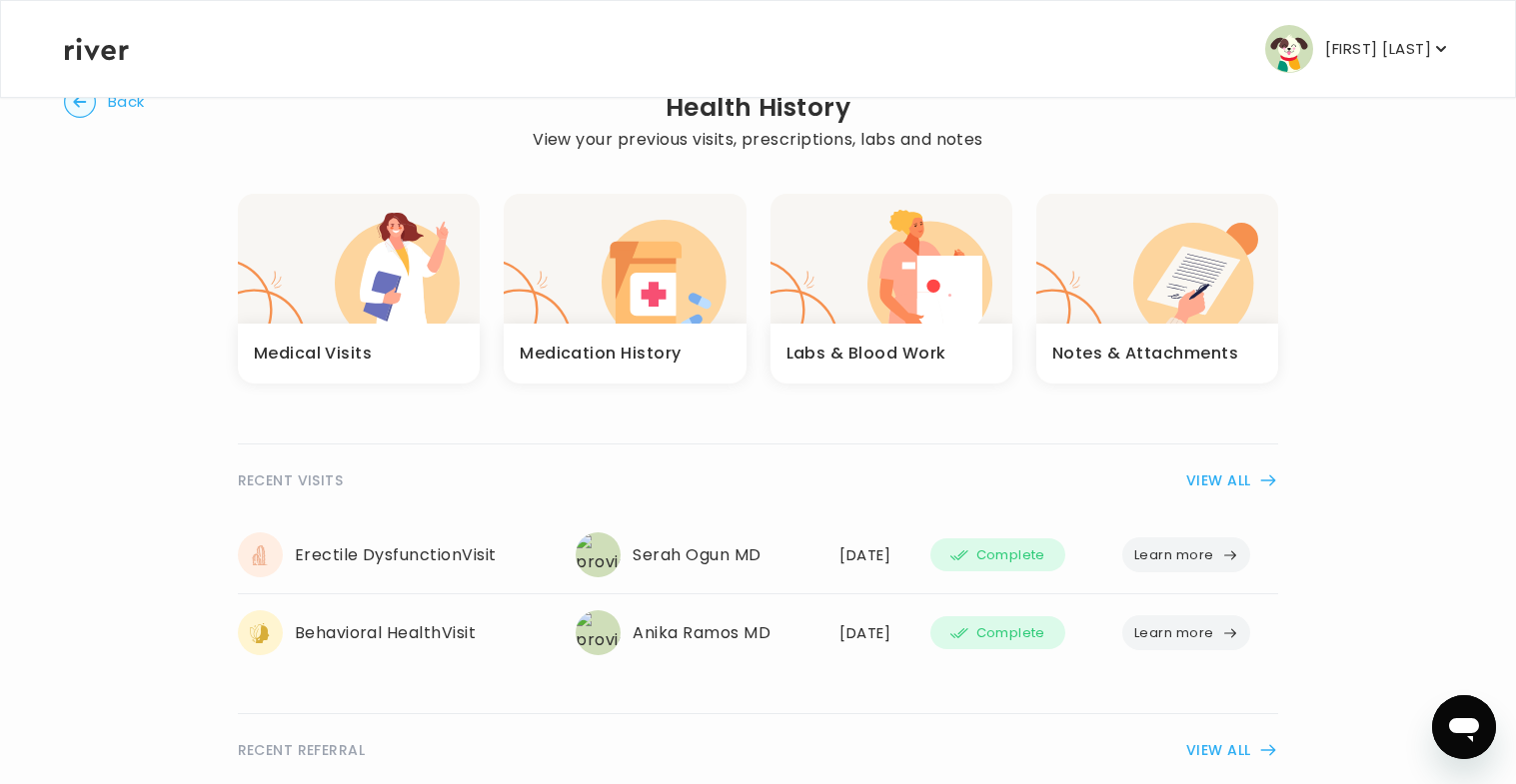 click 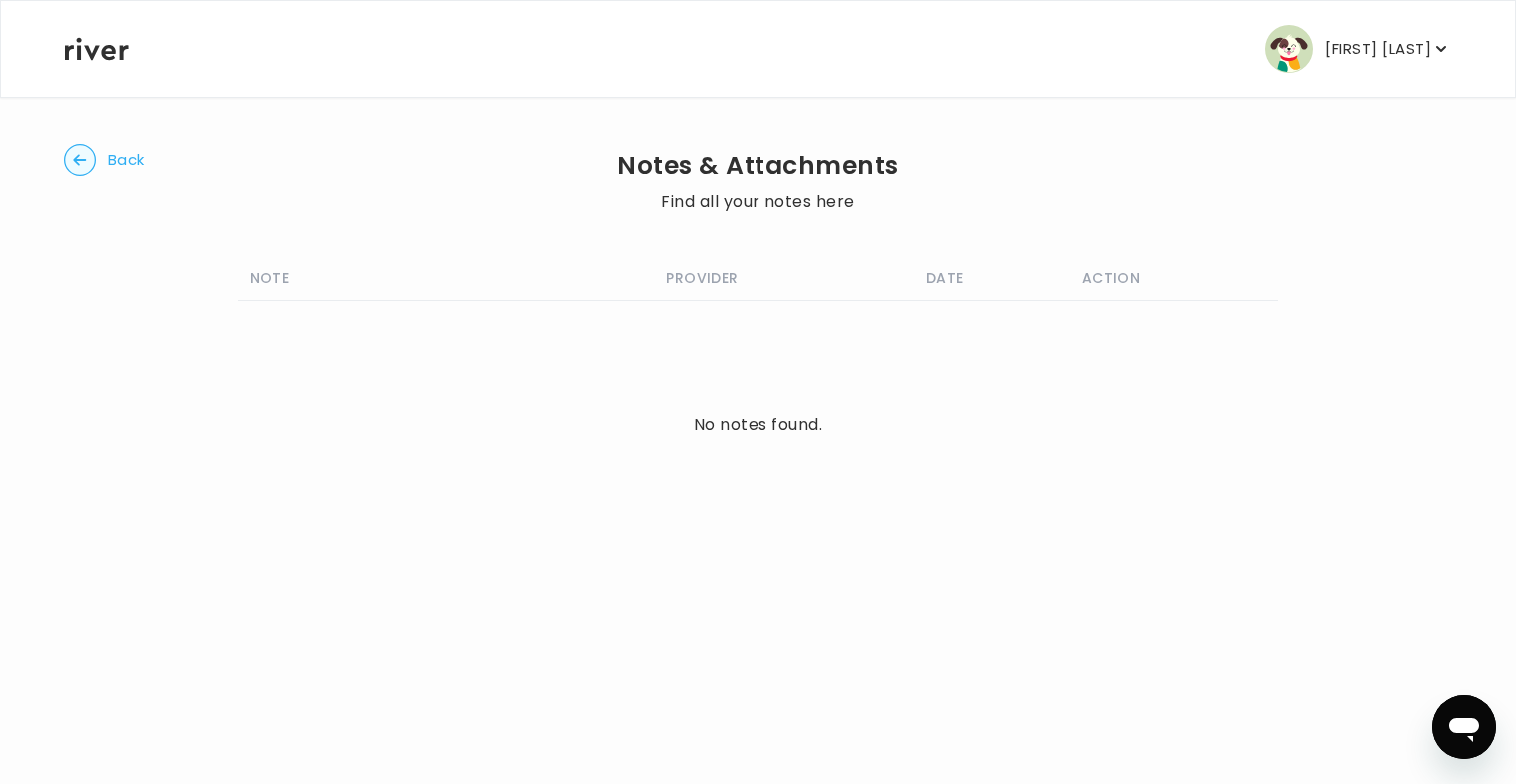 click 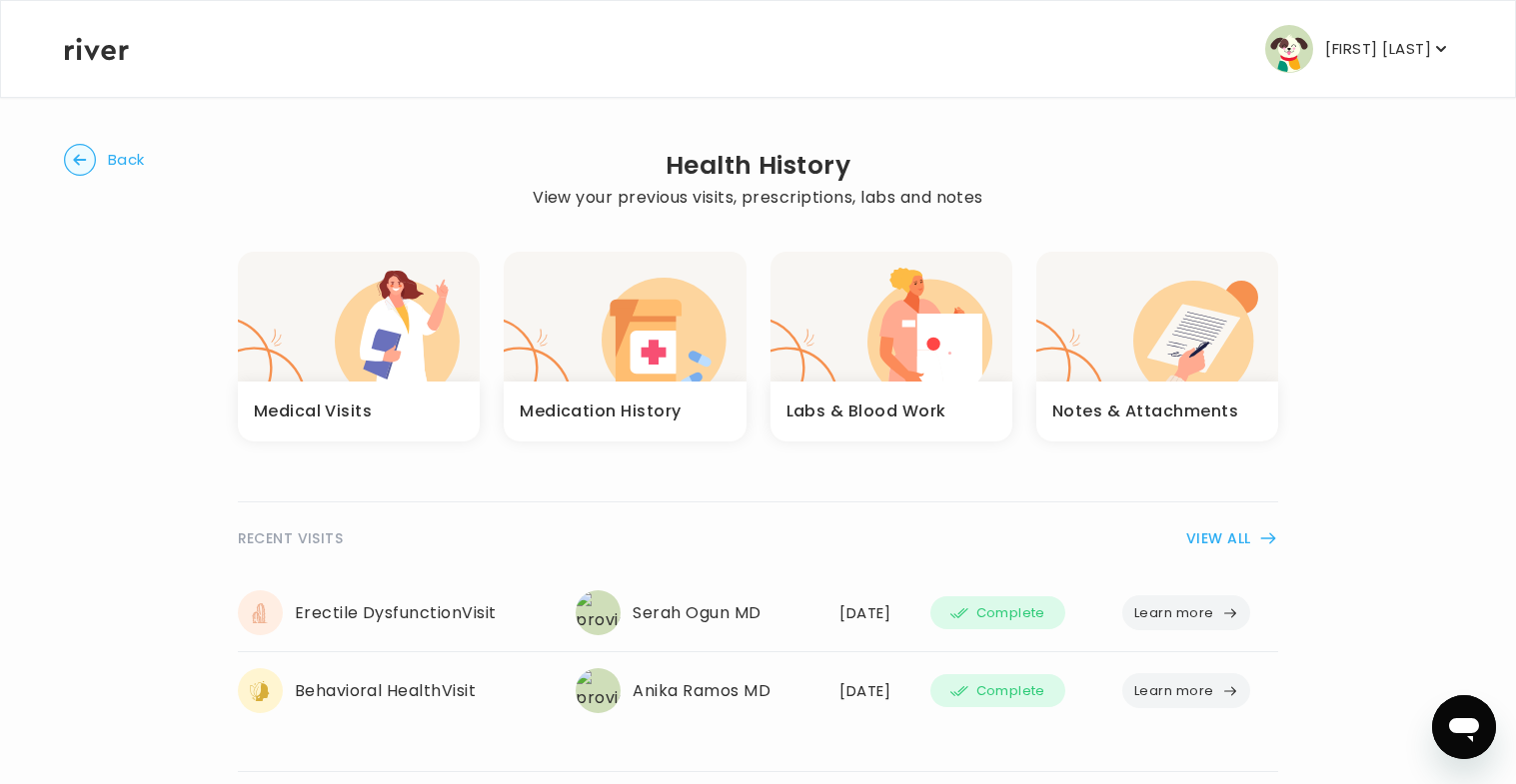 click 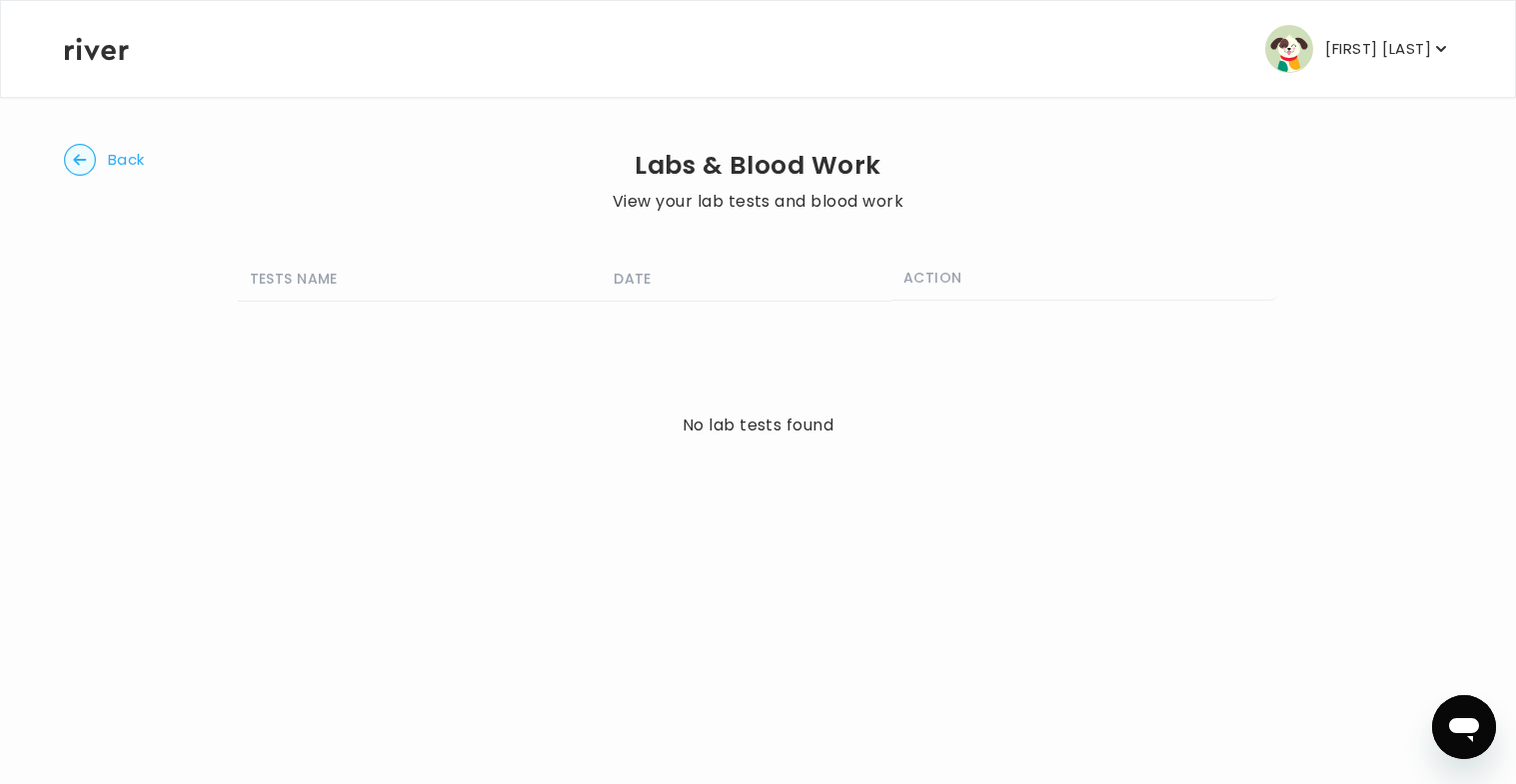 click 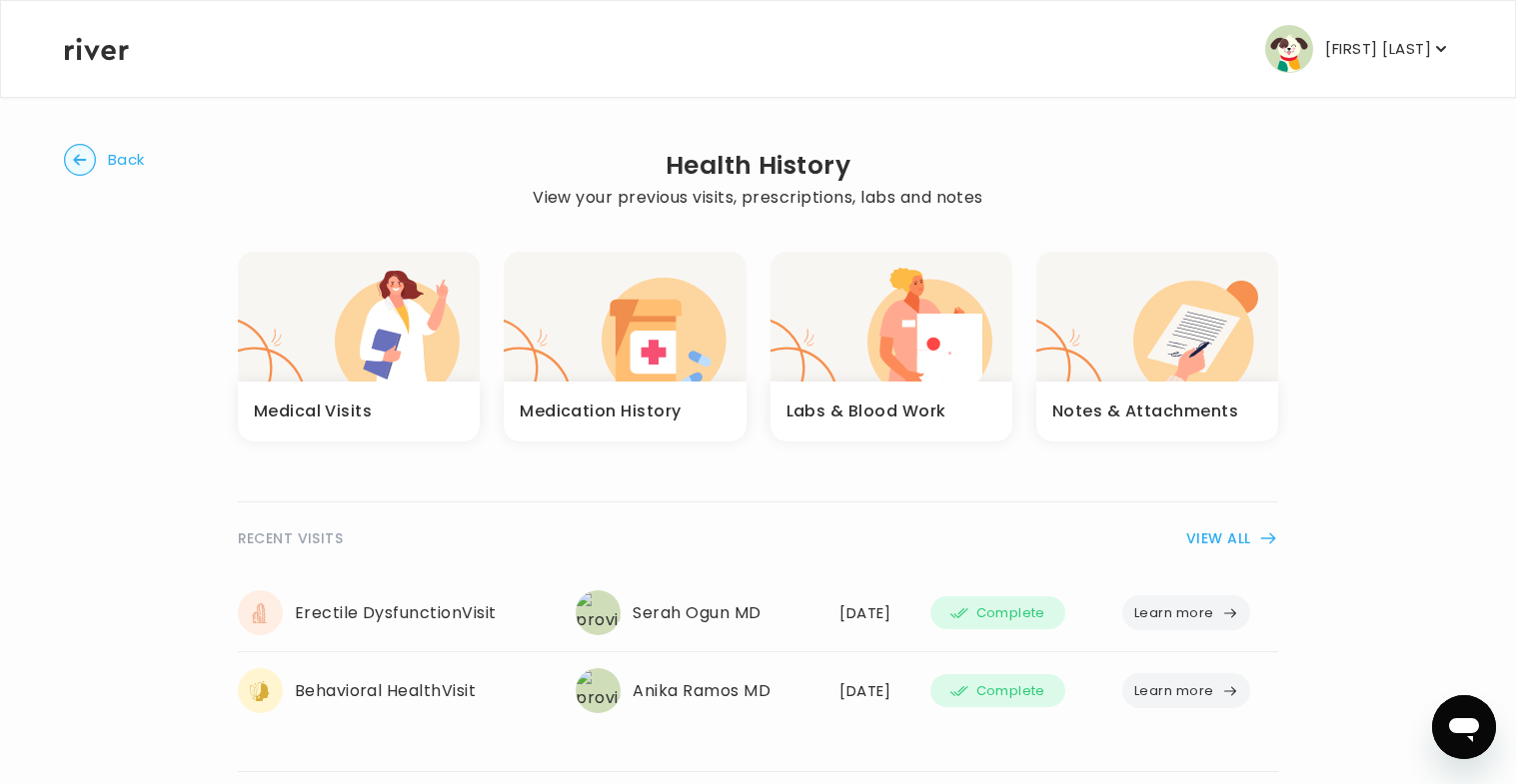 click 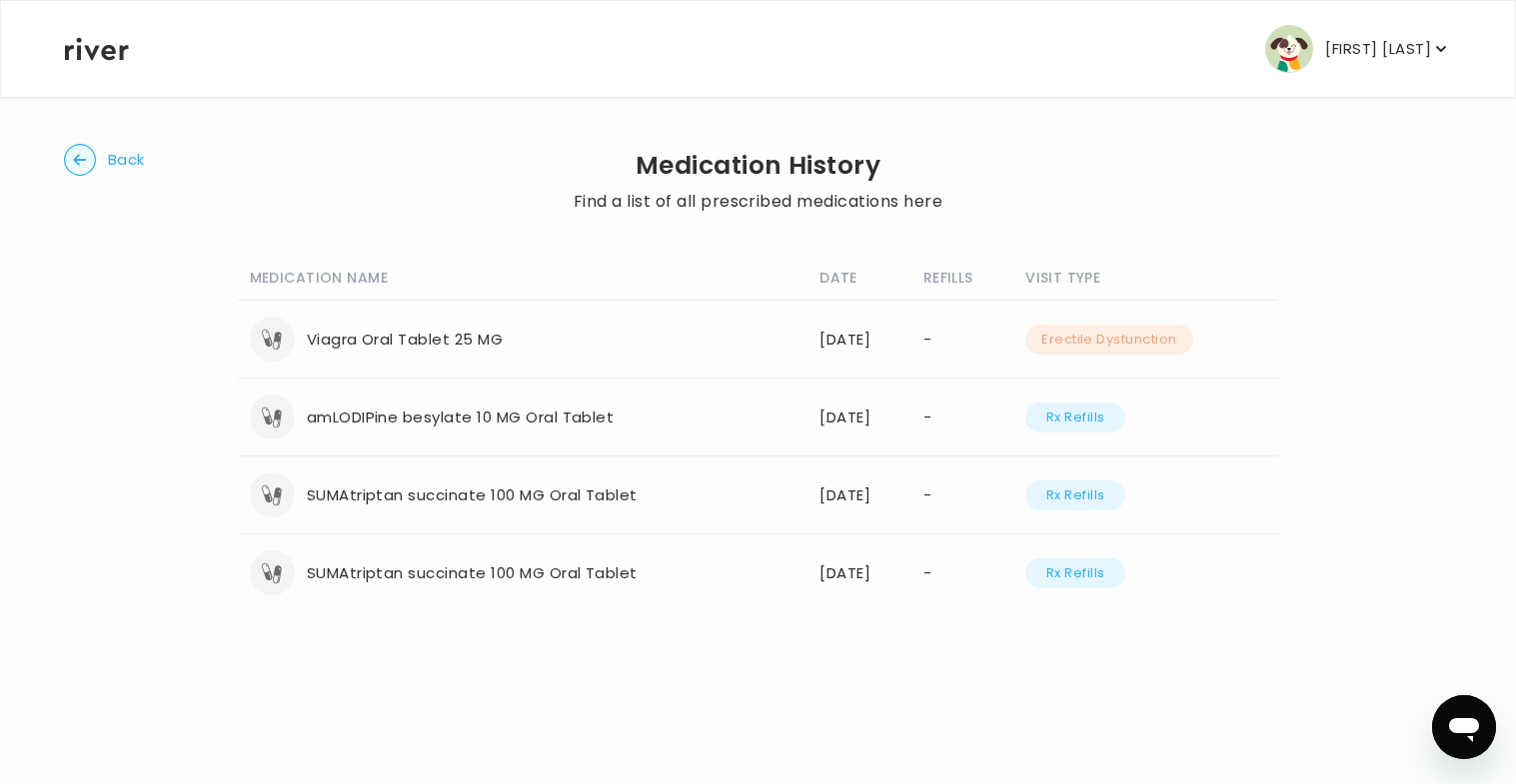 click 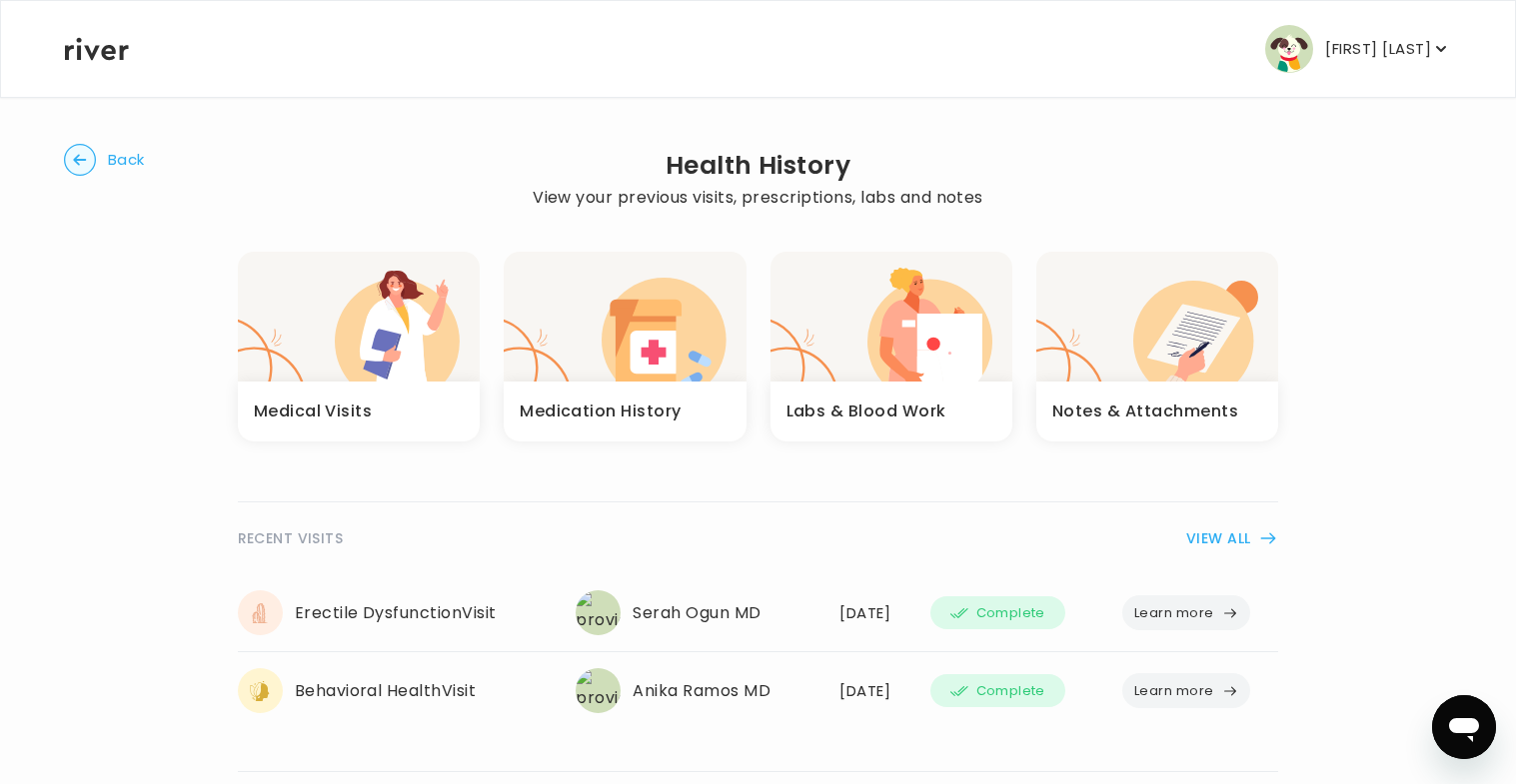 click on "Medical Visits" at bounding box center (359, 411) 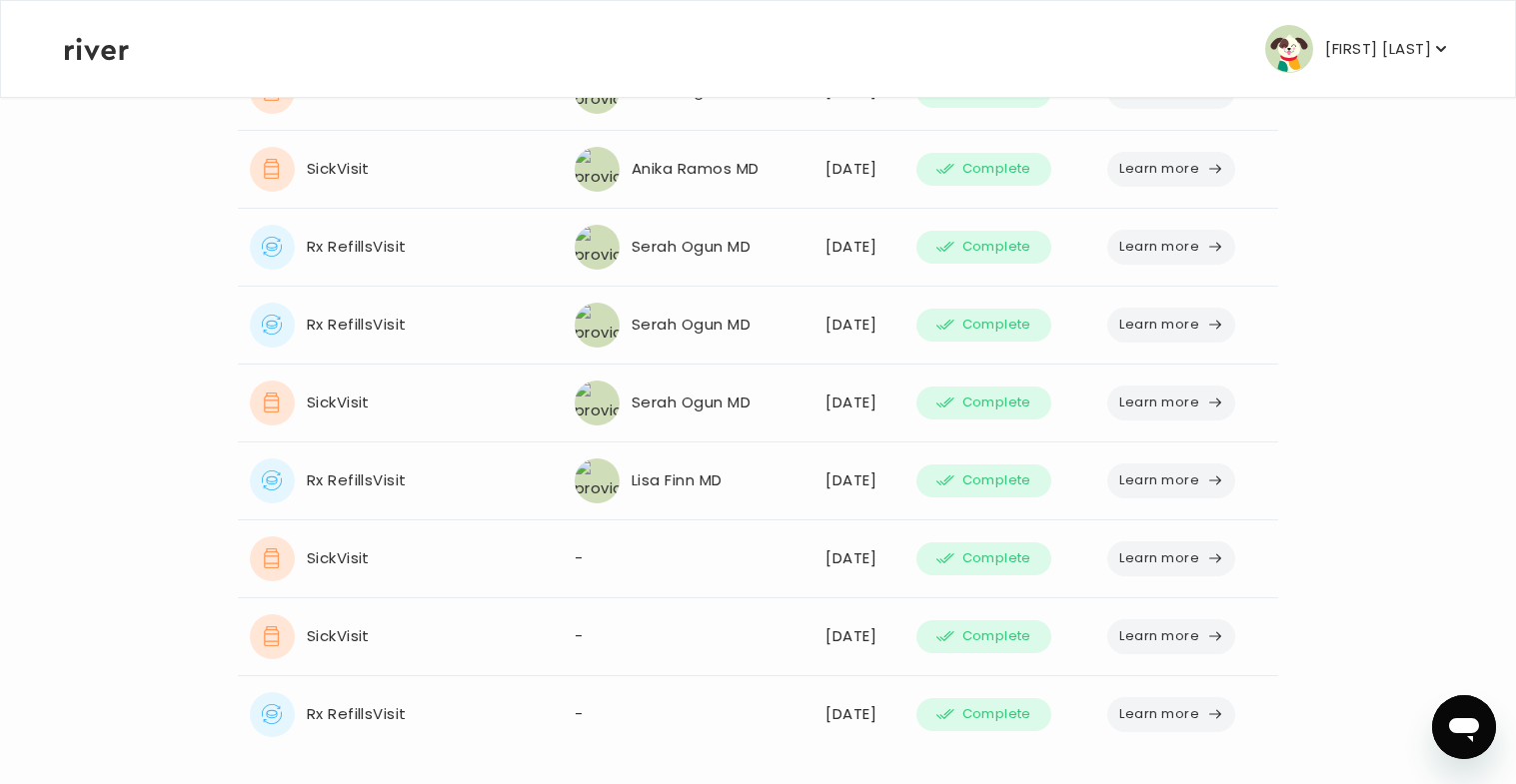 scroll, scrollTop: 429, scrollLeft: 0, axis: vertical 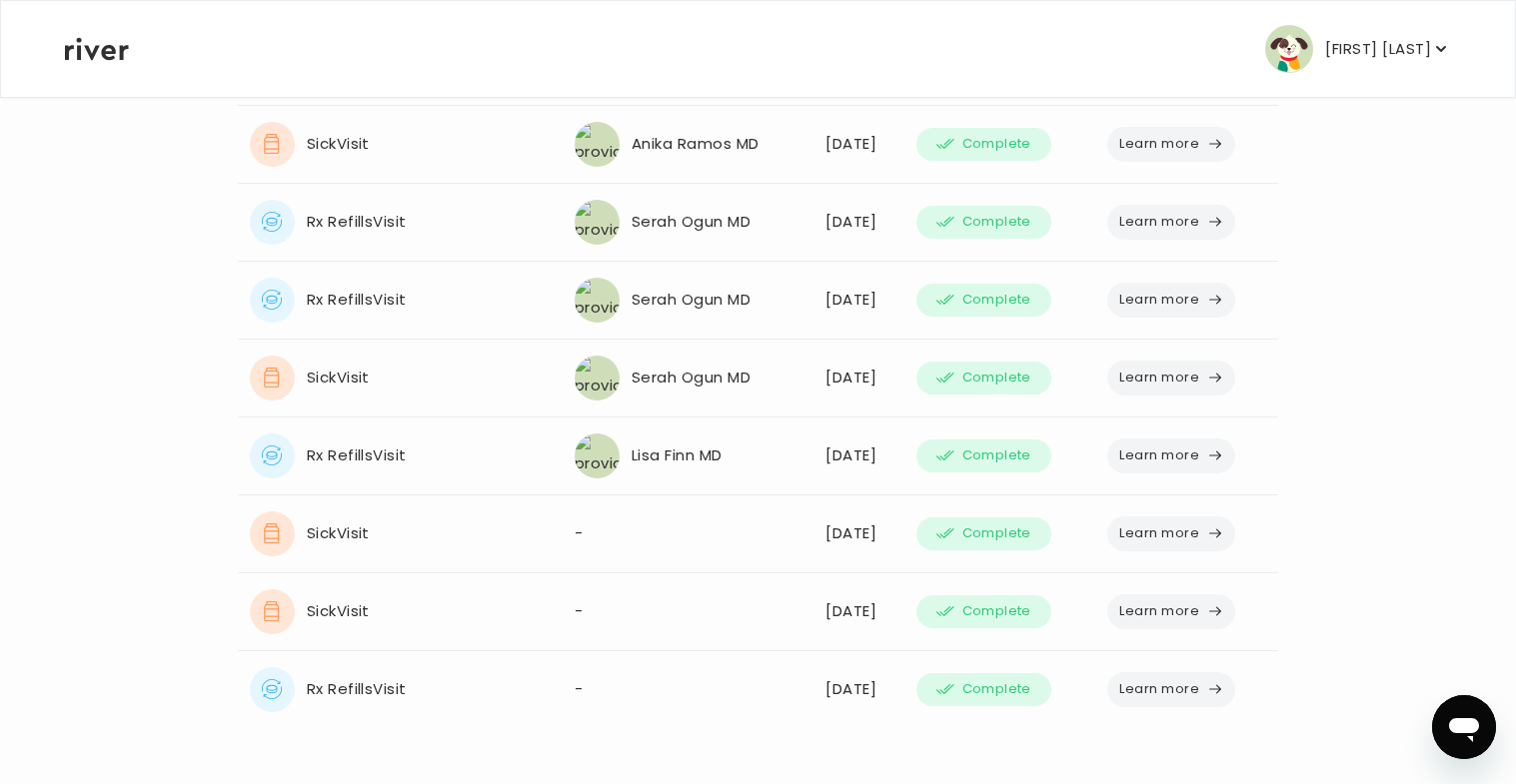 type on "*" 